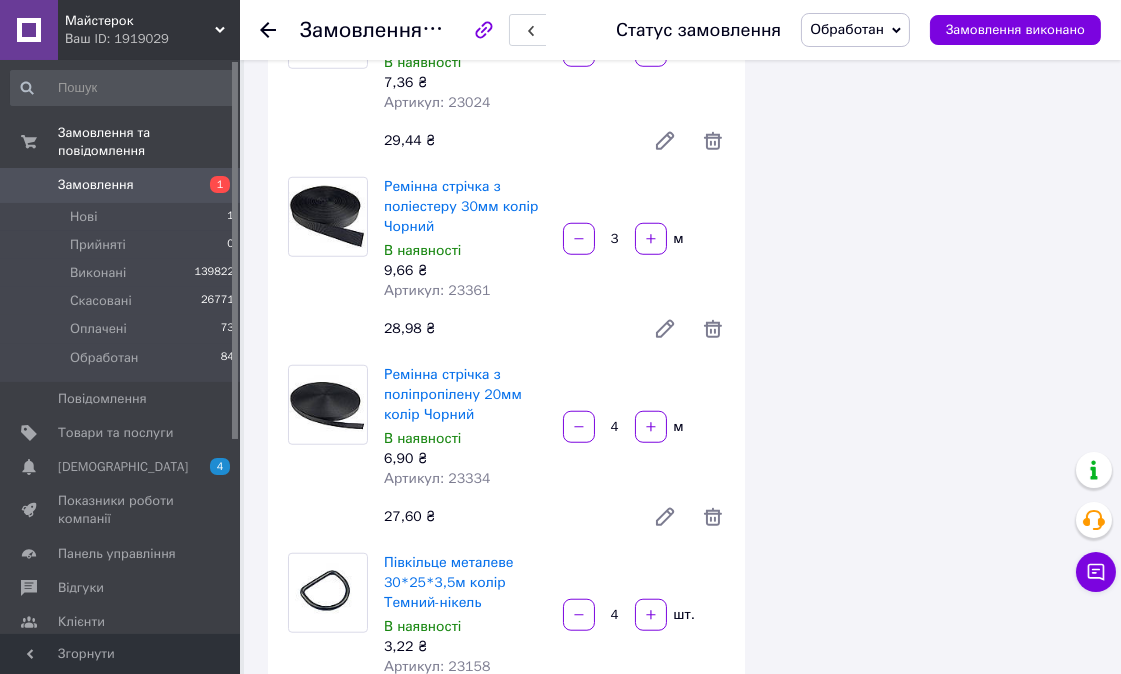 scroll, scrollTop: 2333, scrollLeft: 0, axis: vertical 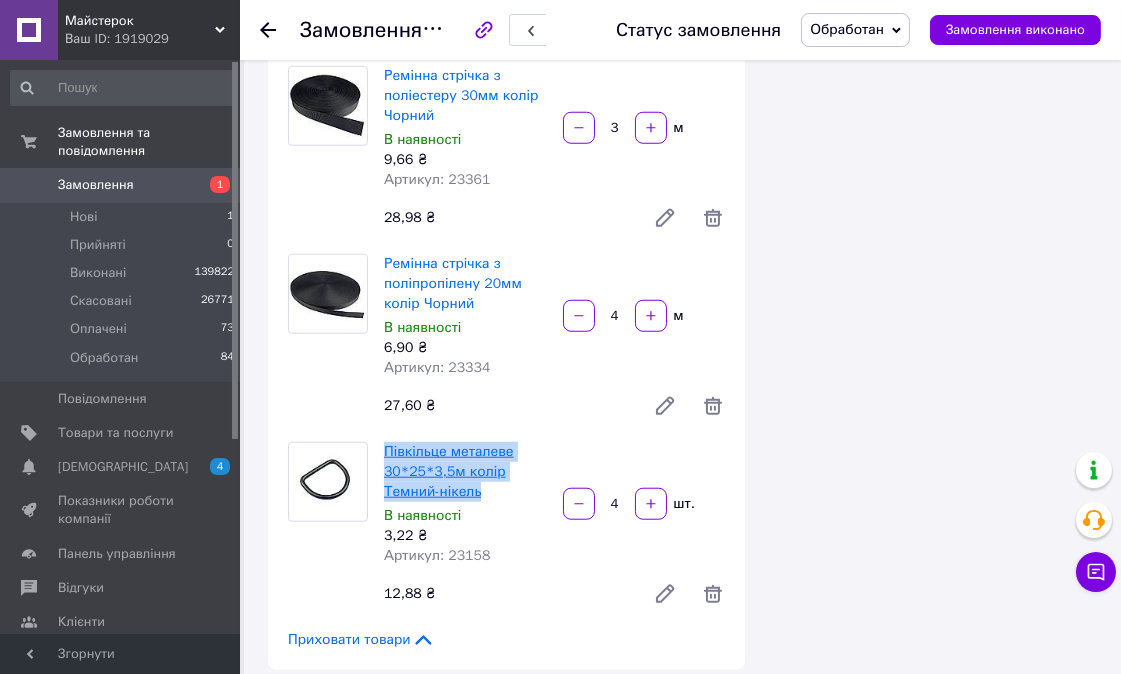 drag, startPoint x: 376, startPoint y: 366, endPoint x: 476, endPoint y: 405, distance: 107.33592 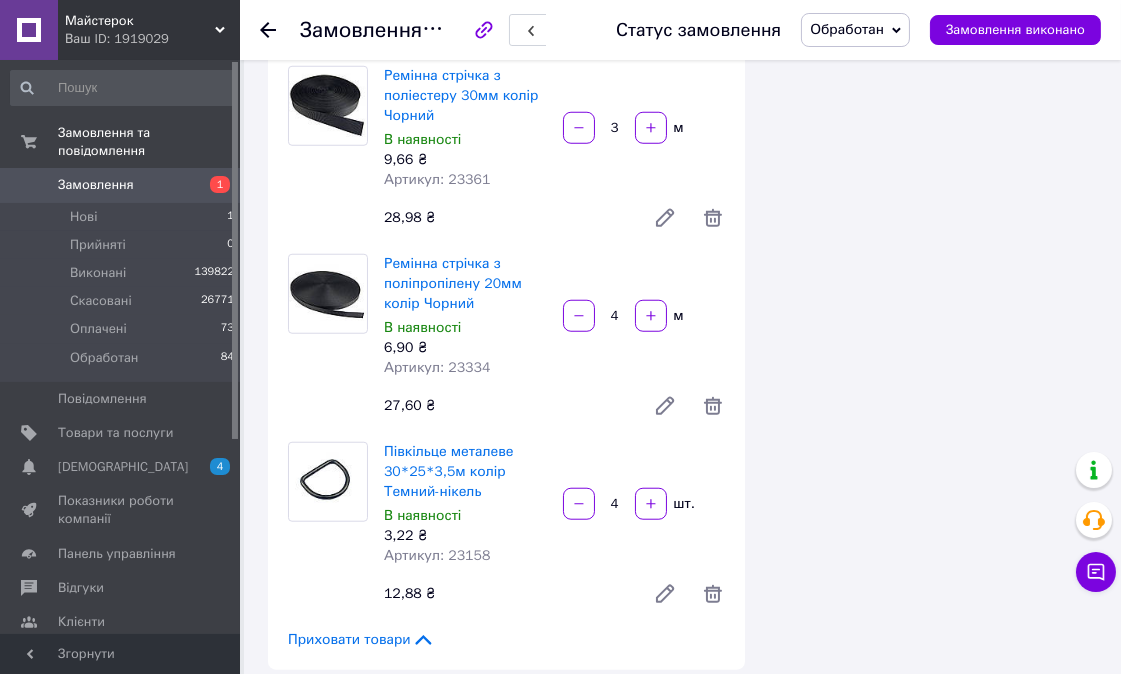 click 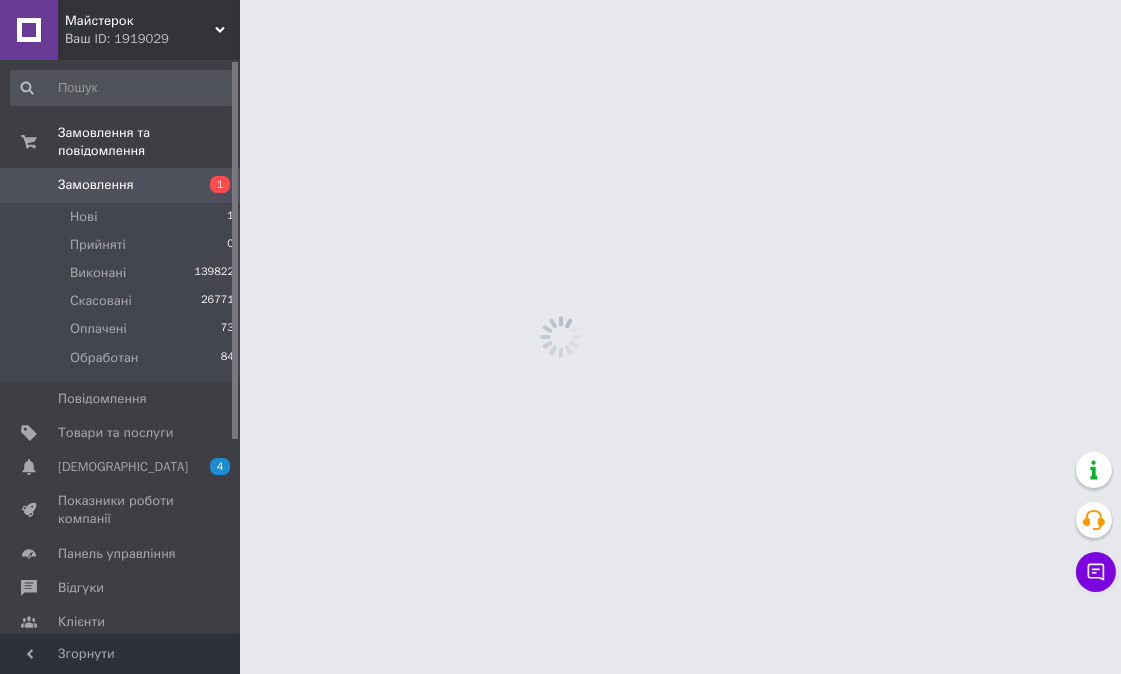 scroll, scrollTop: 0, scrollLeft: 0, axis: both 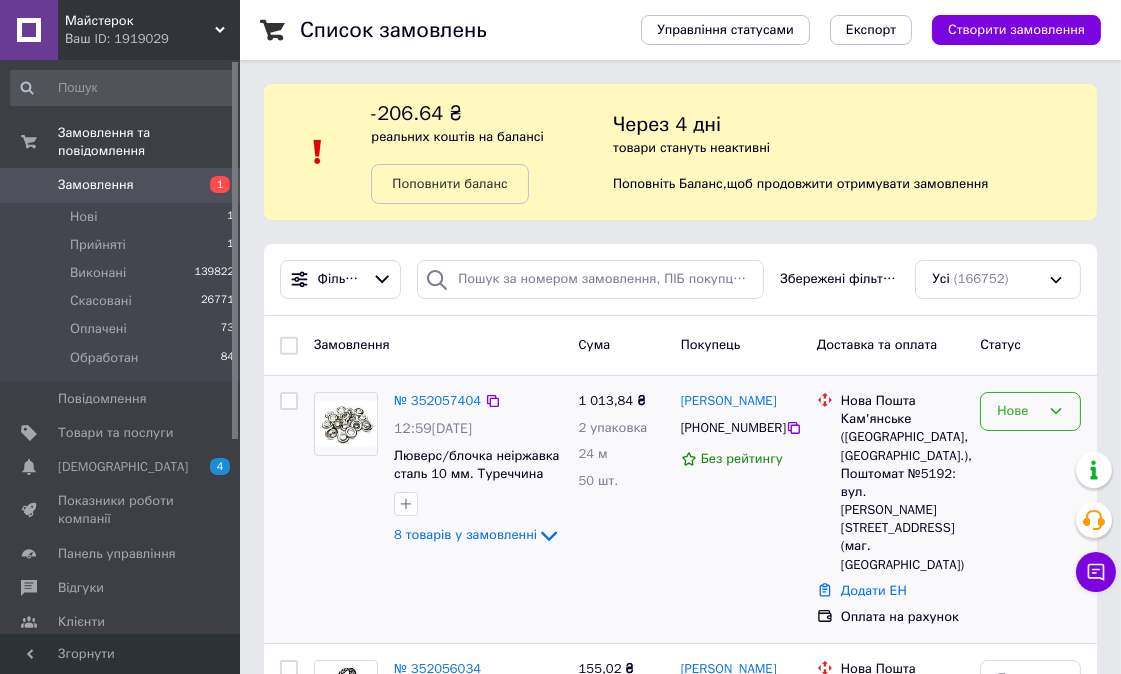 click on "Нове" at bounding box center (1018, 411) 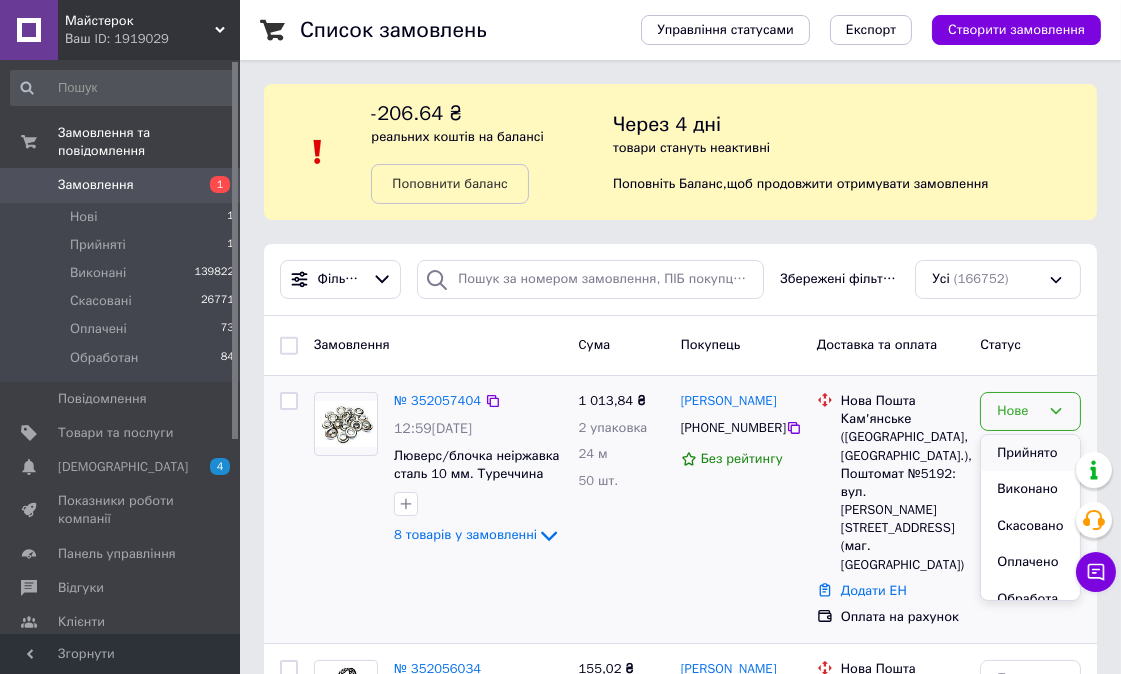 click on "Прийнято" at bounding box center (1030, 453) 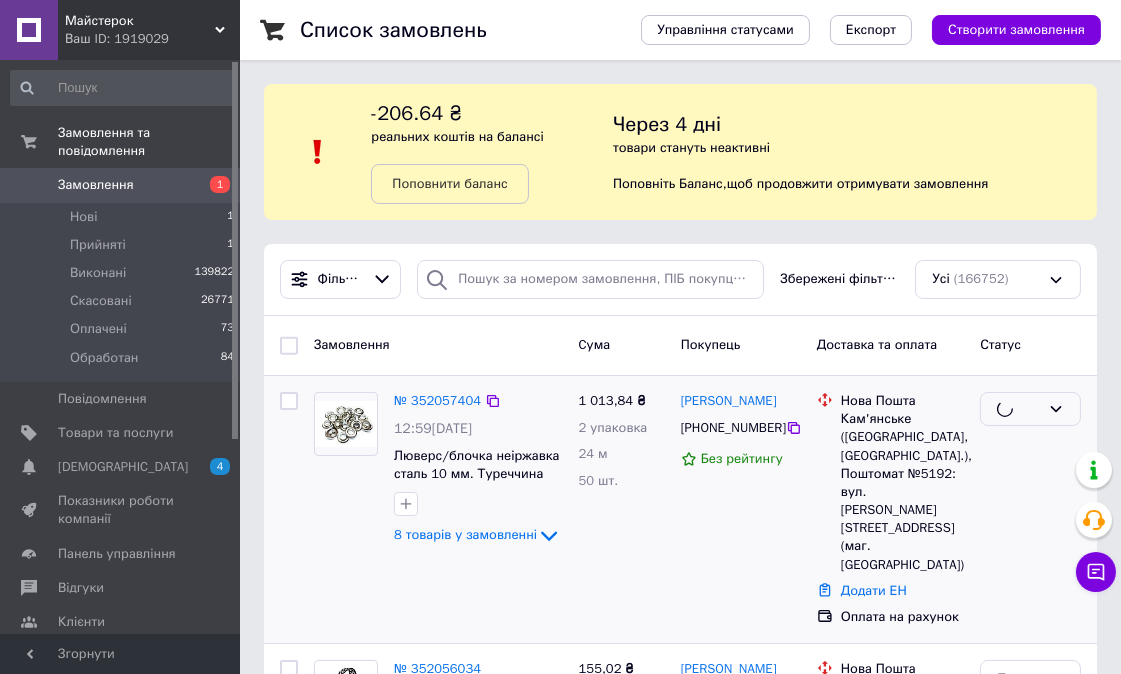 scroll, scrollTop: 222, scrollLeft: 0, axis: vertical 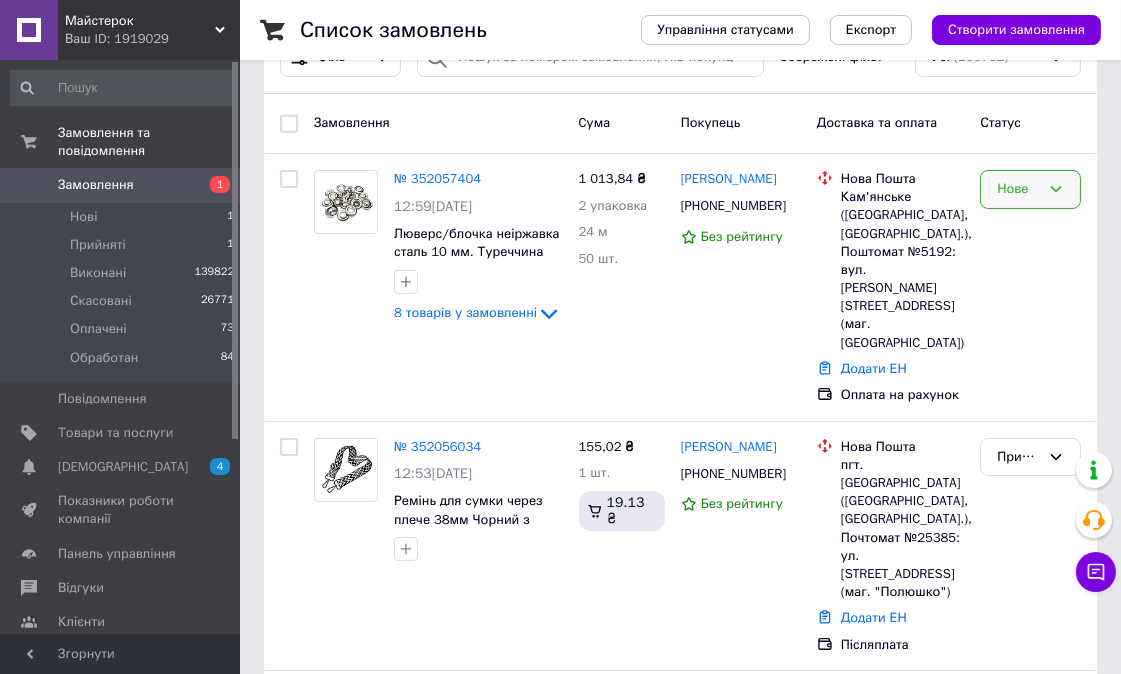 click on "Нове" at bounding box center (1018, 189) 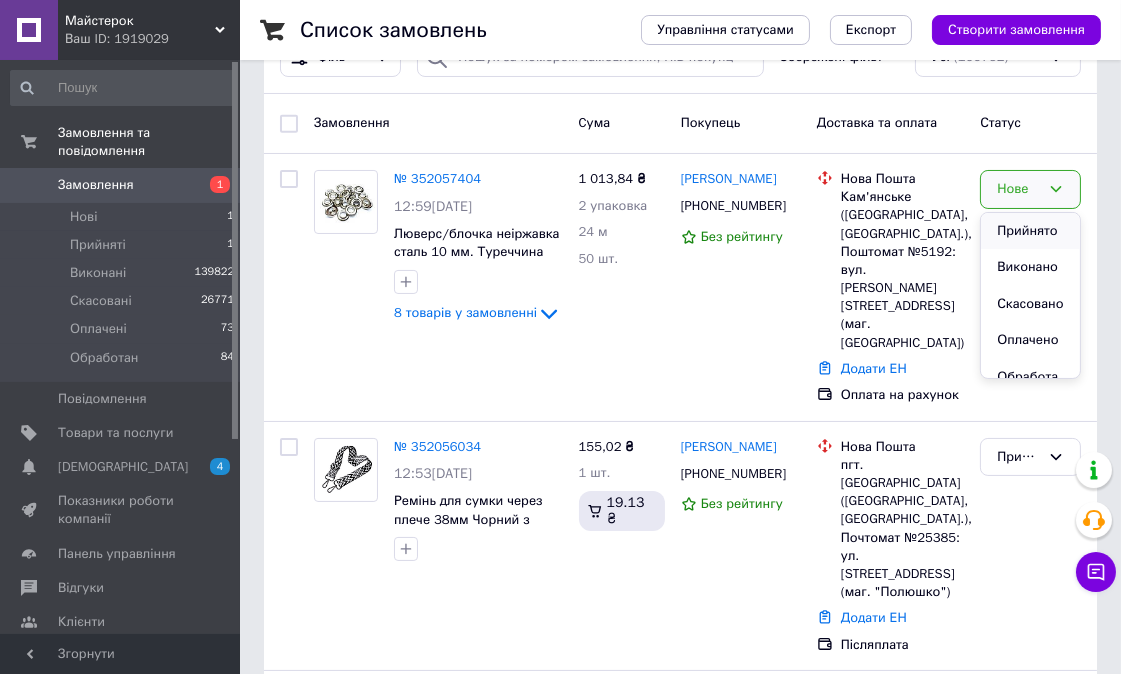 click on "Прийнято" at bounding box center (1030, 231) 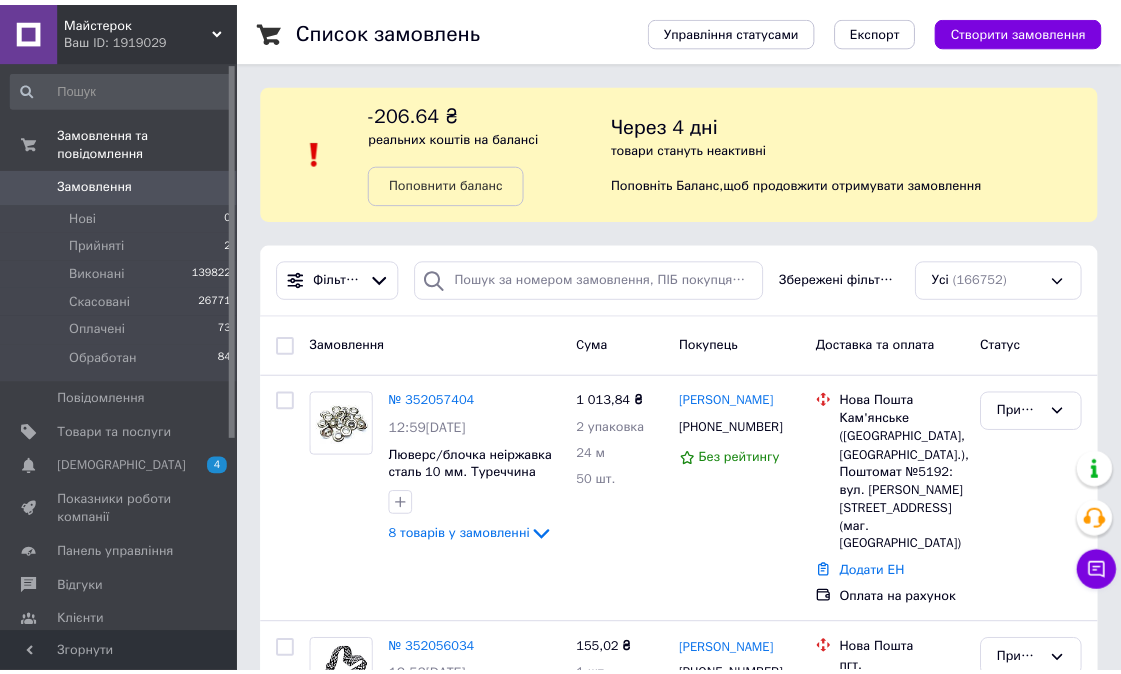 scroll, scrollTop: 0, scrollLeft: 0, axis: both 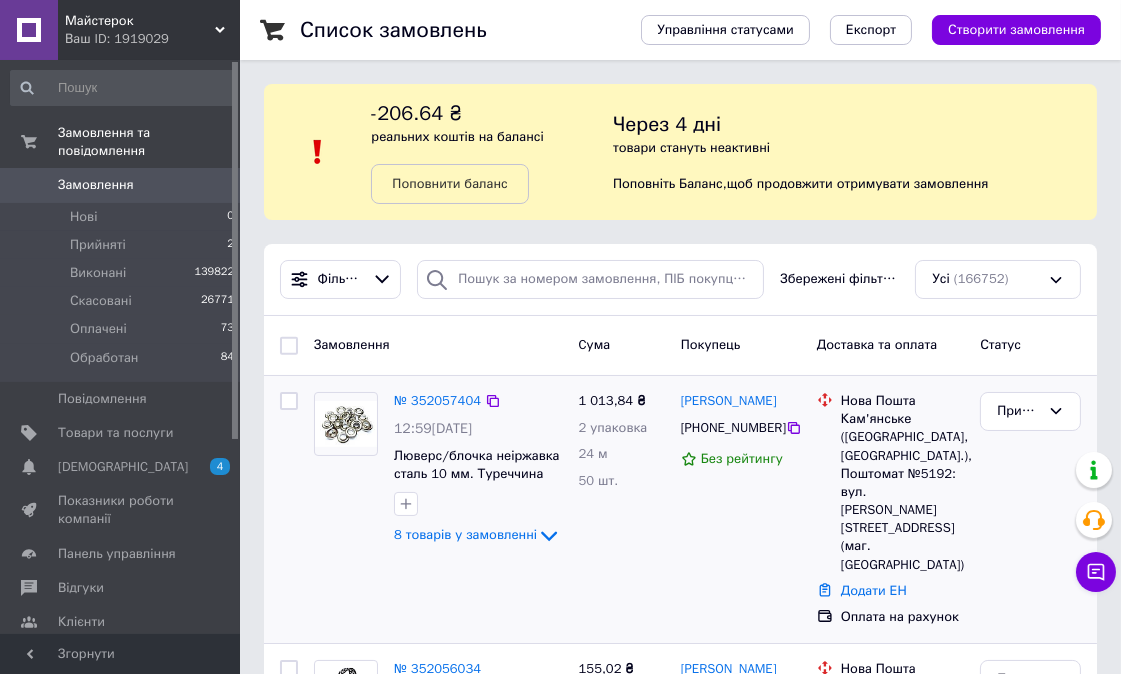 click at bounding box center (289, 401) 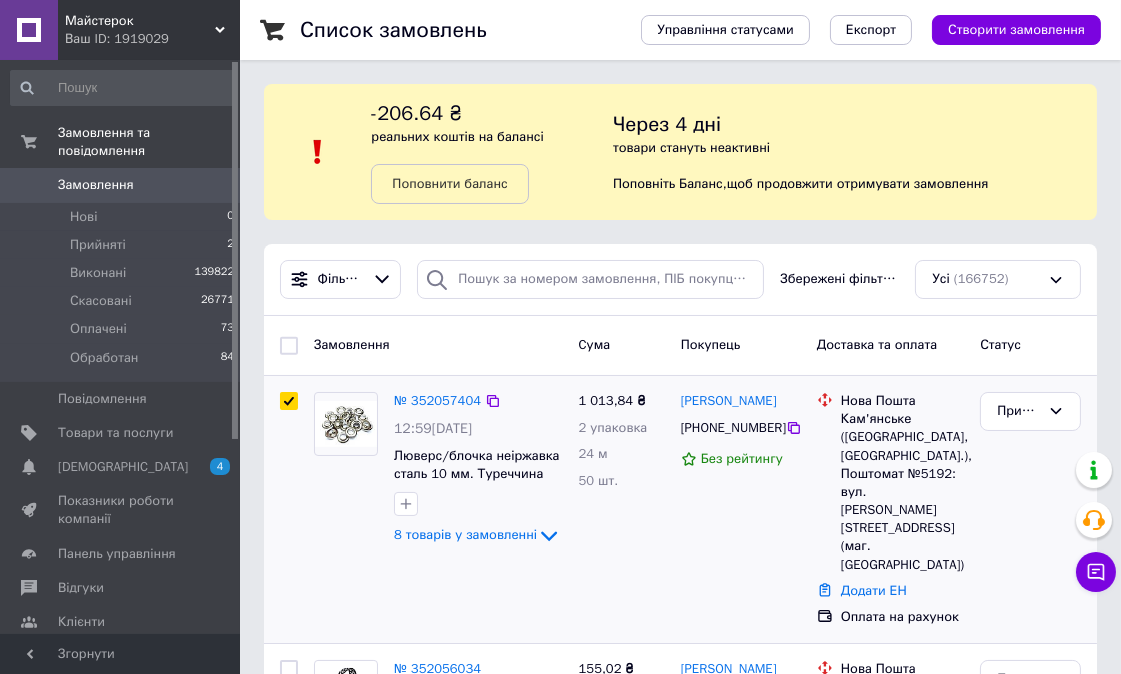 checkbox on "true" 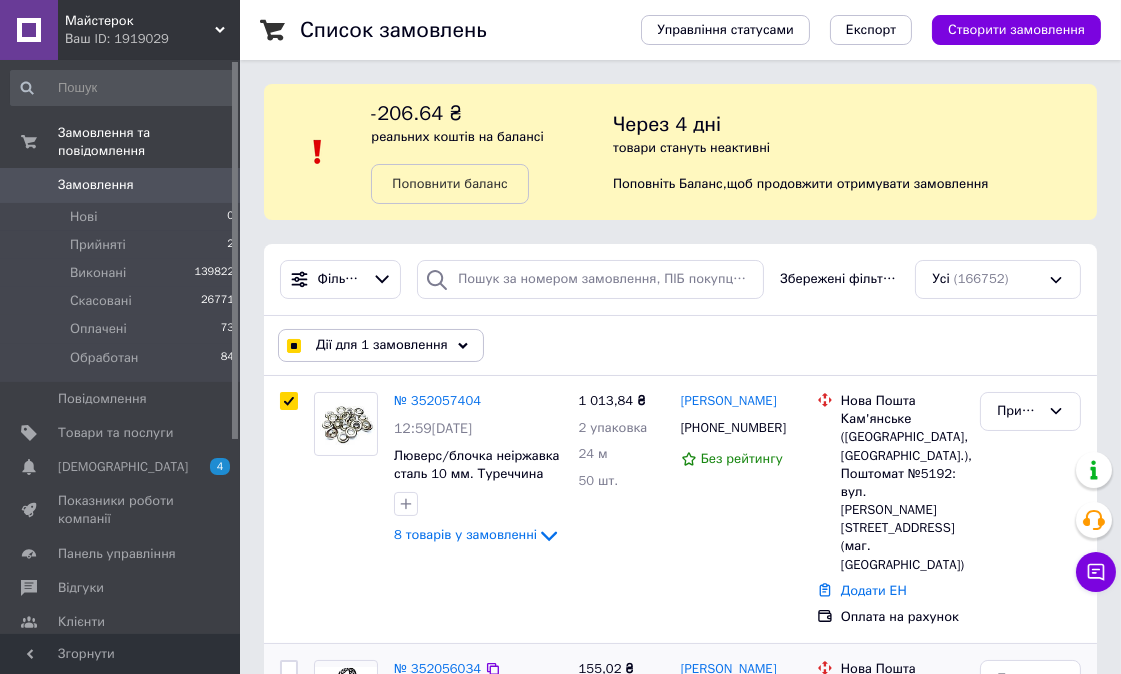 click at bounding box center [289, 669] 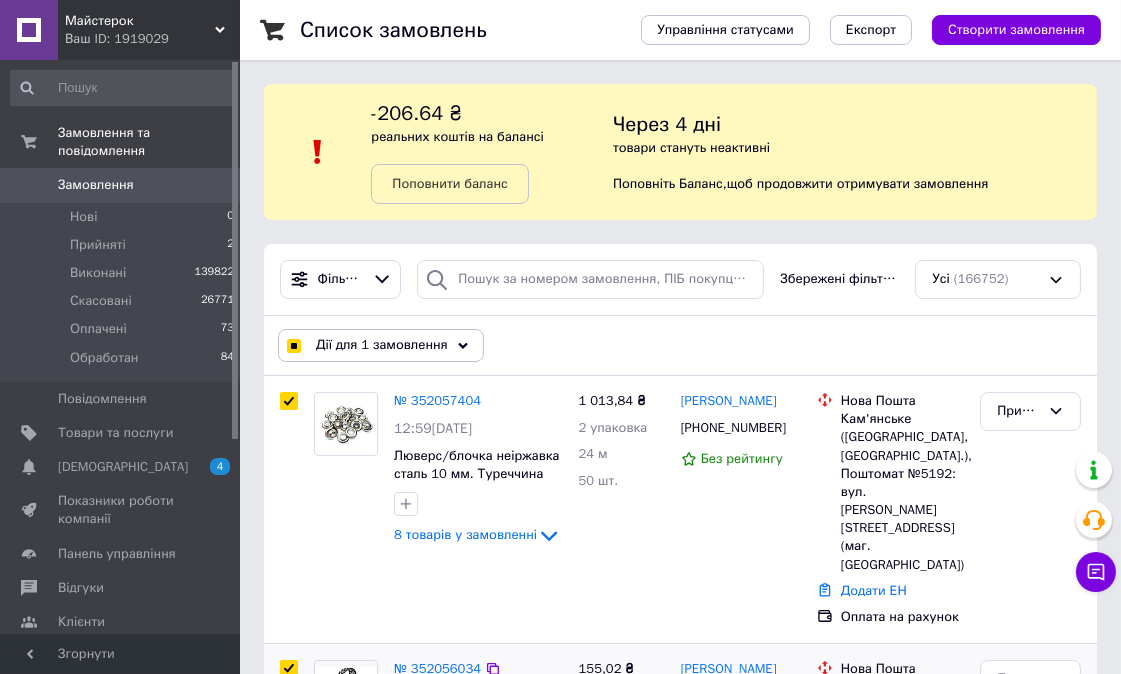checkbox on "true" 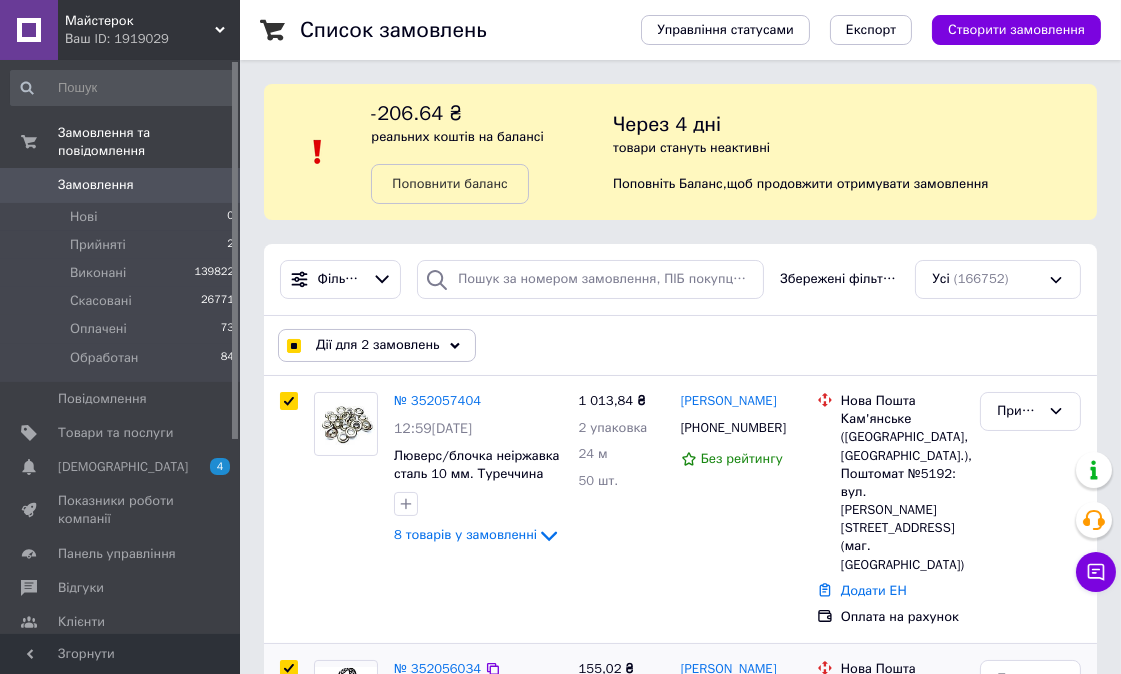 scroll, scrollTop: 333, scrollLeft: 0, axis: vertical 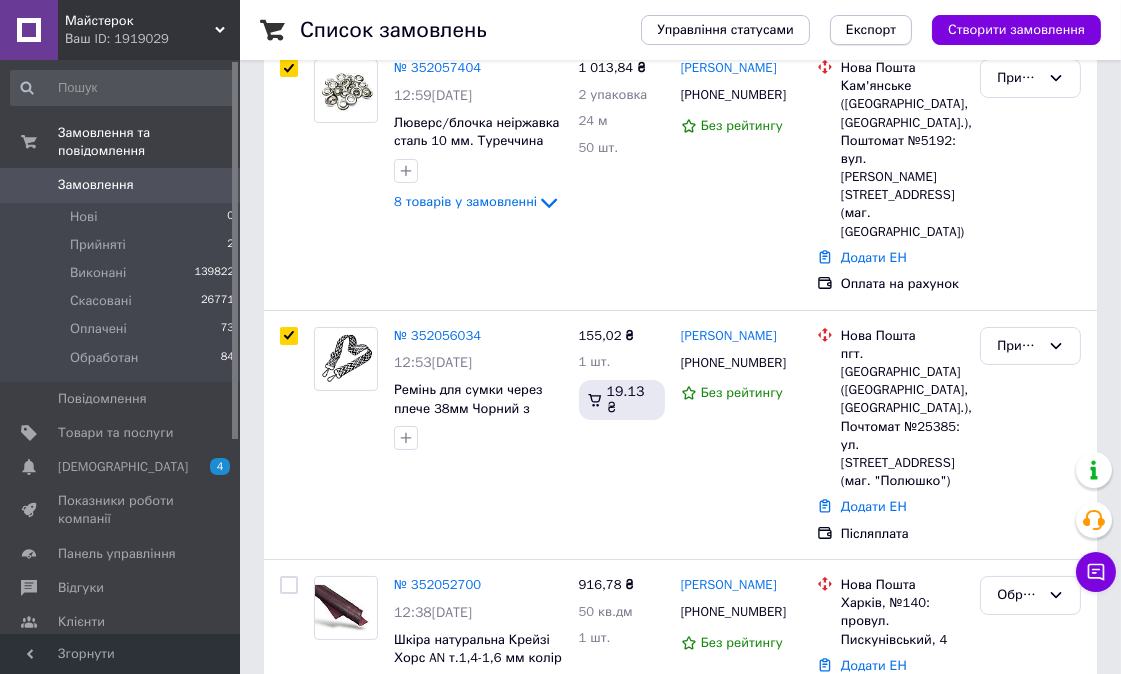 click on "Експорт" at bounding box center [871, 30] 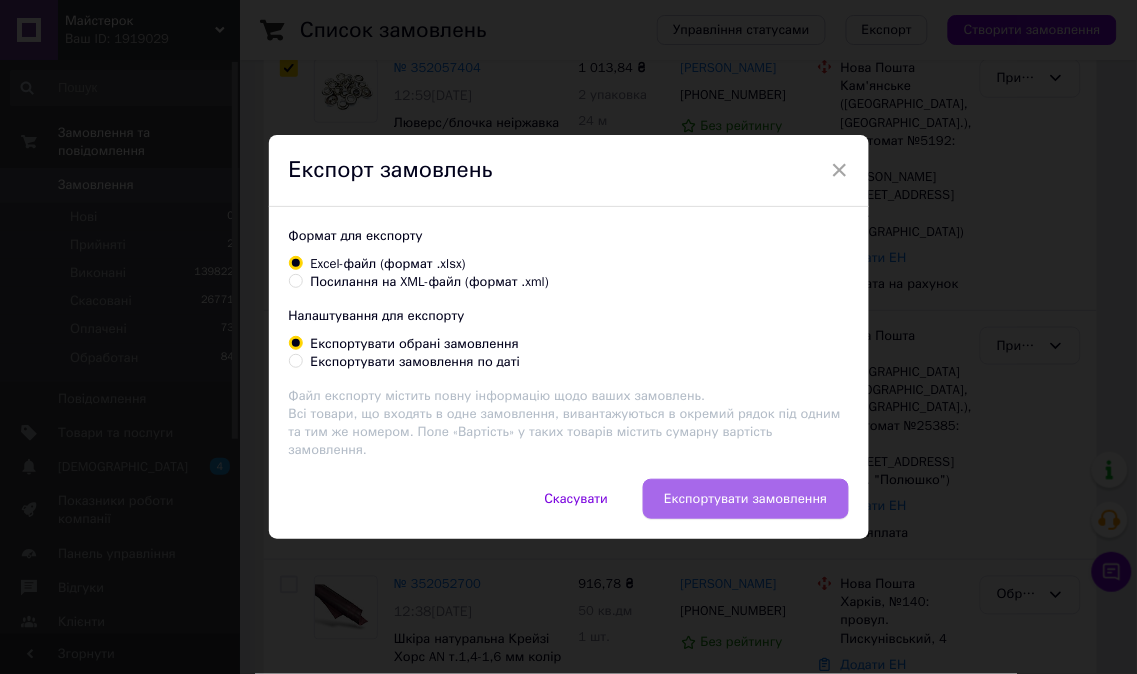 click on "Експортувати замовлення" at bounding box center [745, 499] 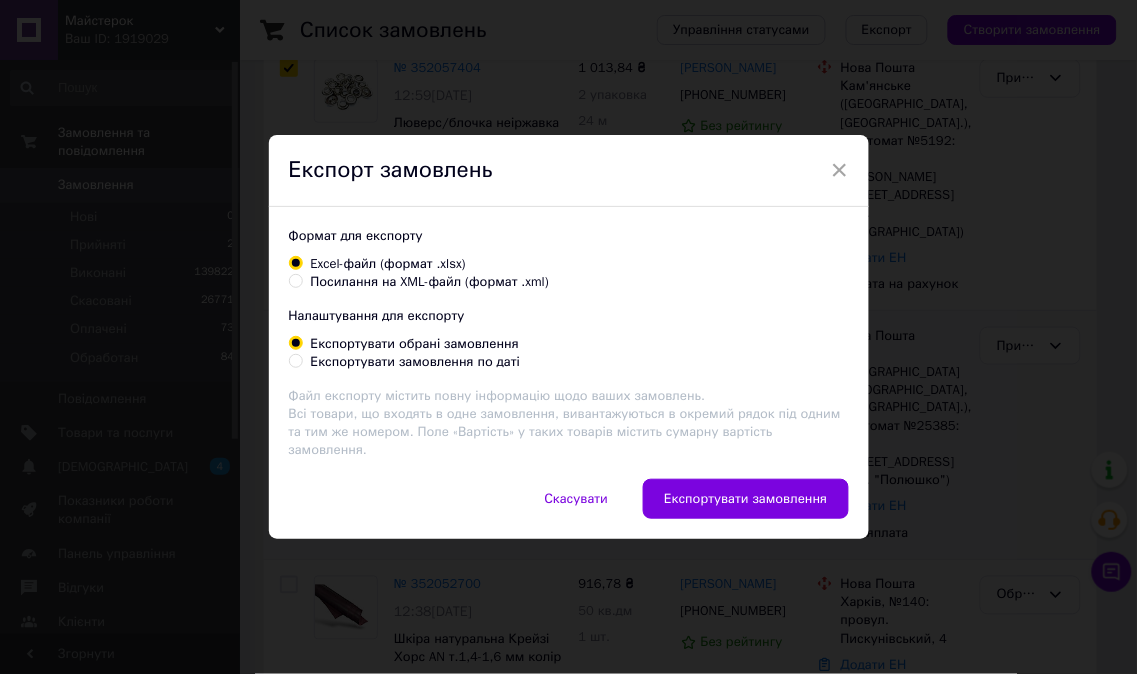 checkbox on "true" 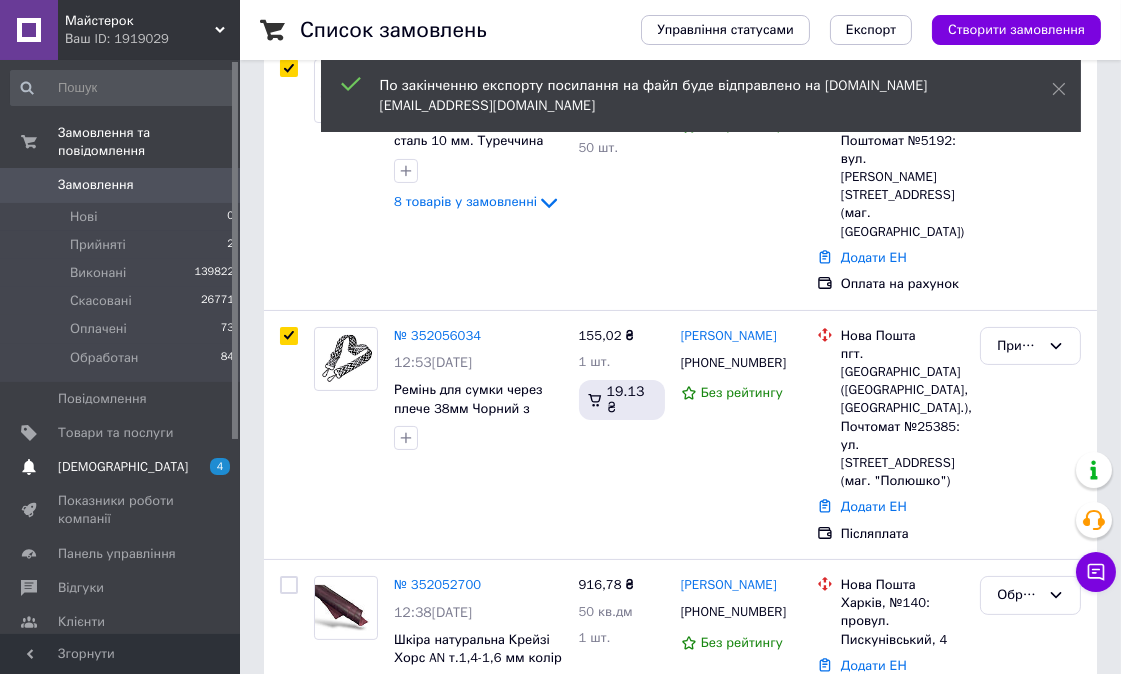 click on "Сповіщення 4 0" at bounding box center (123, 467) 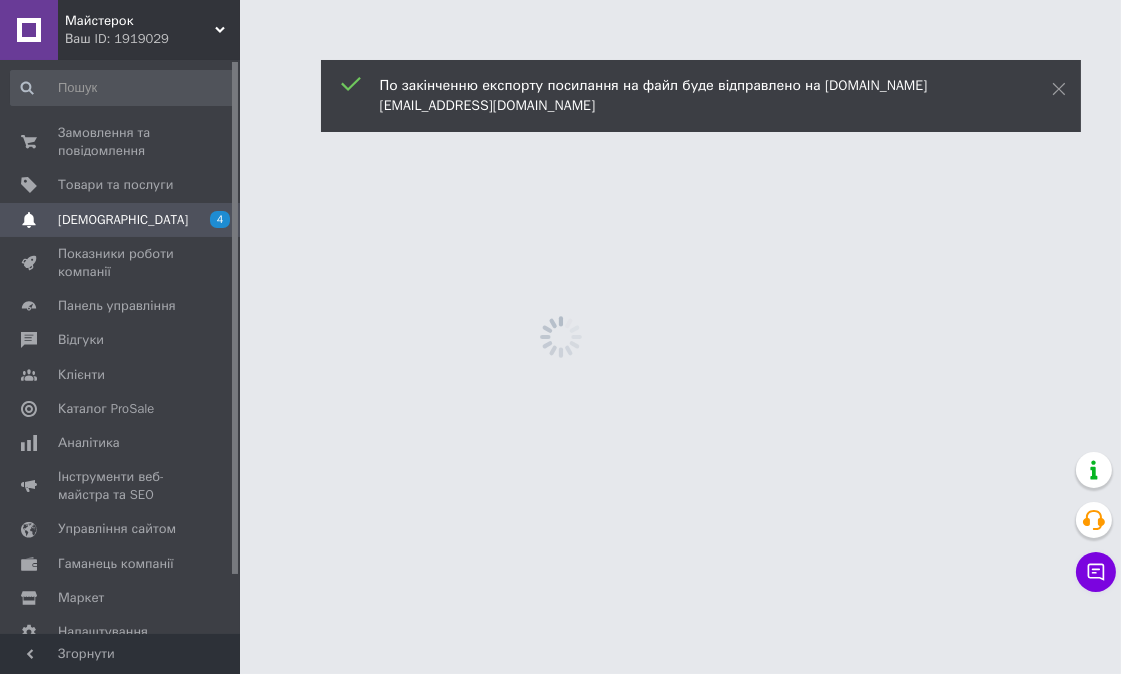 scroll, scrollTop: 0, scrollLeft: 0, axis: both 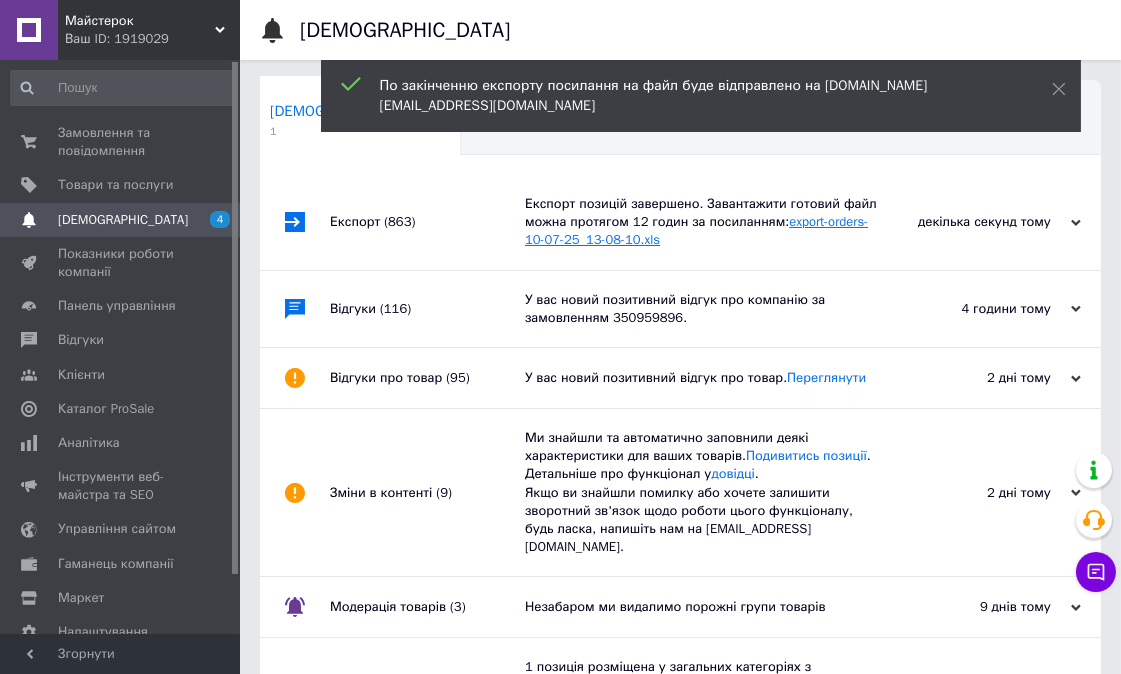 click on "export-orders-10-07-25_13-08-10.xls" at bounding box center (696, 230) 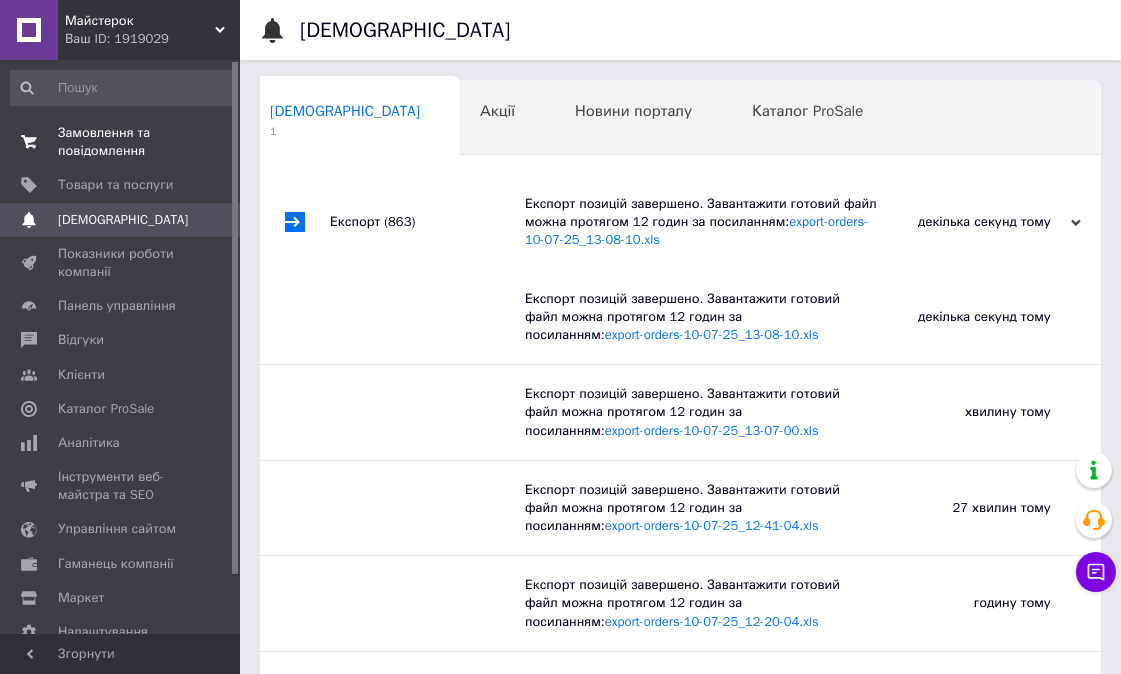 click on "Замовлення та повідомлення" at bounding box center [121, 142] 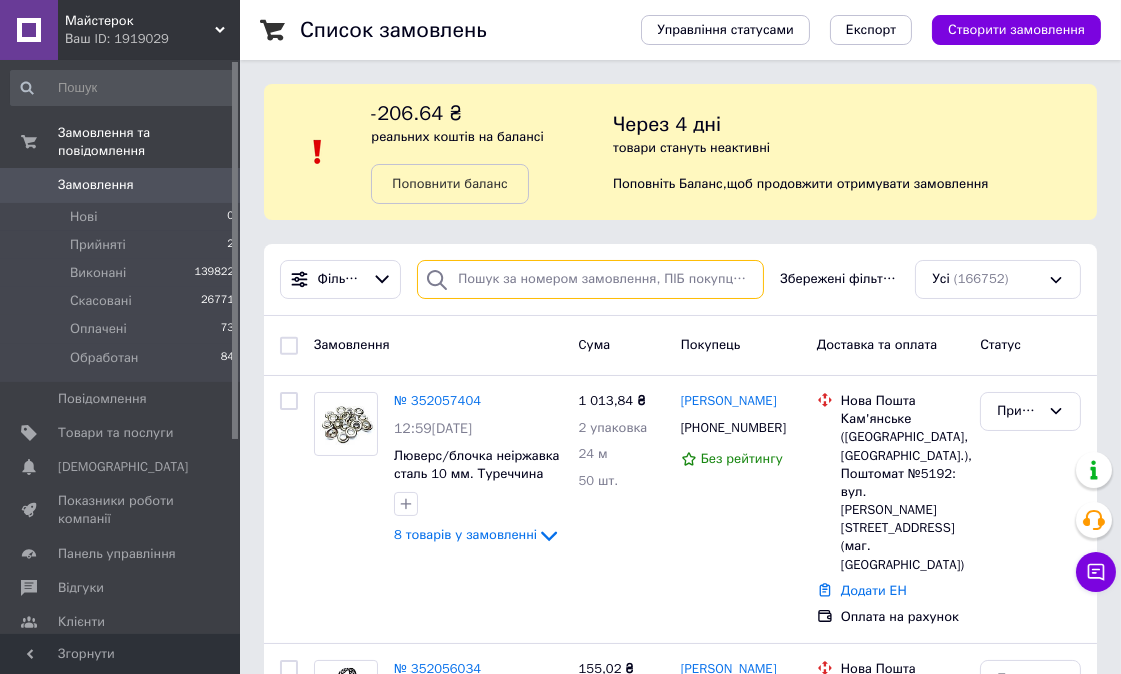click at bounding box center [590, 279] 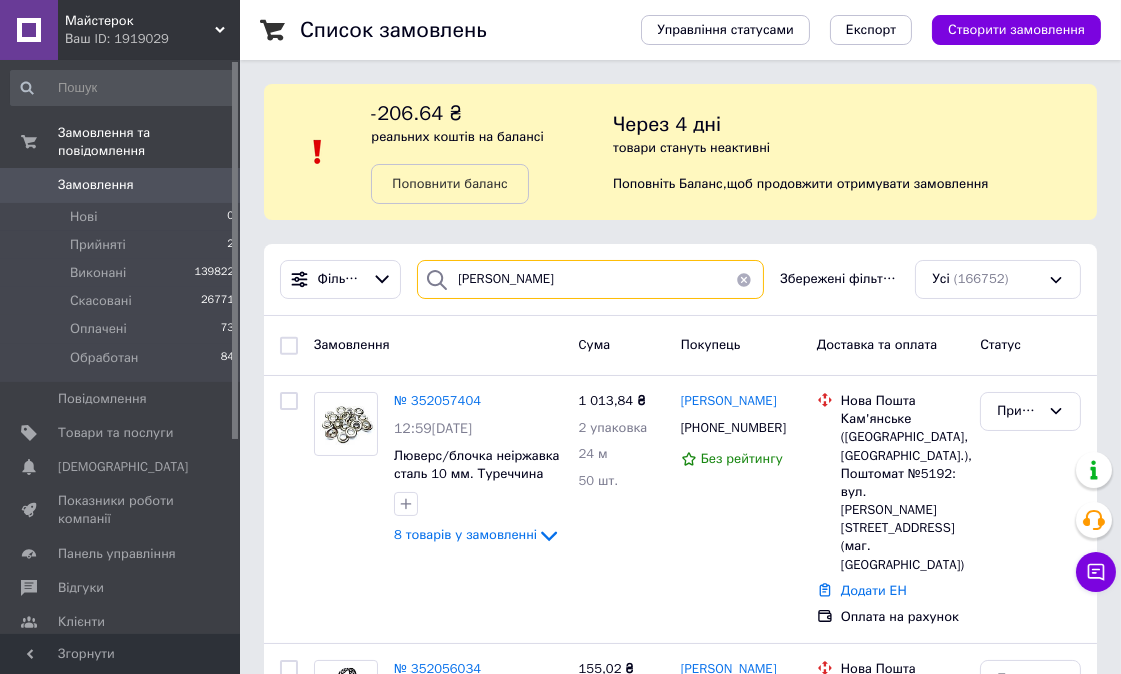 type on "пономаренко" 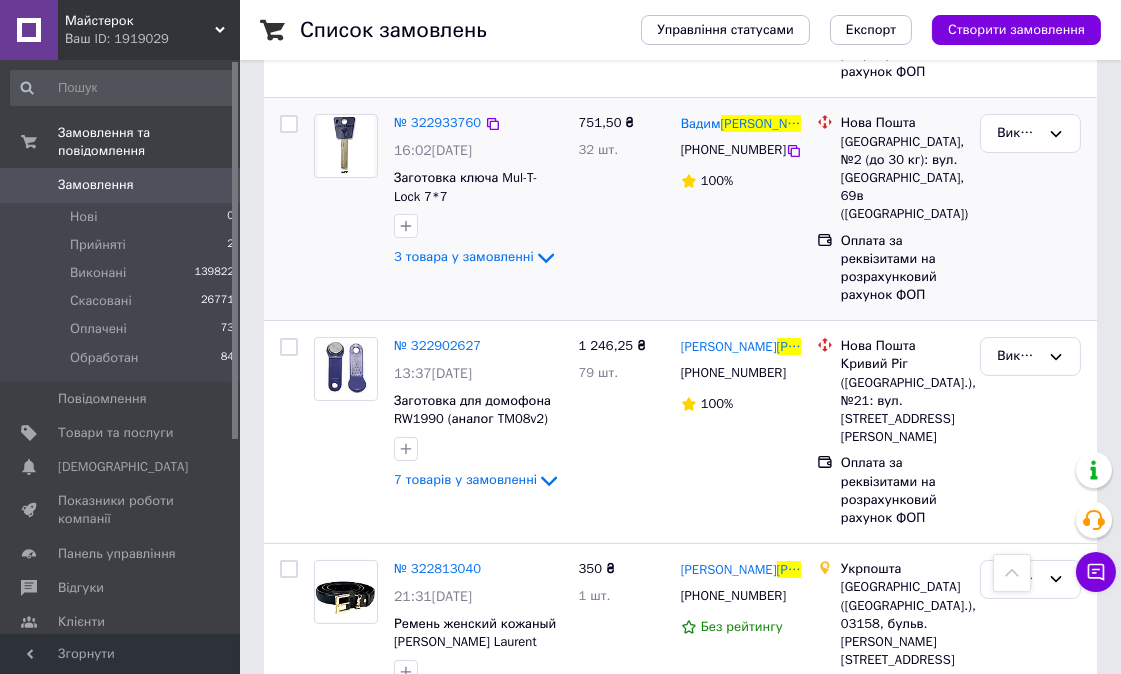 scroll, scrollTop: 10283, scrollLeft: 0, axis: vertical 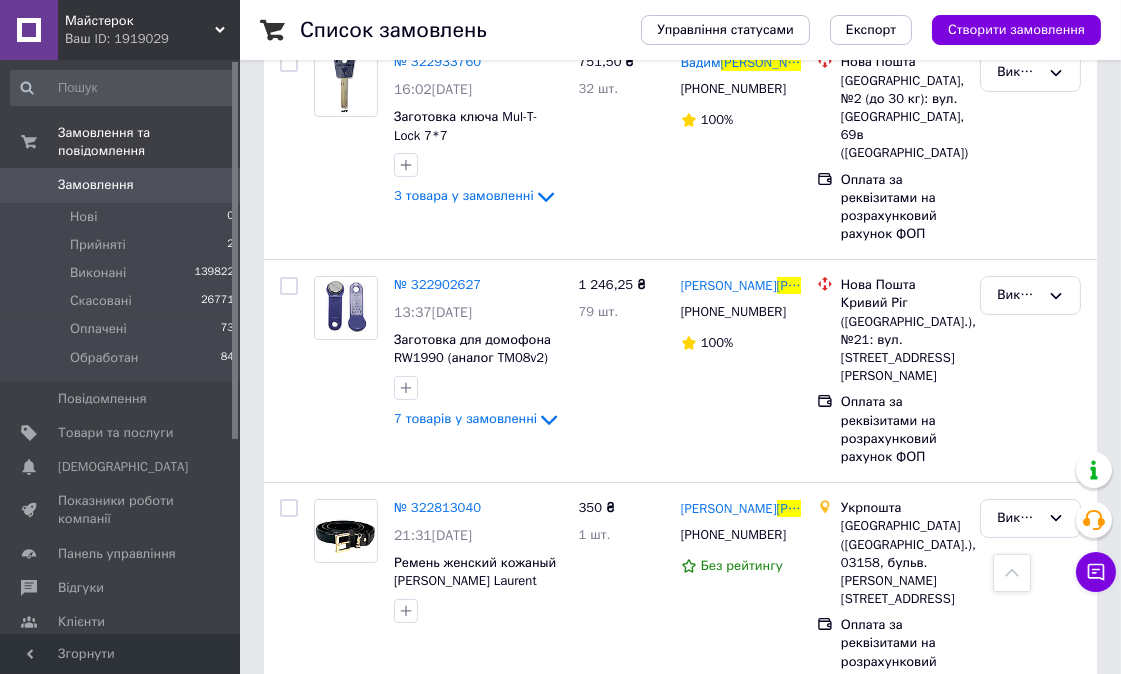 click on "2" at bounding box center (327, 973) 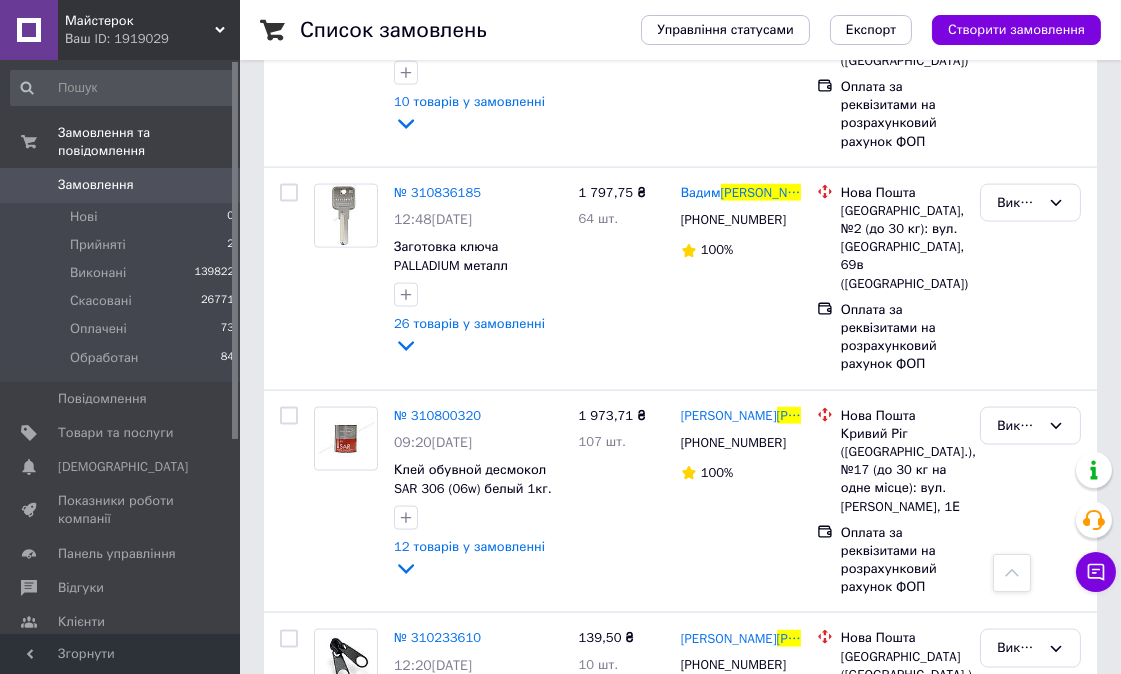 scroll, scrollTop: 4000, scrollLeft: 0, axis: vertical 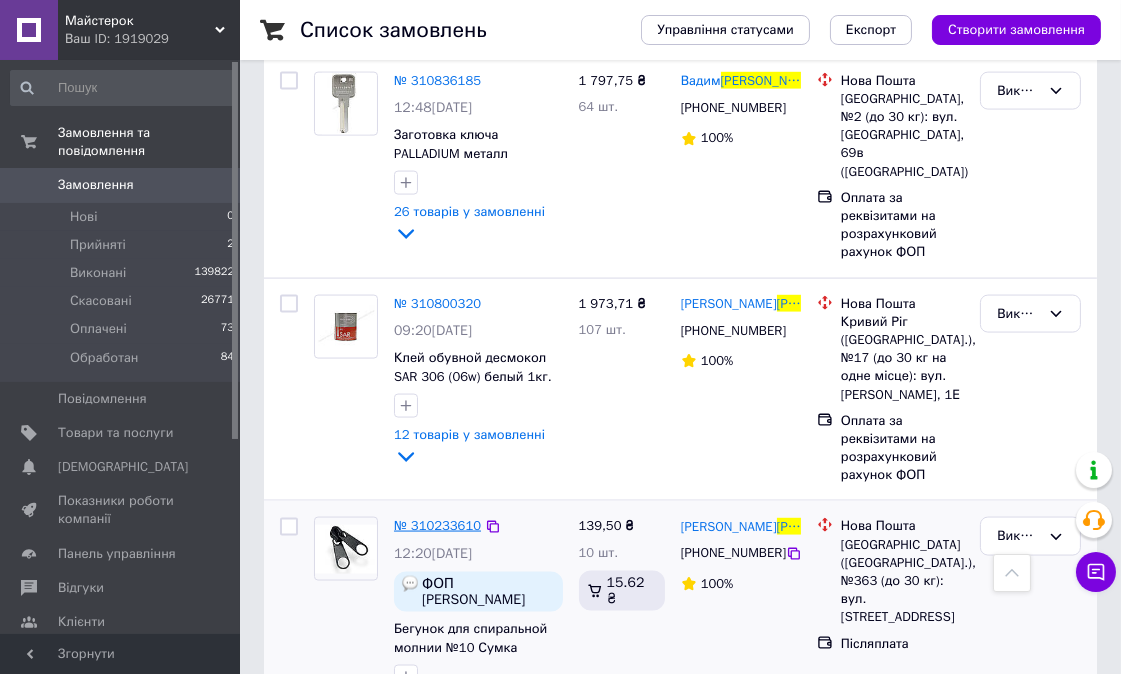click on "№ 310233610" at bounding box center (437, 525) 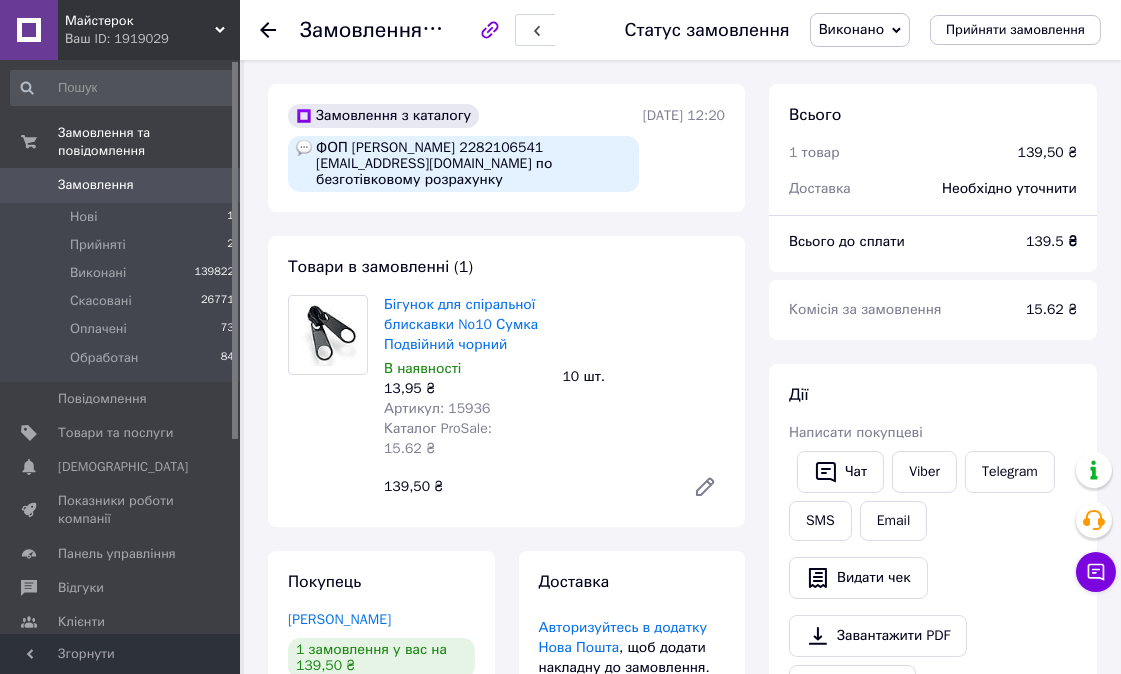 click 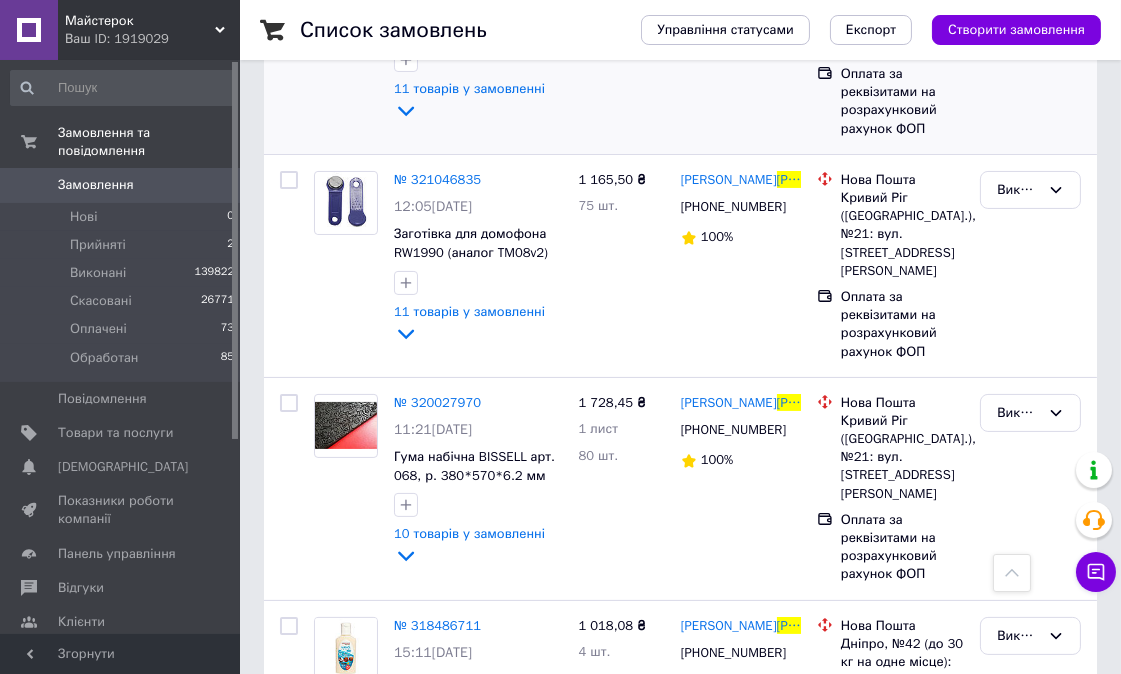 scroll, scrollTop: 0, scrollLeft: 0, axis: both 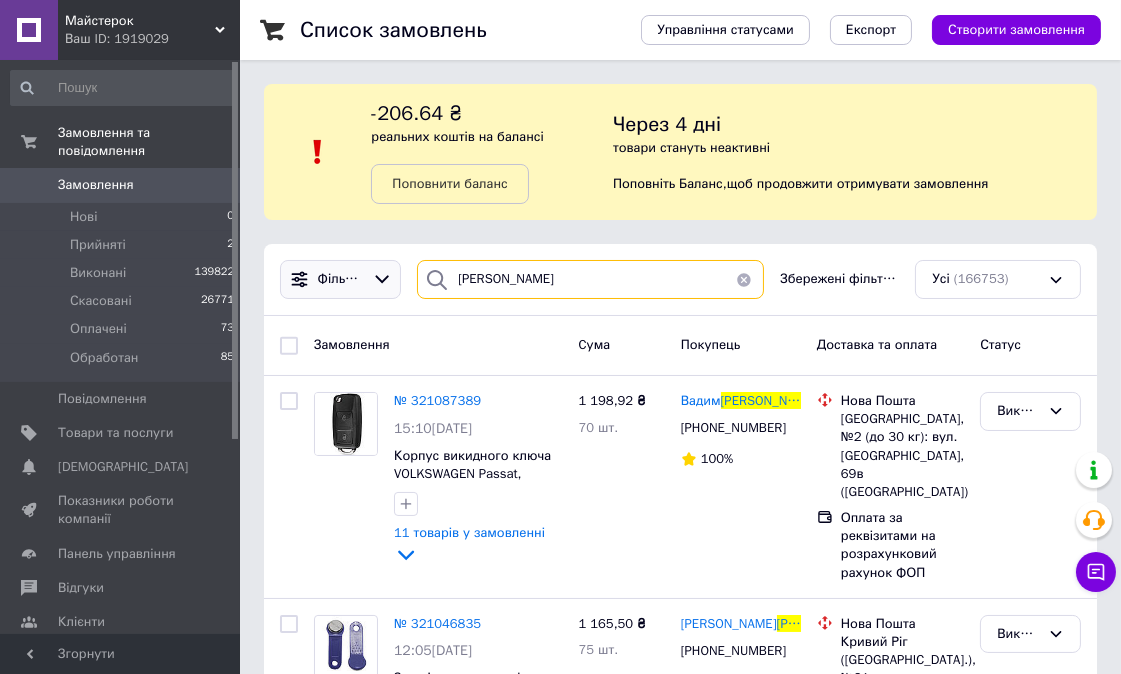 drag, startPoint x: 535, startPoint y: 278, endPoint x: 380, endPoint y: 282, distance: 155.0516 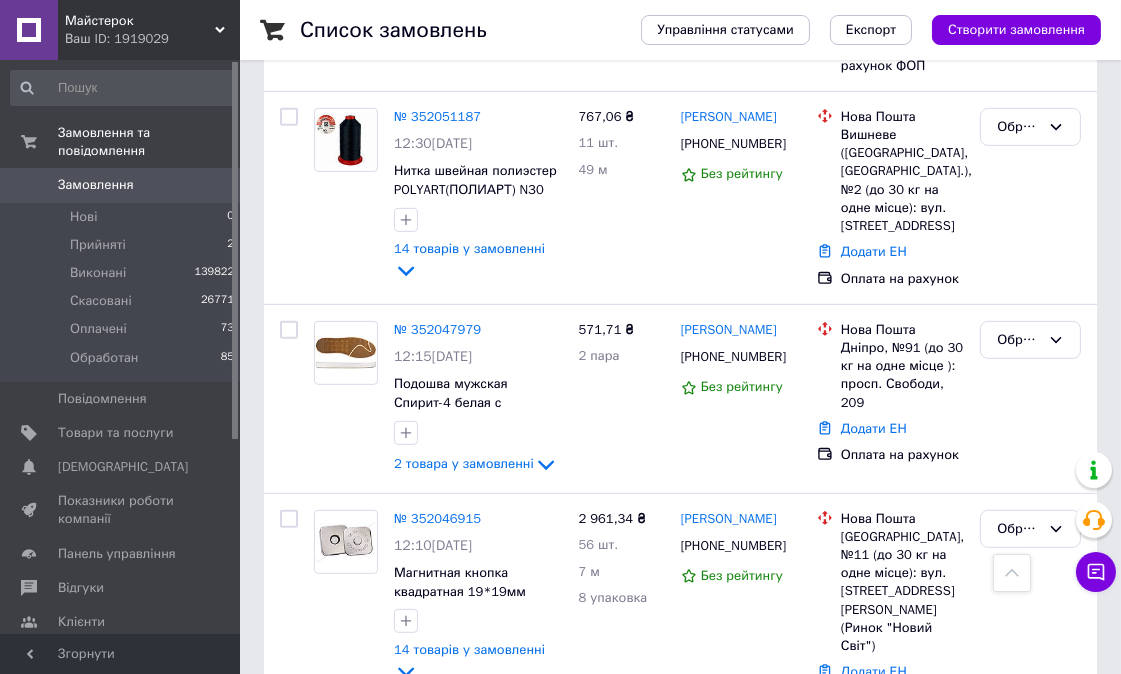 scroll, scrollTop: 1666, scrollLeft: 0, axis: vertical 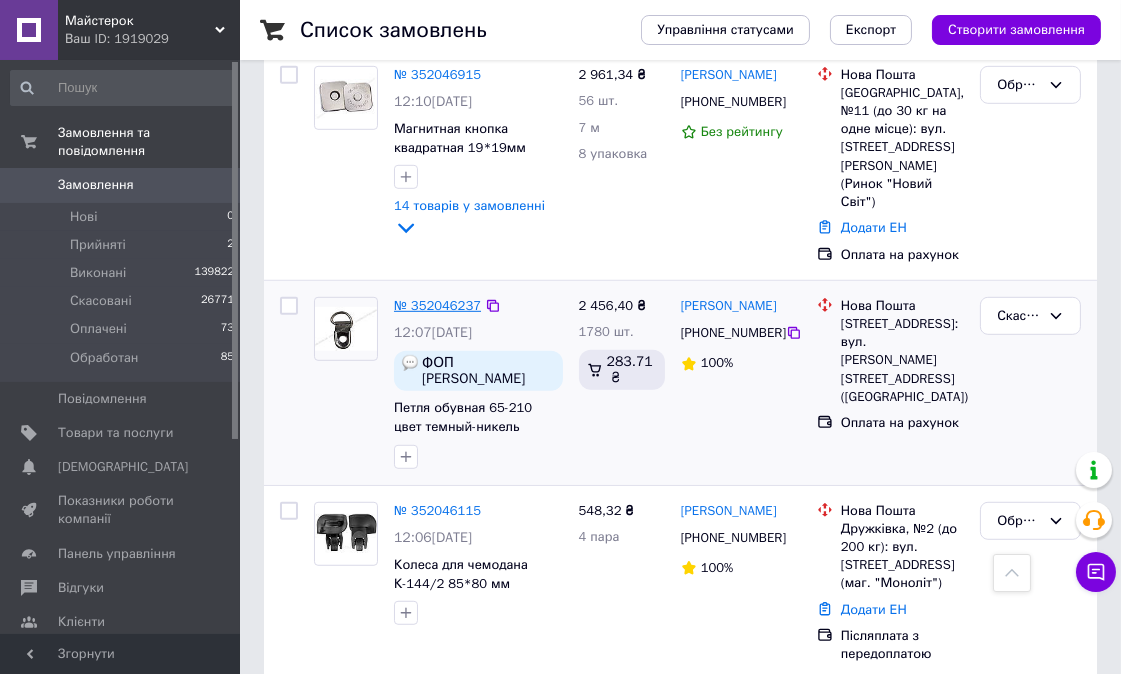 type 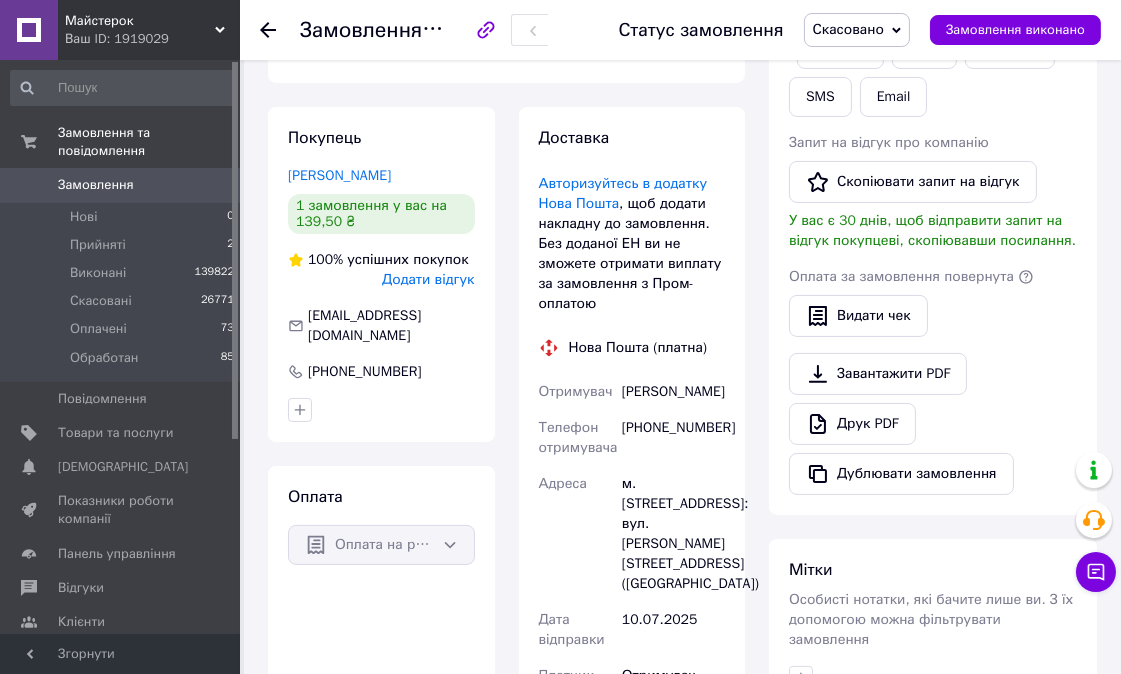 scroll, scrollTop: 555, scrollLeft: 0, axis: vertical 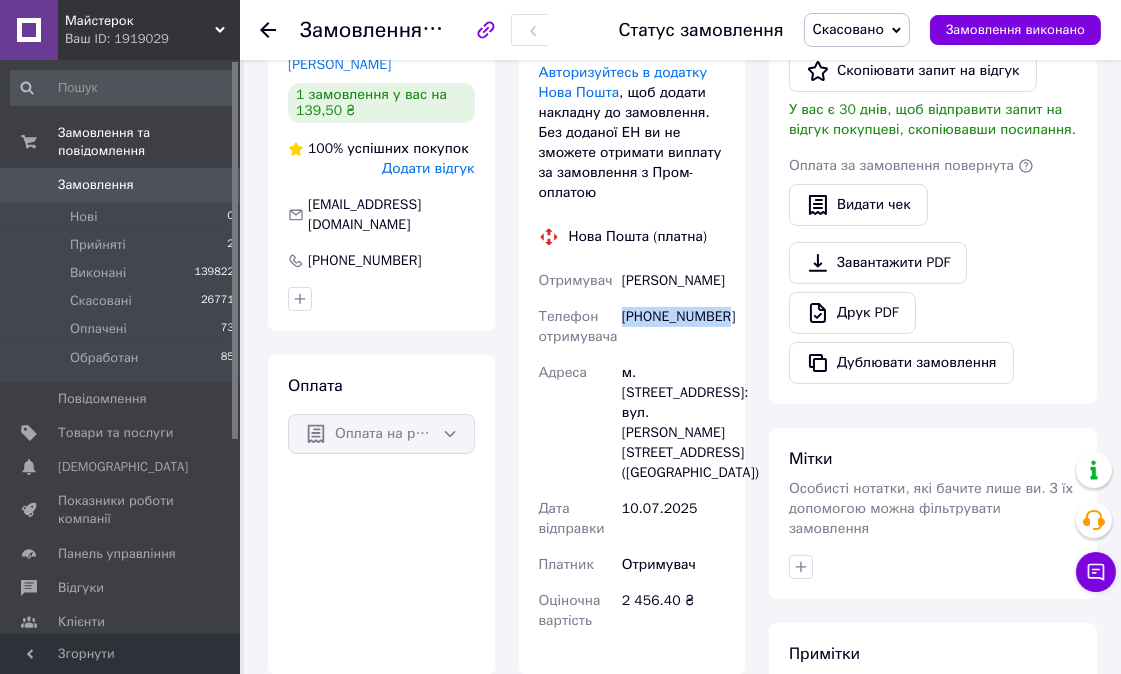 drag, startPoint x: 620, startPoint y: 330, endPoint x: 725, endPoint y: 332, distance: 105.01904 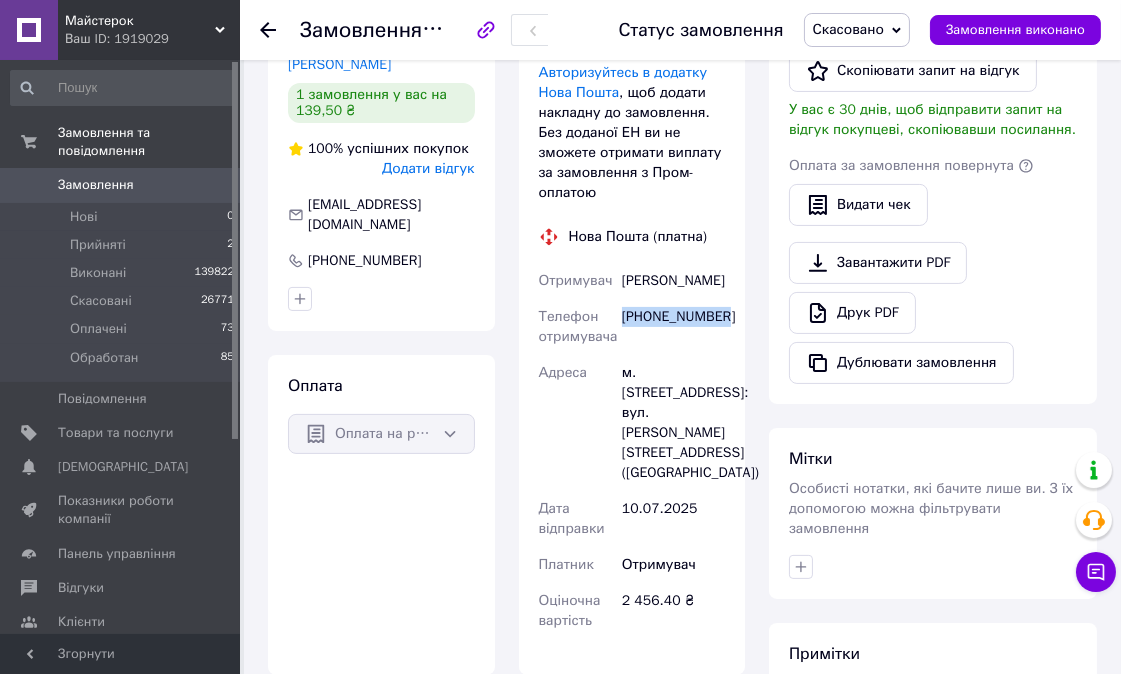 copy on "[PHONE_NUMBER]" 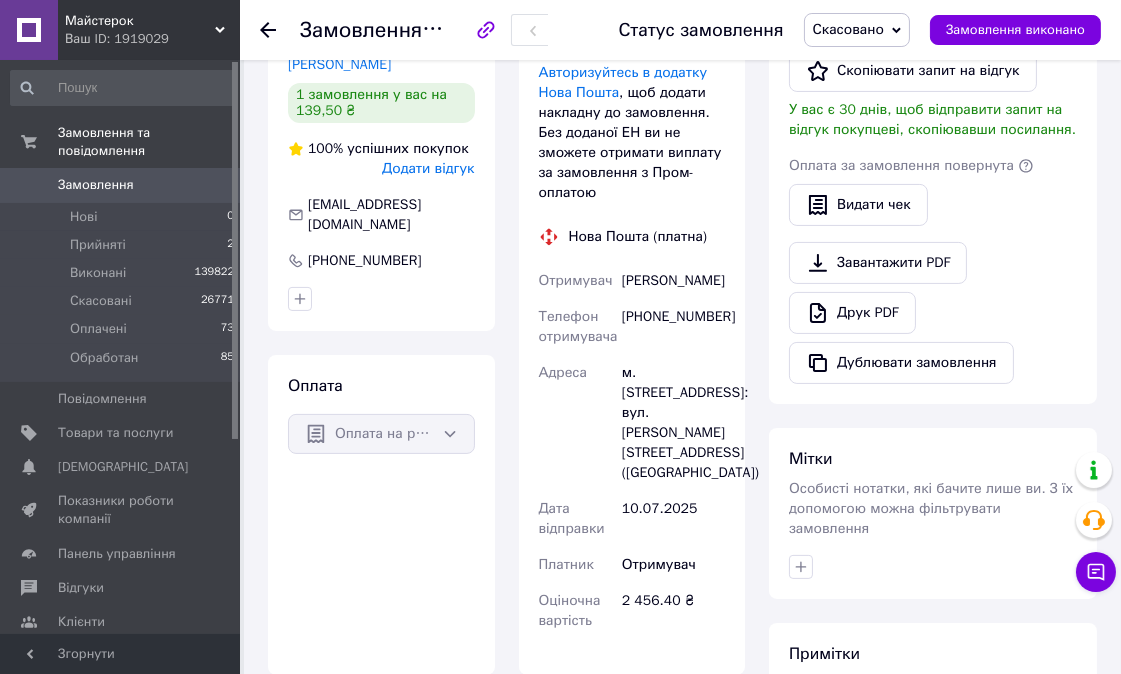 click 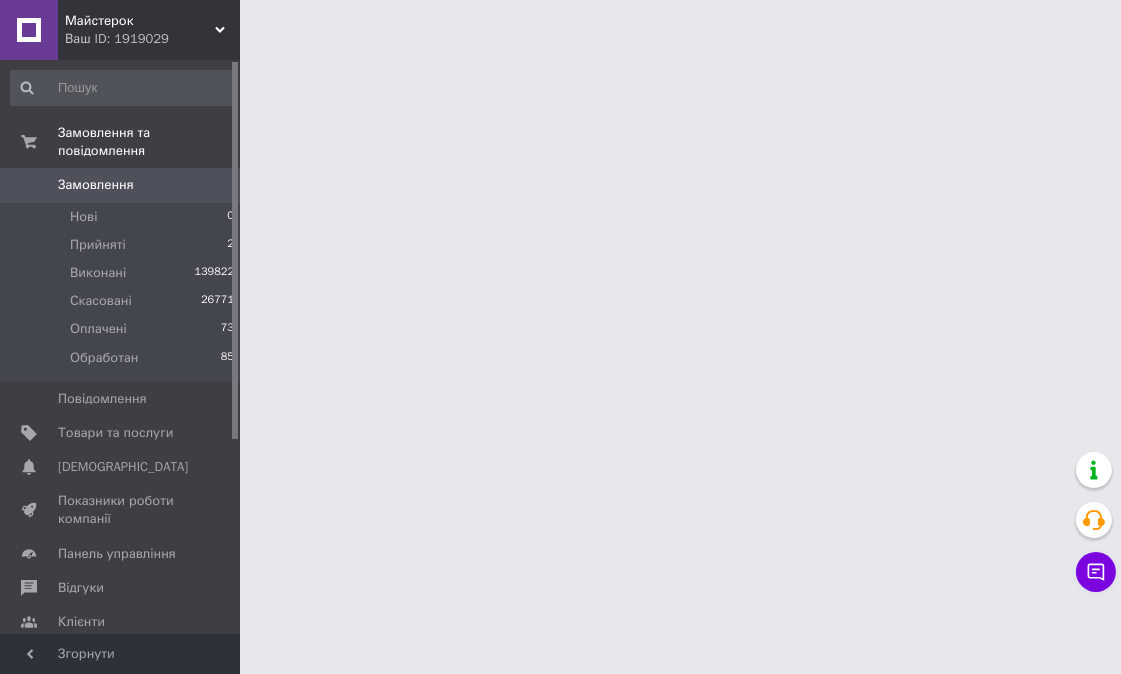 scroll, scrollTop: 0, scrollLeft: 0, axis: both 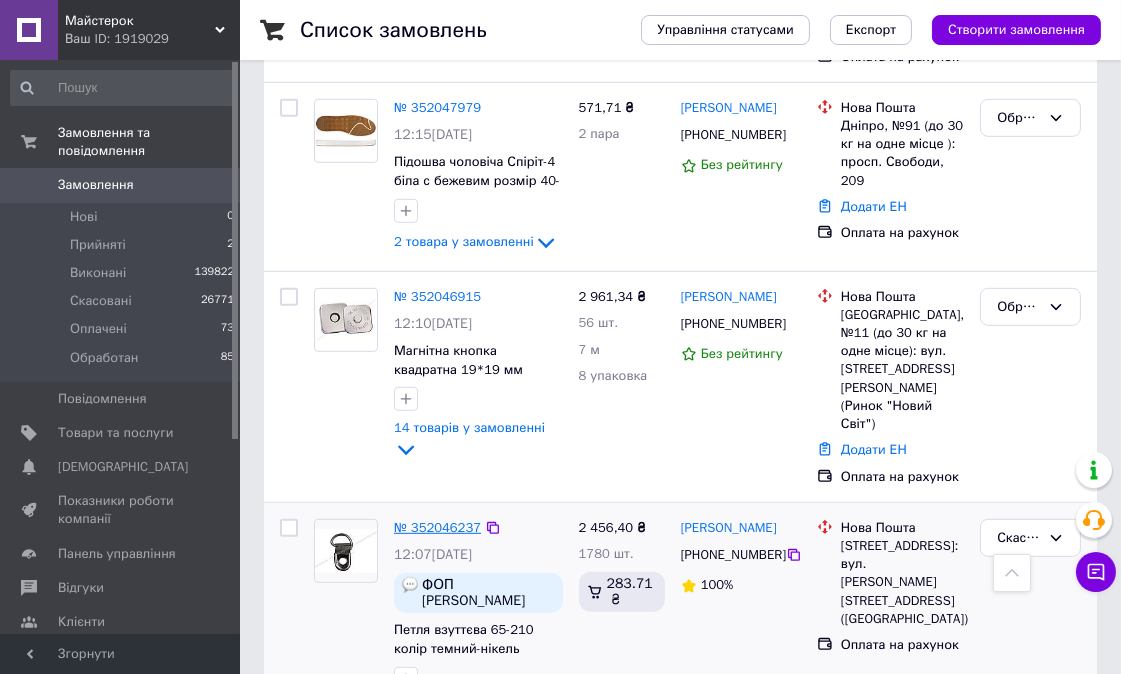 click on "№ 352046237" at bounding box center [437, 527] 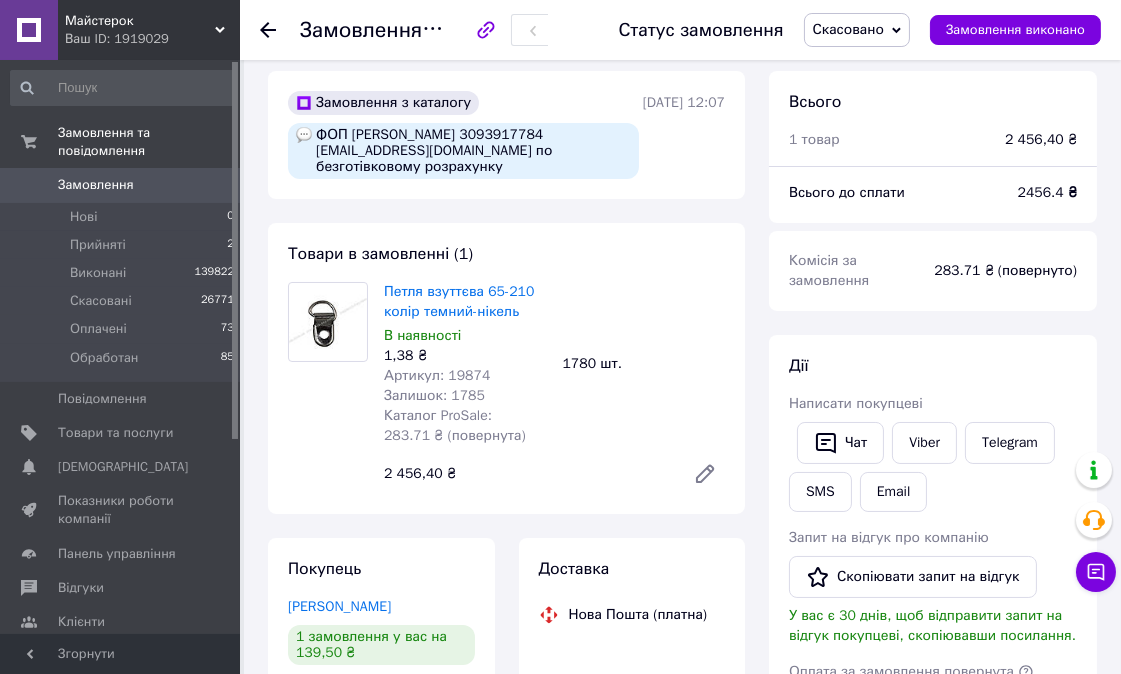 scroll, scrollTop: 0, scrollLeft: 0, axis: both 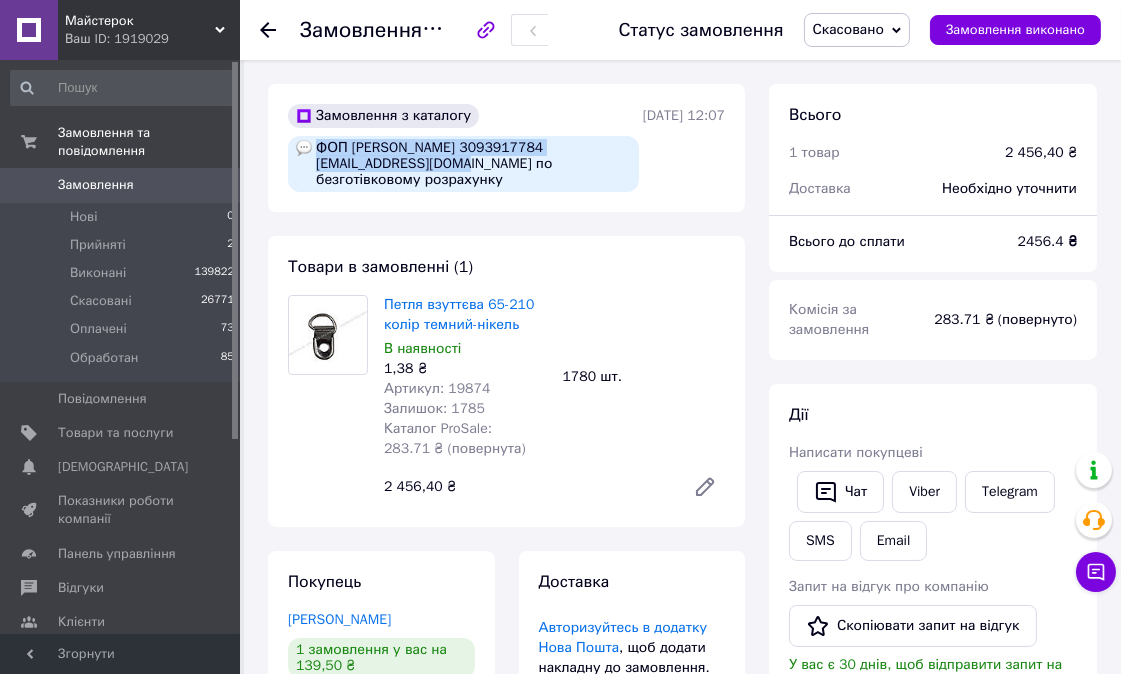 drag, startPoint x: 315, startPoint y: 144, endPoint x: 422, endPoint y: 162, distance: 108.503456 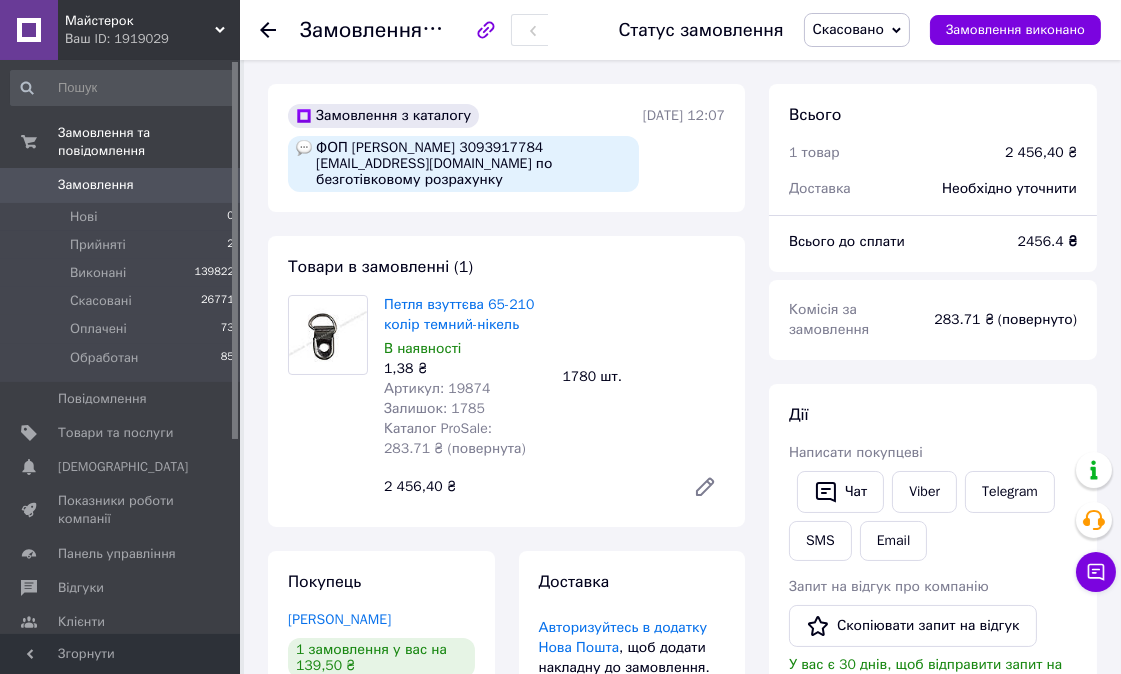 click at bounding box center (280, 30) 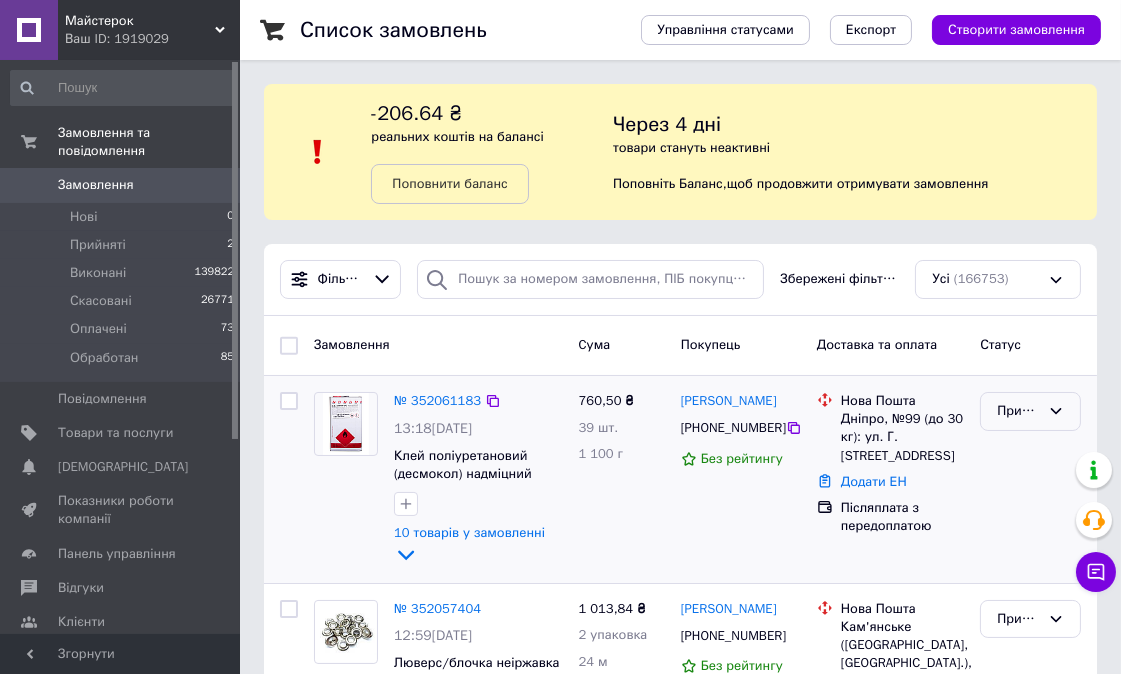 click on "Прийнято" at bounding box center [1018, 411] 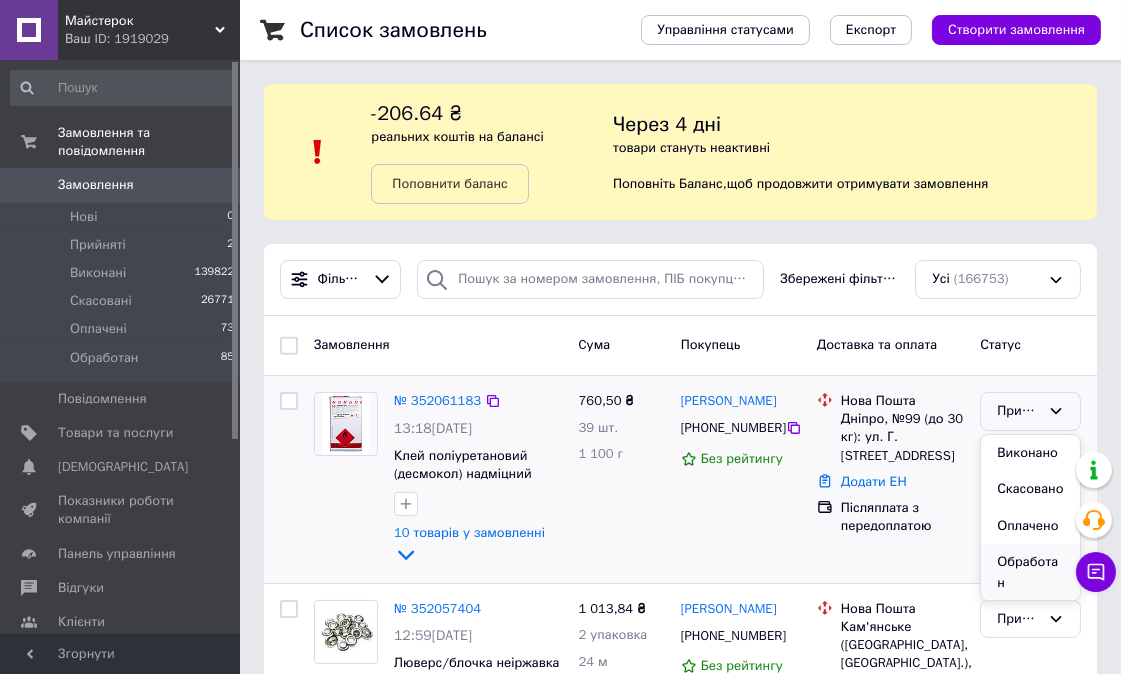 click on "Обработан" at bounding box center (1030, 572) 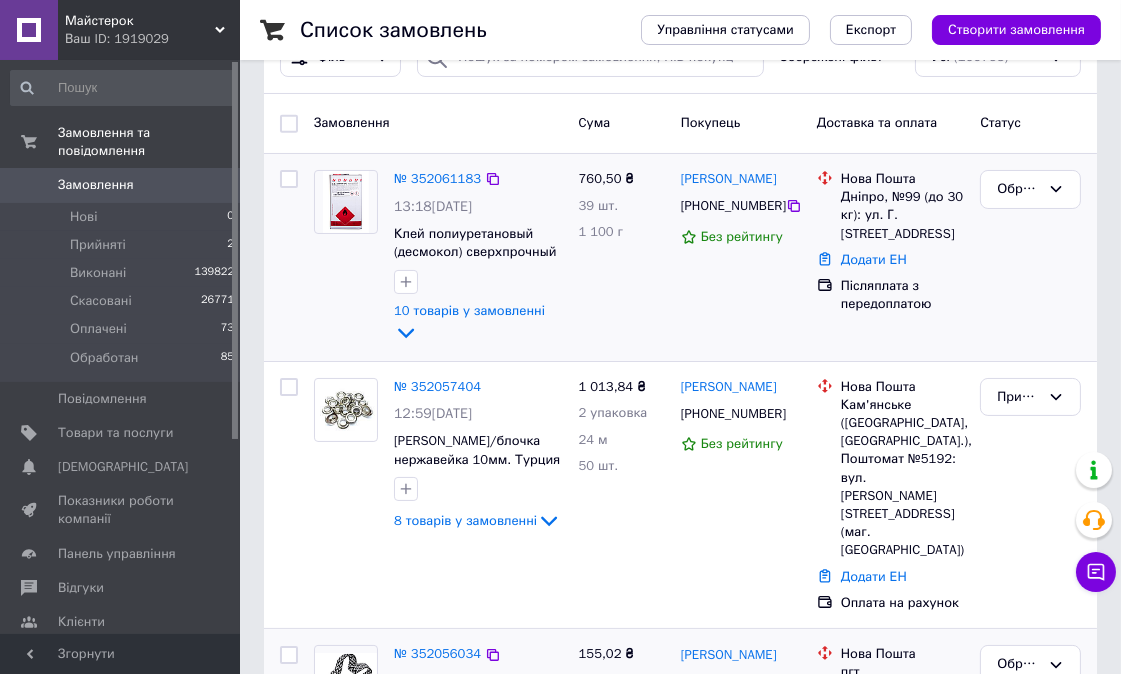 scroll, scrollTop: 333, scrollLeft: 0, axis: vertical 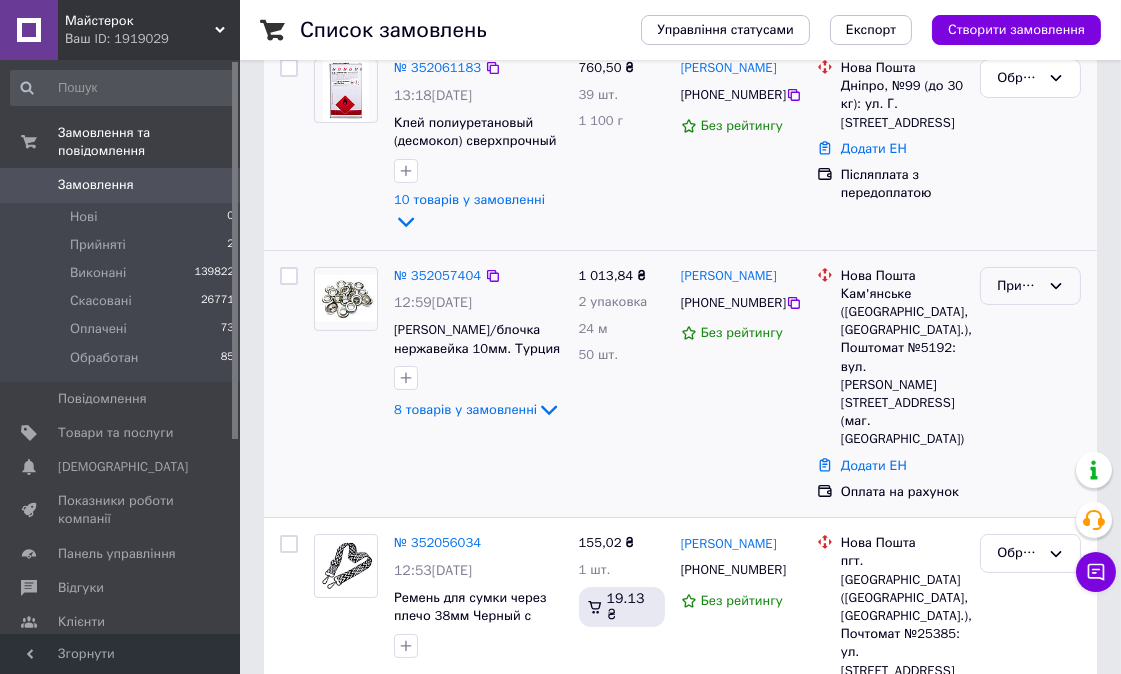 click on "Прийнято" at bounding box center (1030, 286) 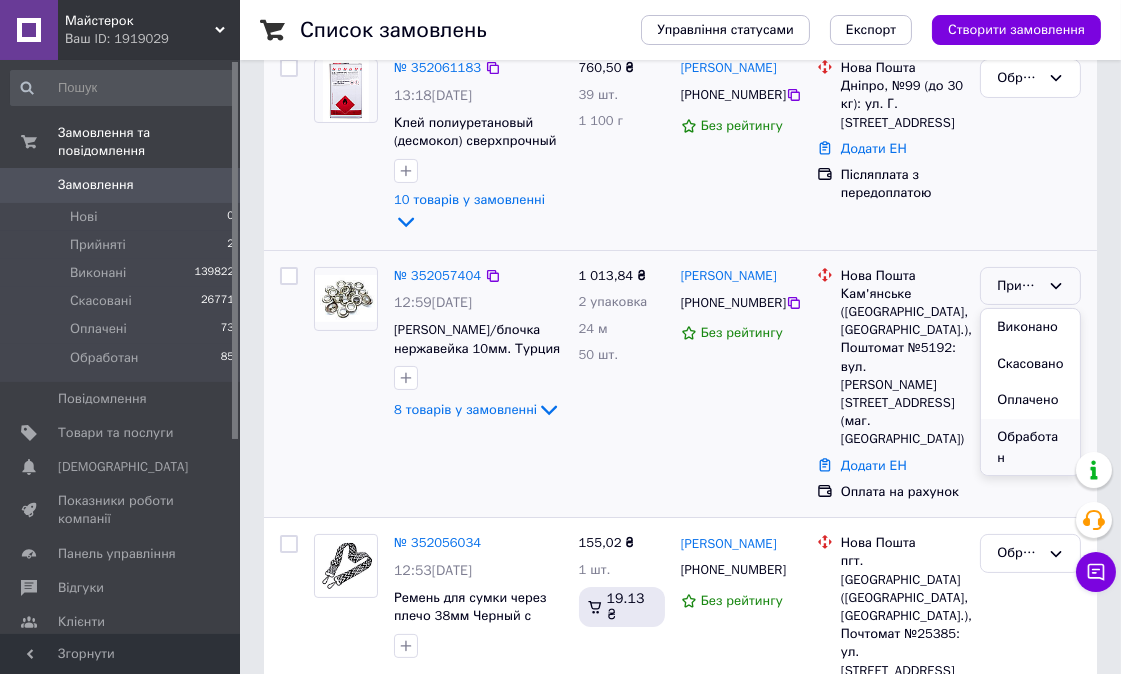 click on "Обработан" at bounding box center (1030, 447) 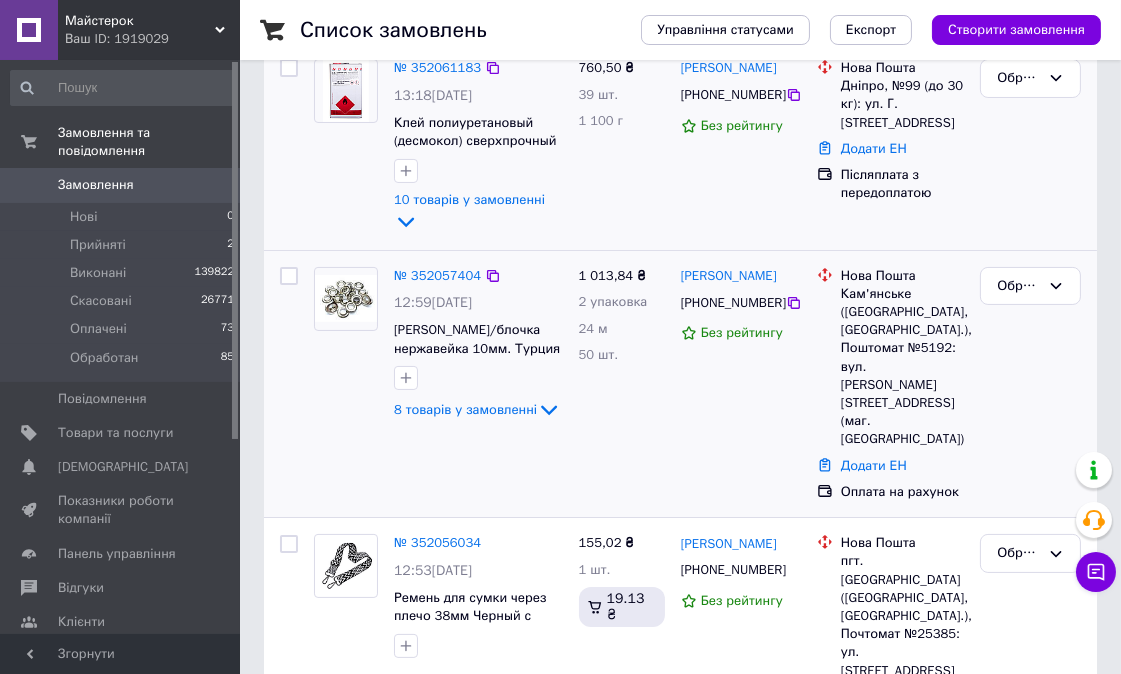 click on "№ 352057404" at bounding box center [437, 275] 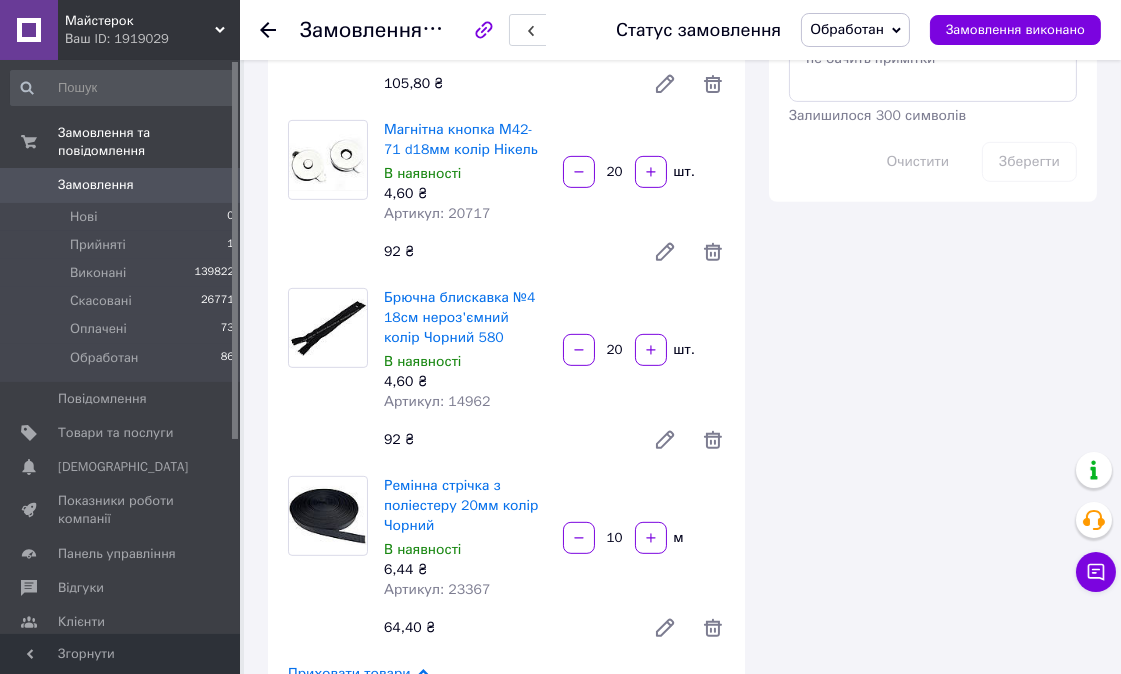 scroll, scrollTop: 1333, scrollLeft: 0, axis: vertical 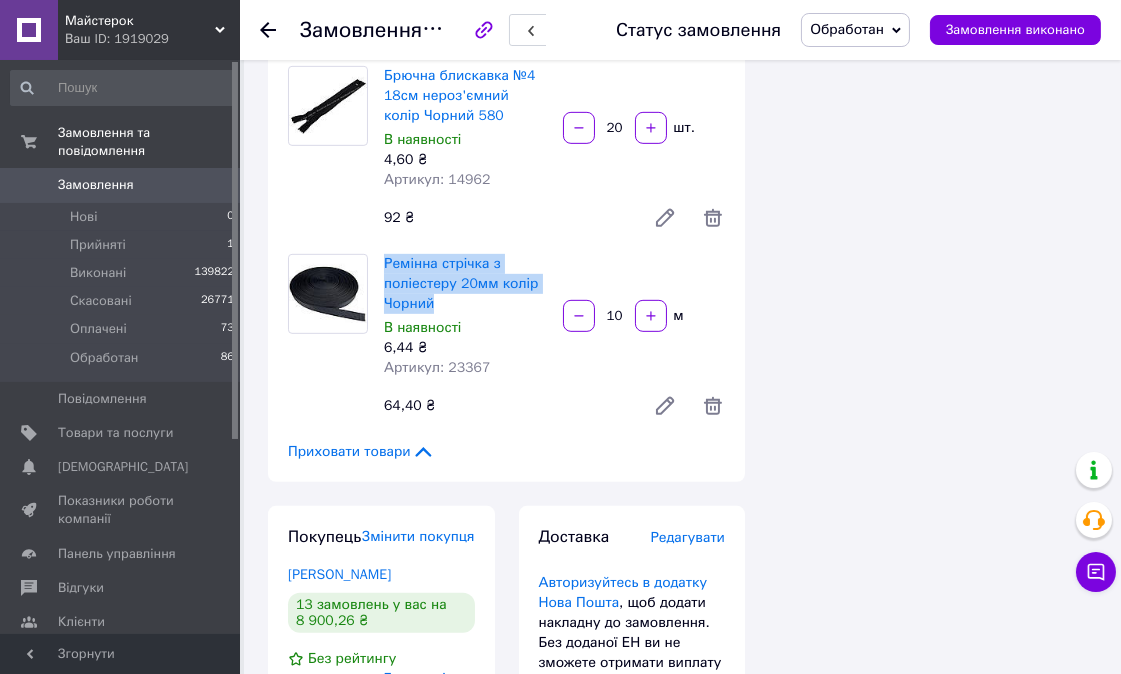 drag, startPoint x: 377, startPoint y: 236, endPoint x: 452, endPoint y: 282, distance: 87.982956 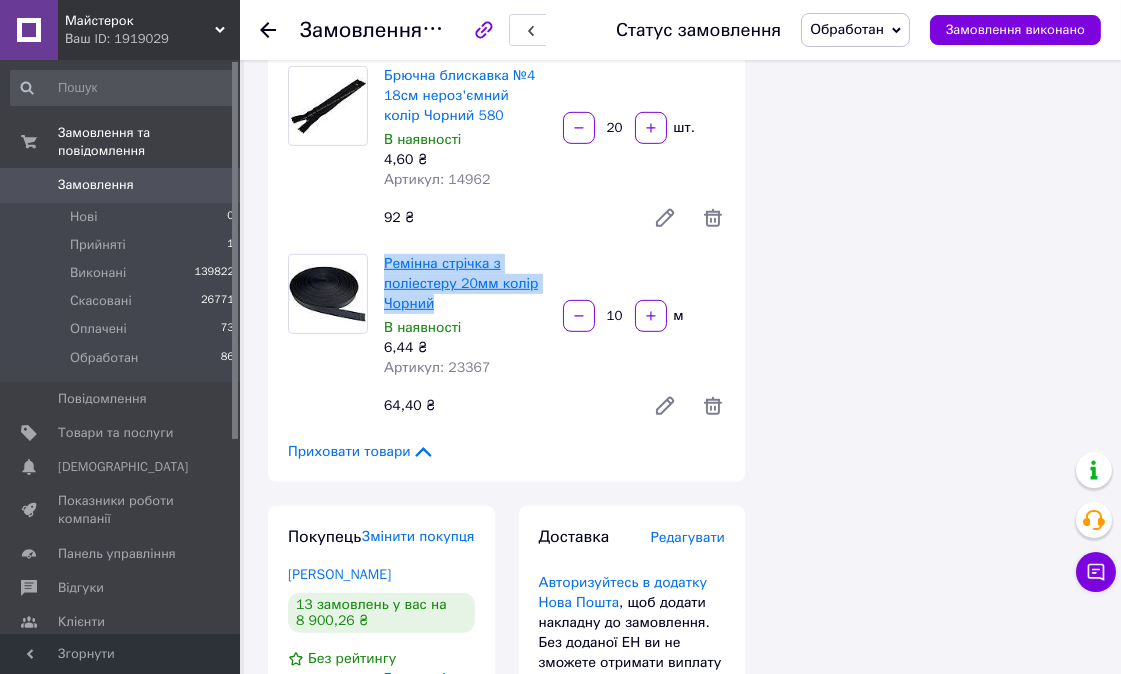 copy on "Ремінна стрічка з поліестеру 20мм колір Чорний" 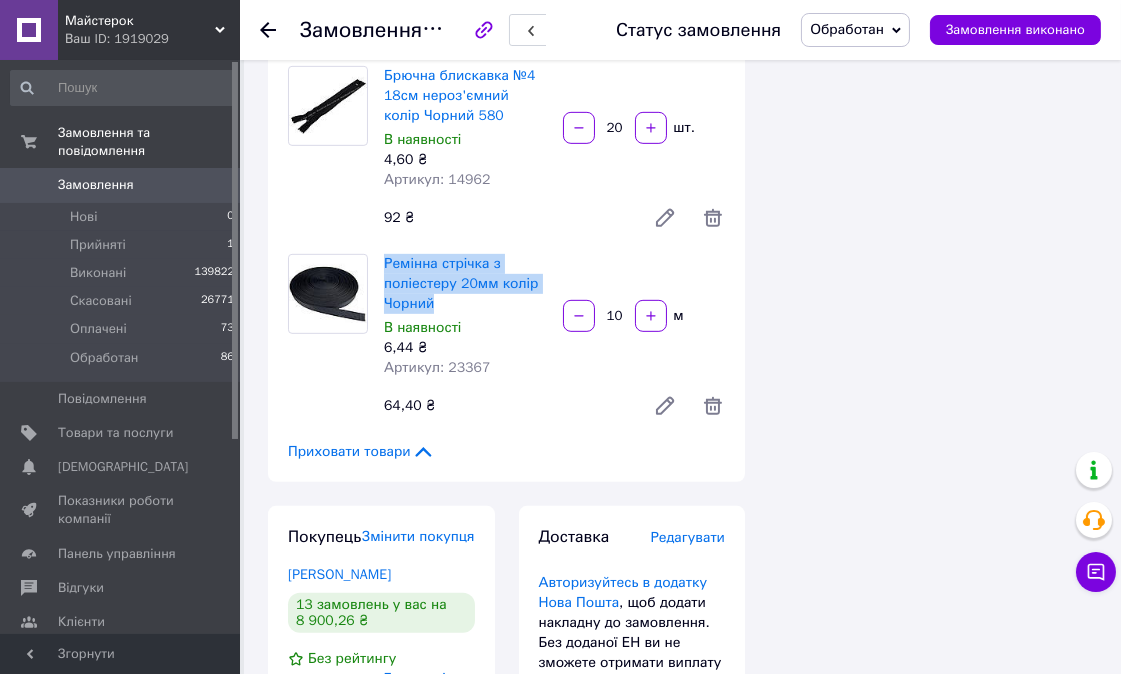 click 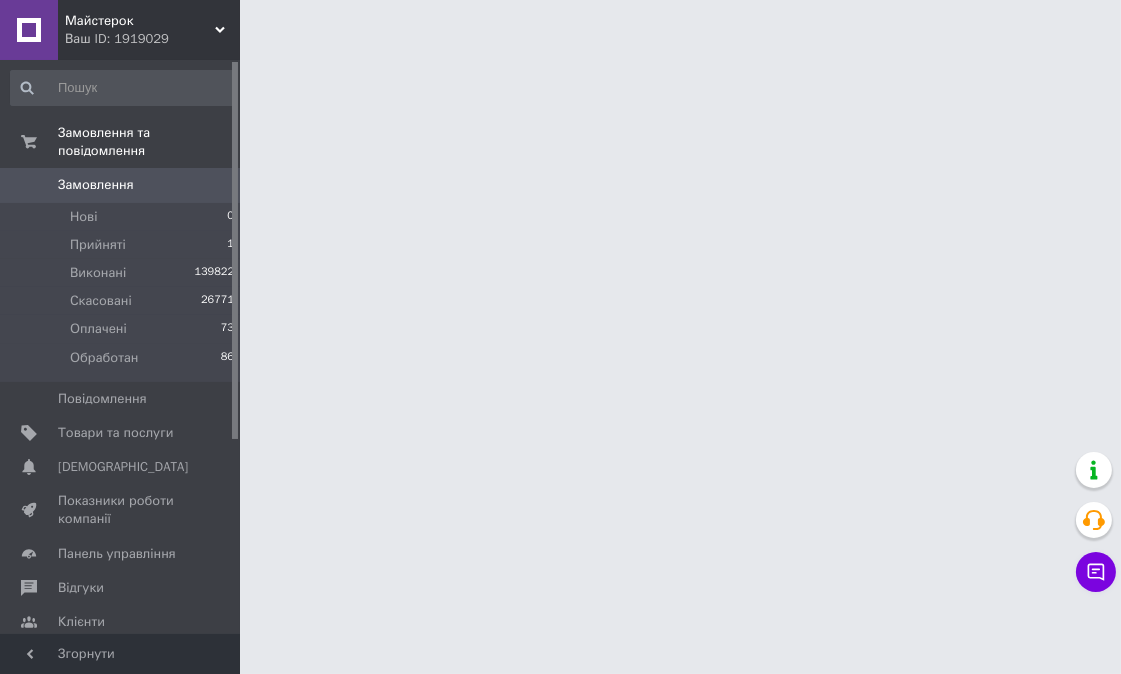 scroll, scrollTop: 0, scrollLeft: 0, axis: both 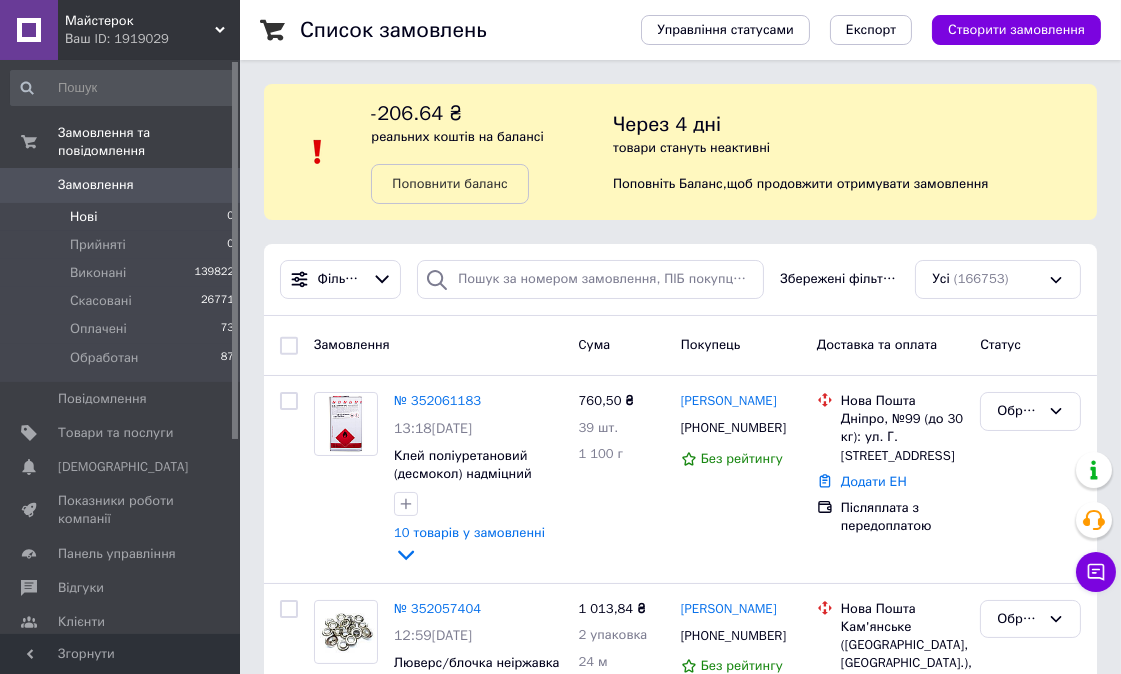 click on "Нові" at bounding box center [83, 217] 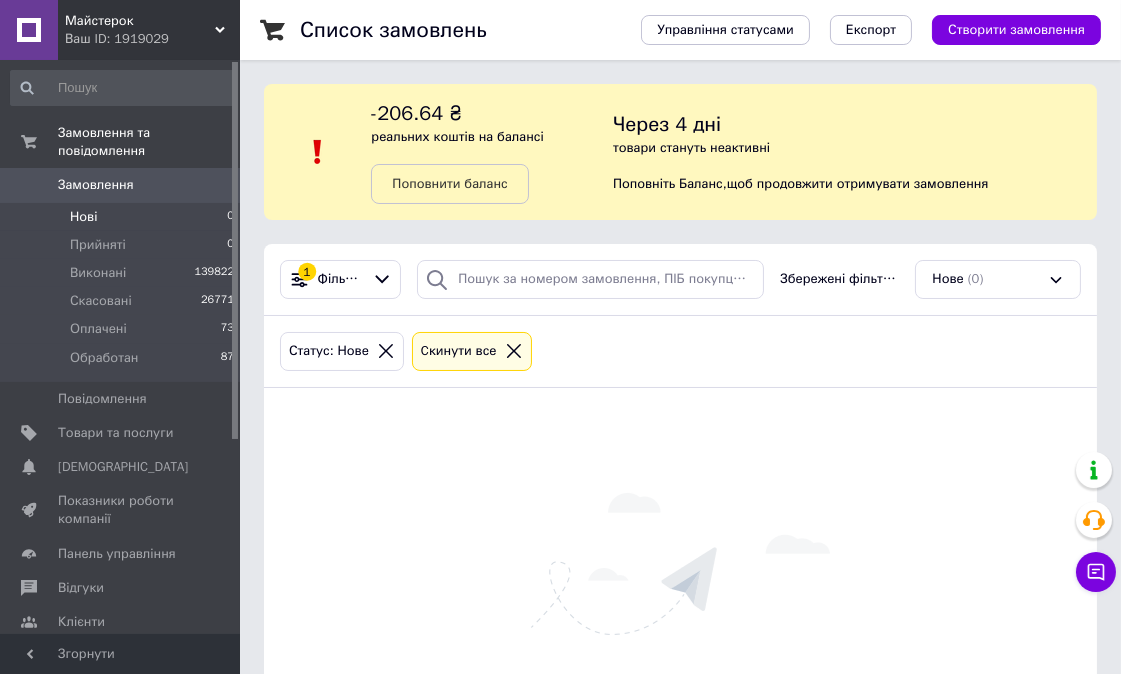 click 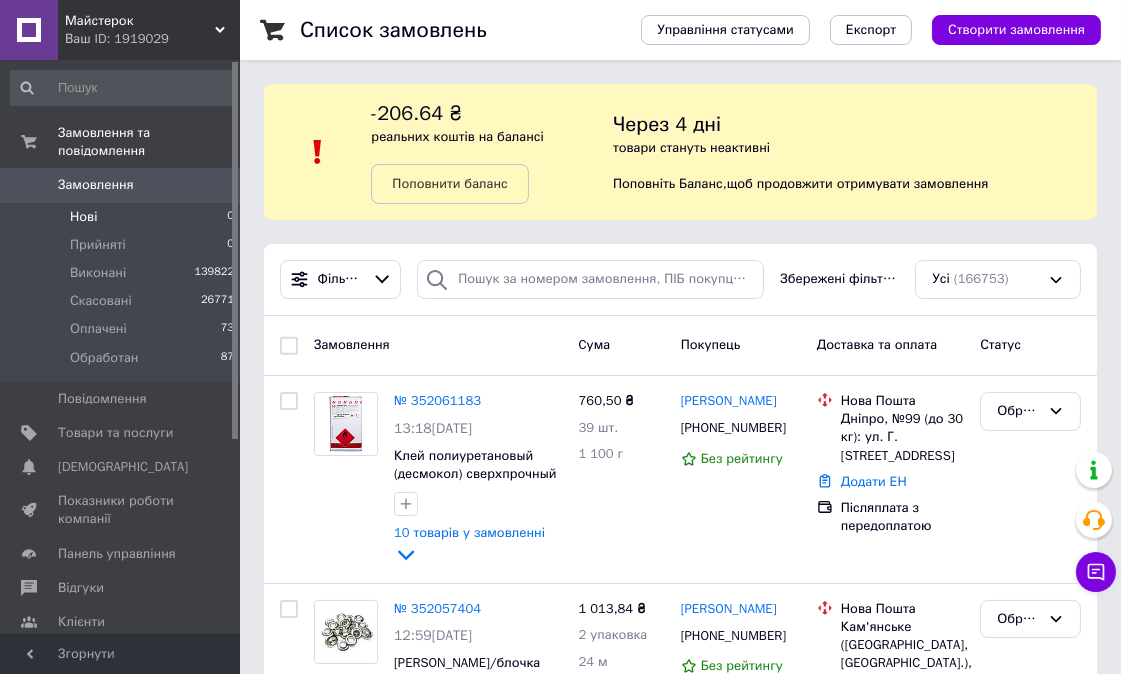 click on "Нові" at bounding box center [83, 217] 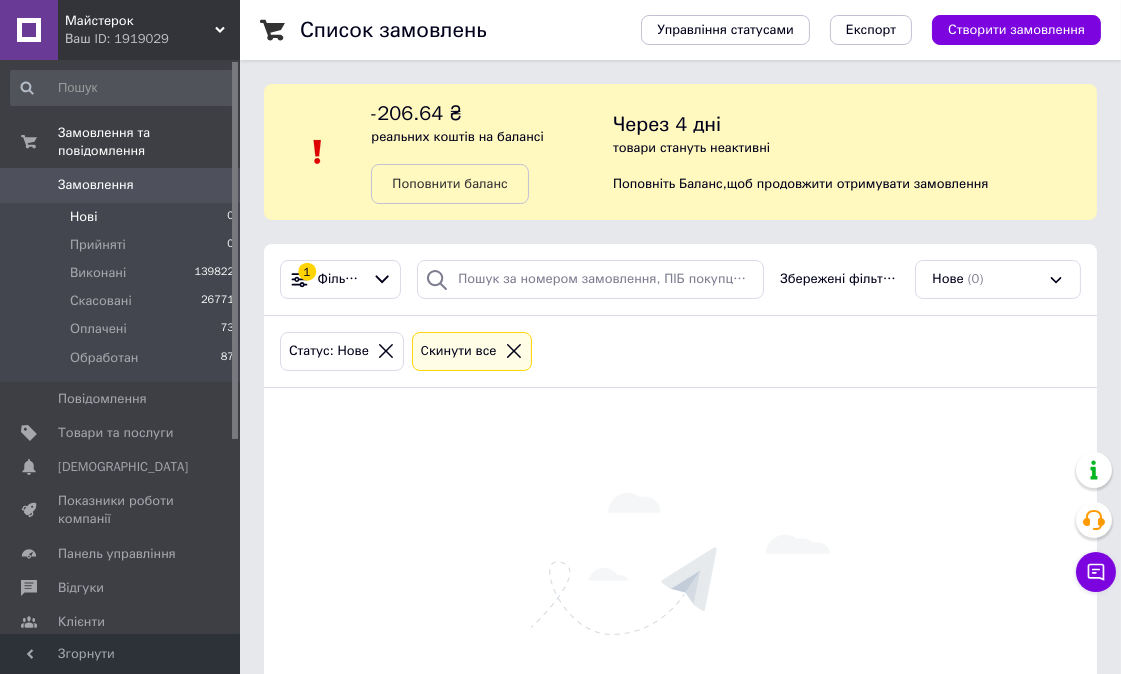 click 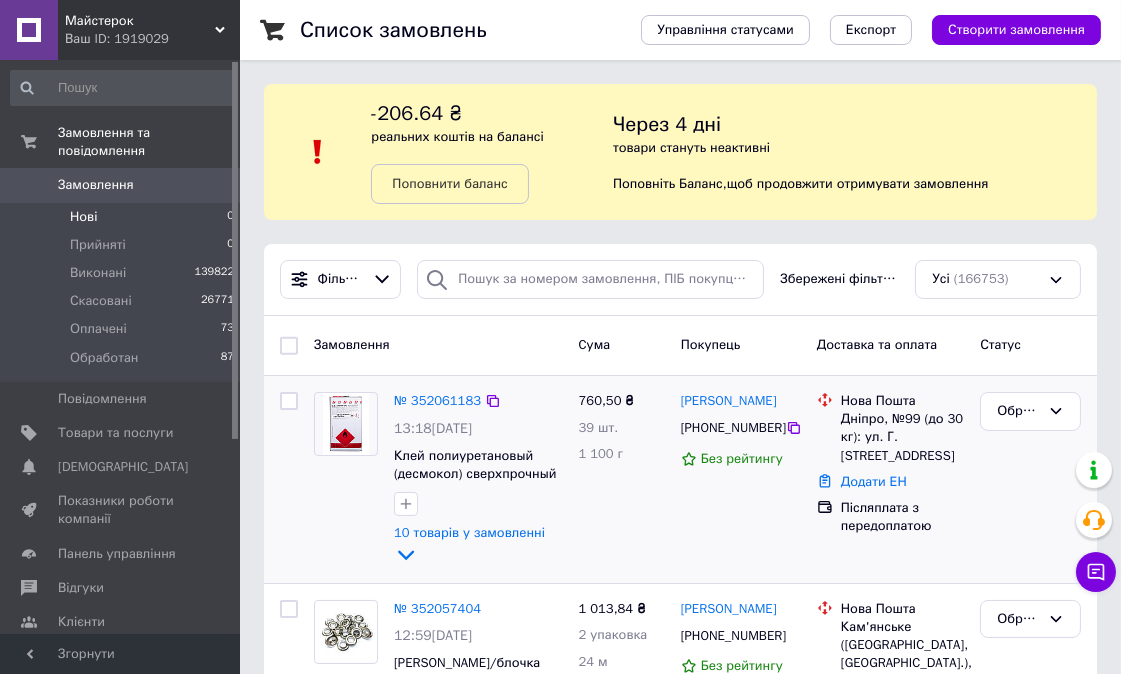scroll, scrollTop: 444, scrollLeft: 0, axis: vertical 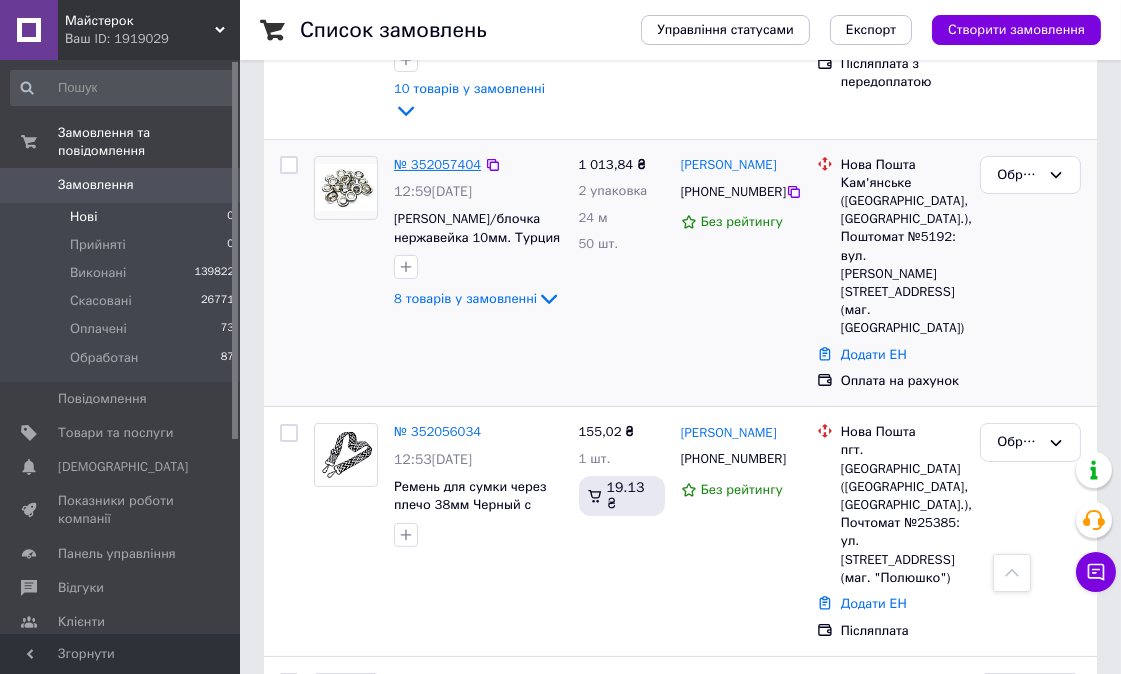 click on "№ 352057404" at bounding box center (437, 164) 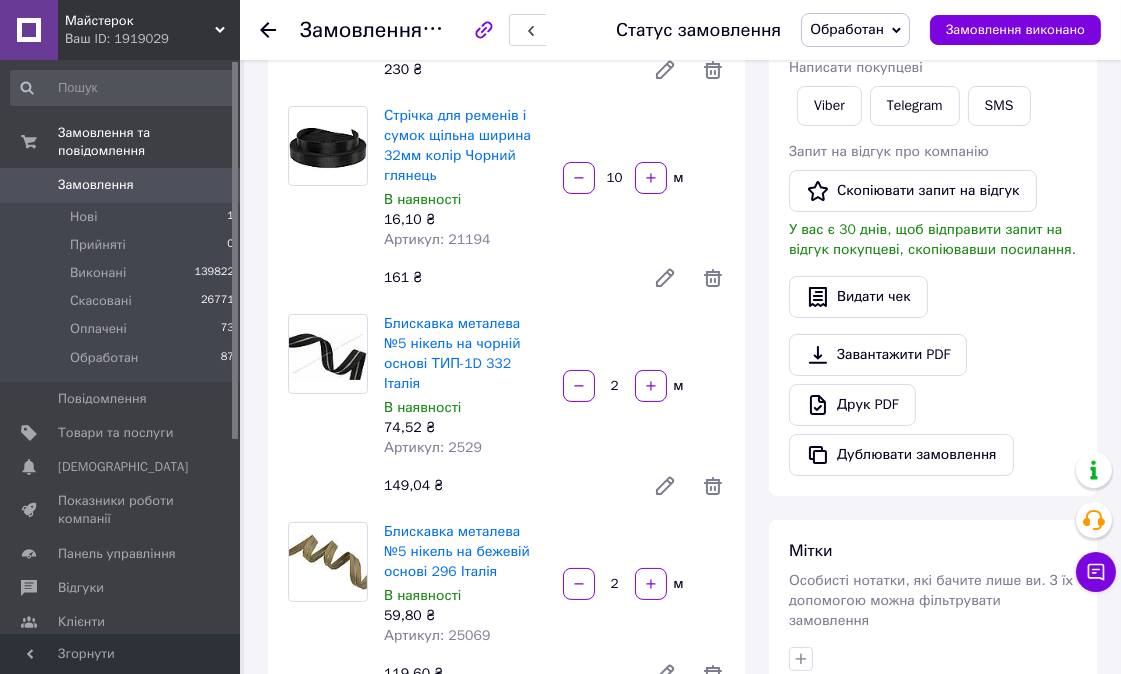 scroll, scrollTop: 444, scrollLeft: 0, axis: vertical 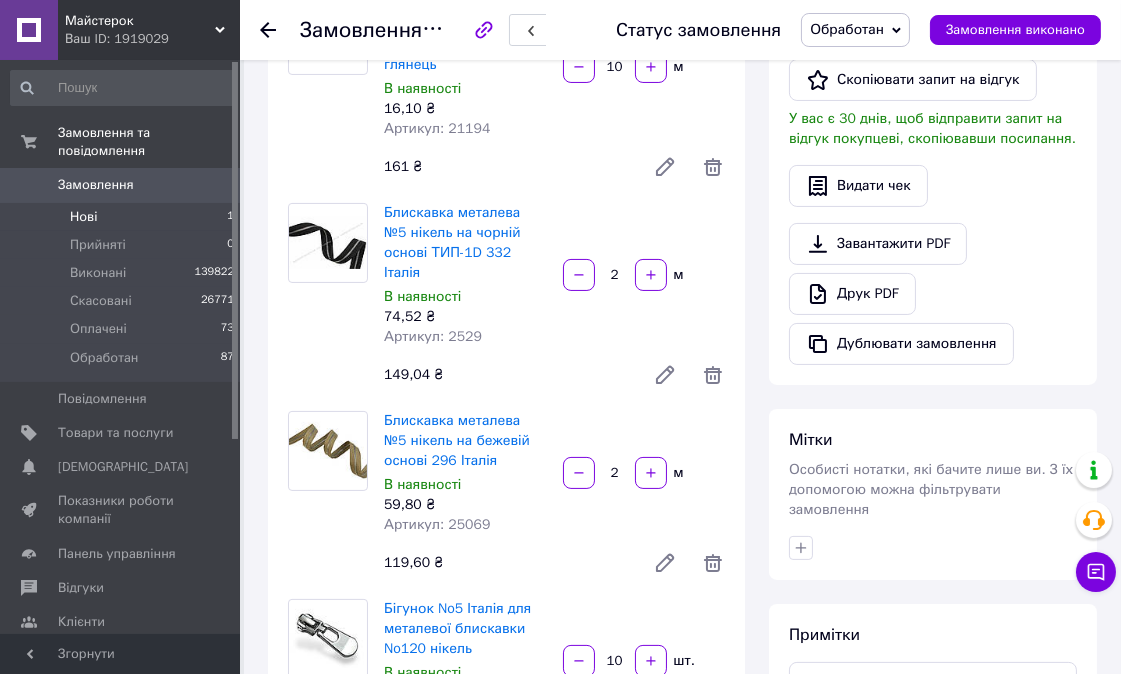 click on "Нові" at bounding box center (83, 217) 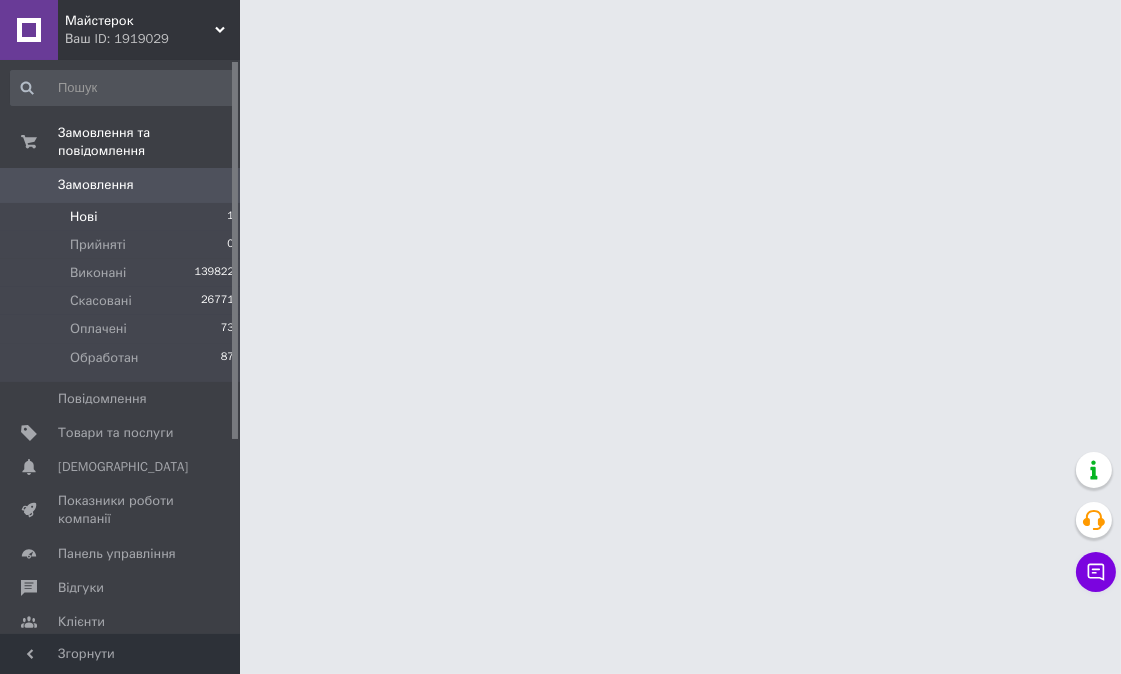 scroll, scrollTop: 0, scrollLeft: 0, axis: both 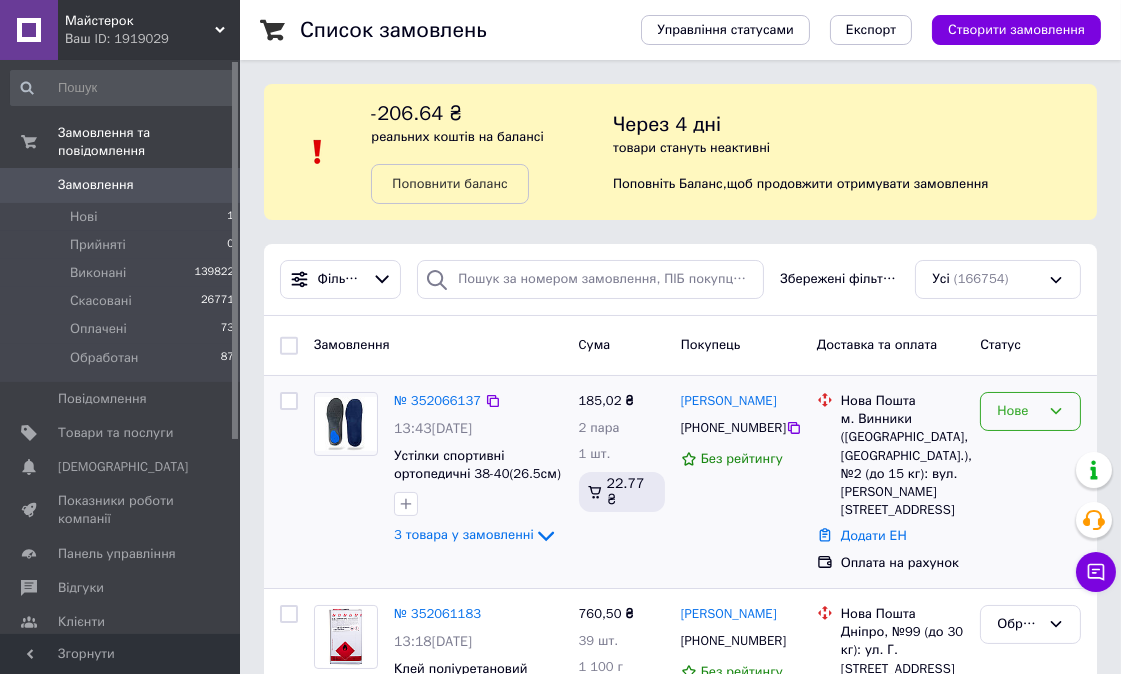 click on "Нове" at bounding box center (1030, 411) 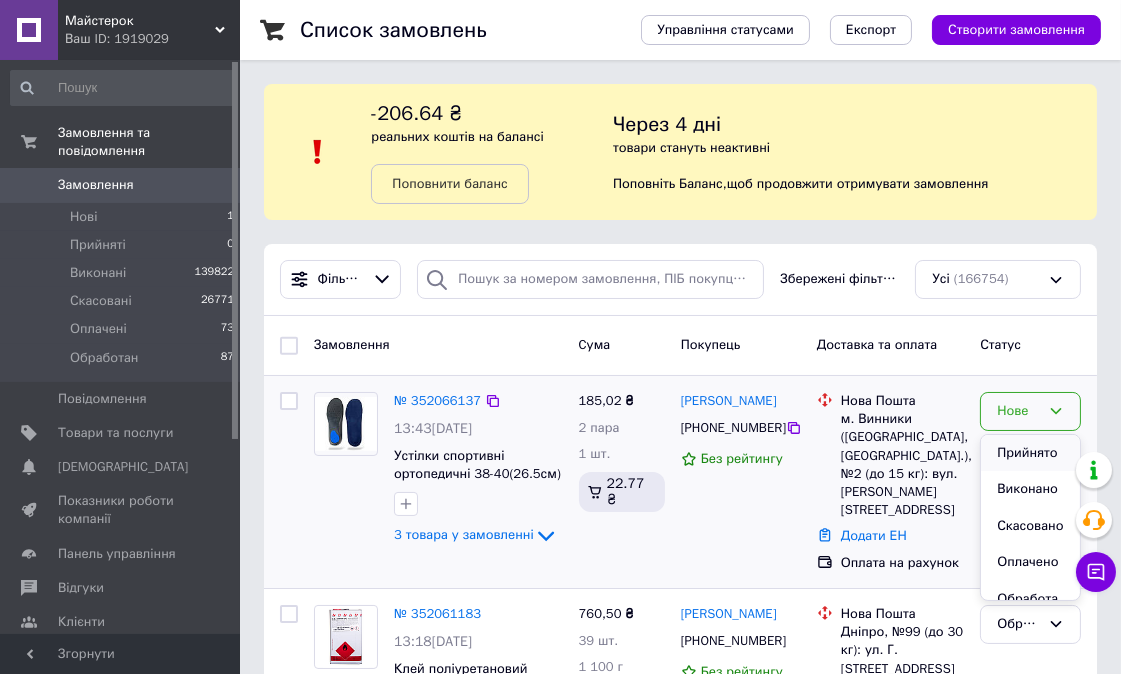 click on "Прийнято" at bounding box center [1030, 453] 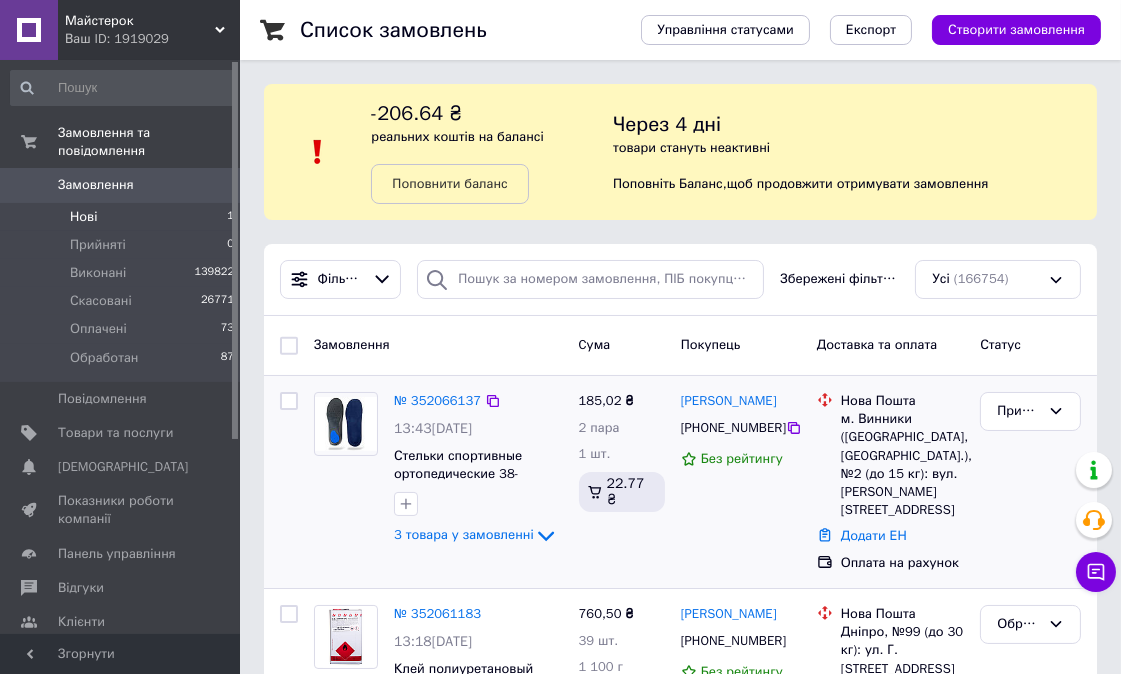 click on "Нові" at bounding box center (83, 217) 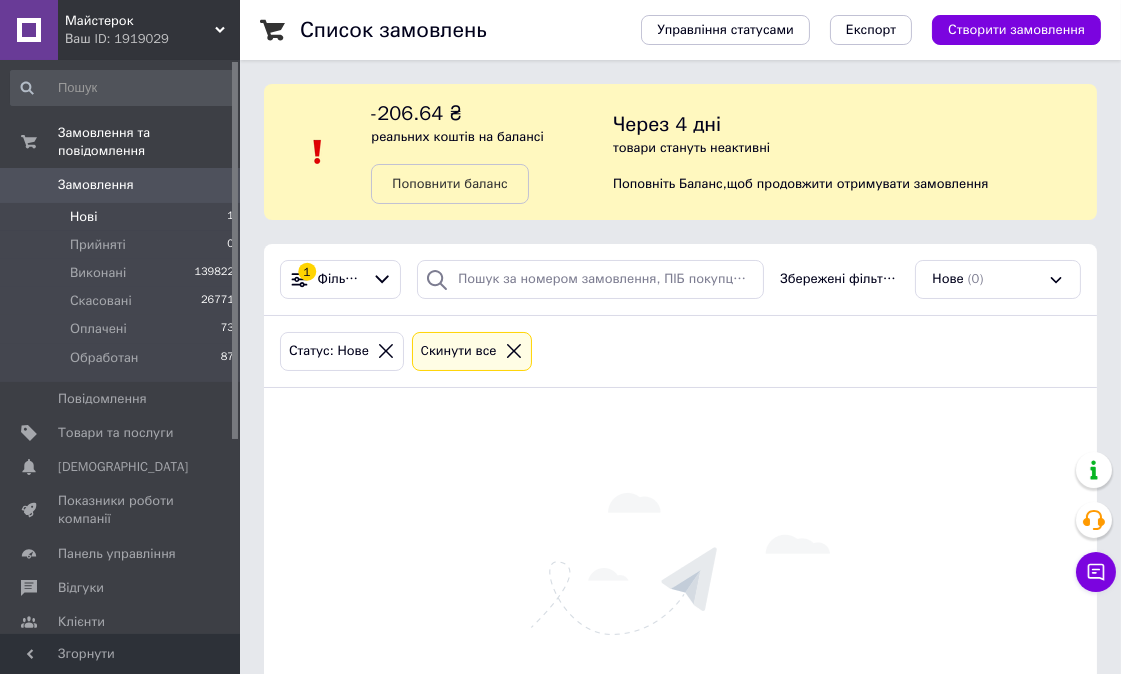 click 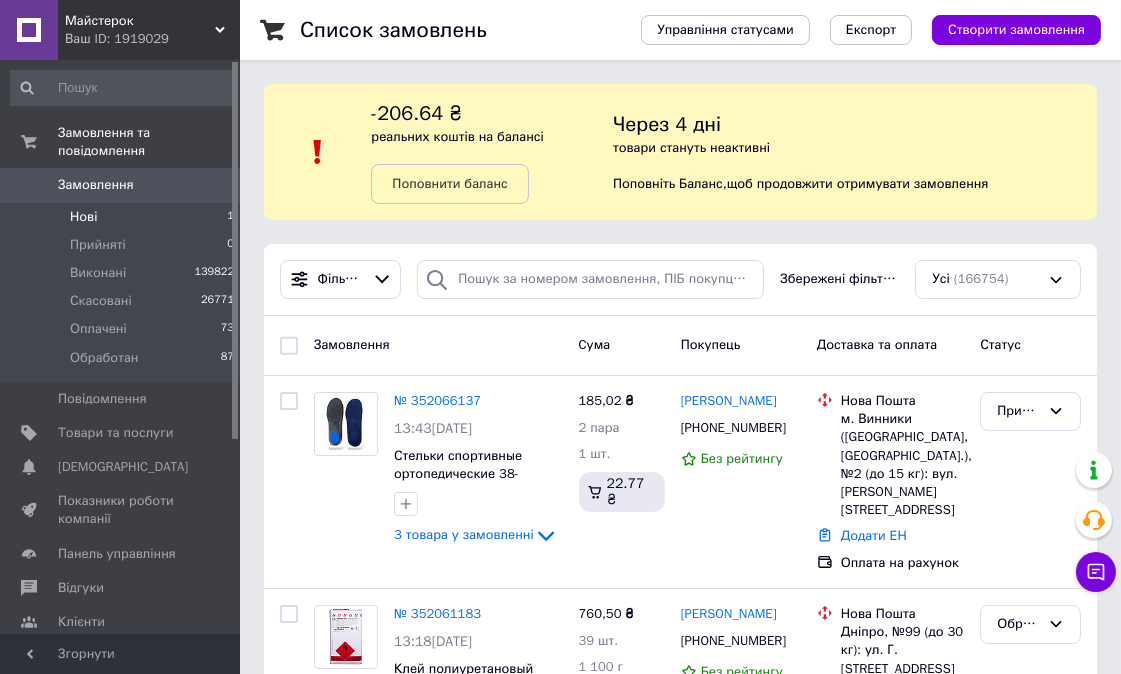 click on "Нові" at bounding box center [83, 217] 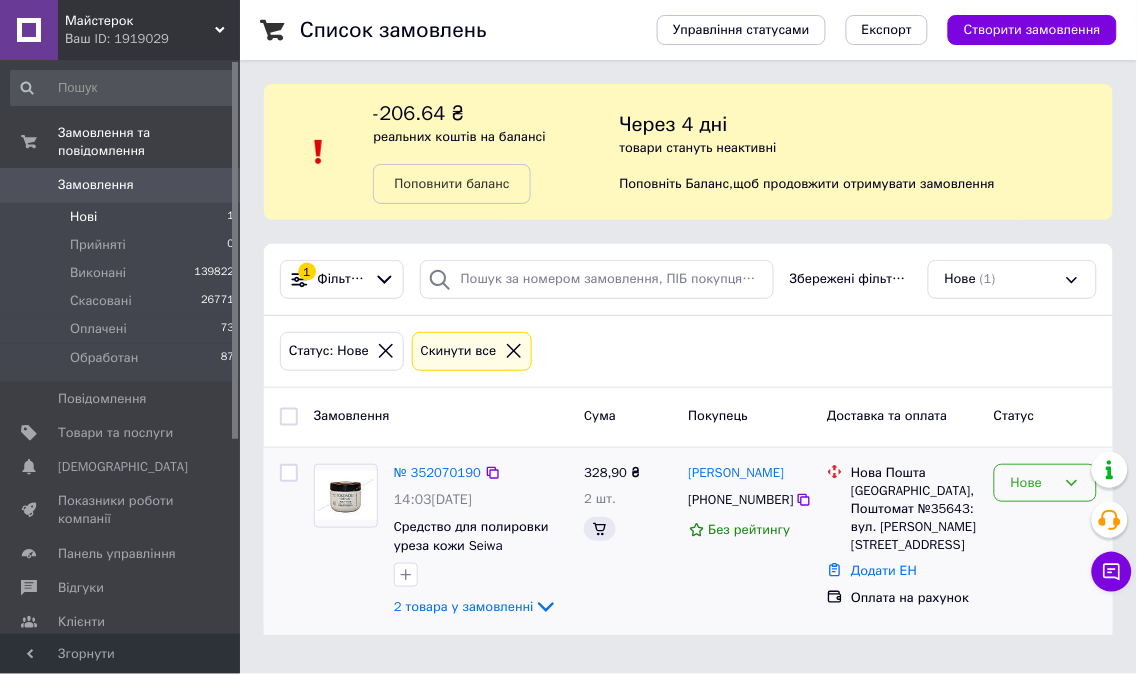 click on "Нове" at bounding box center (1033, 483) 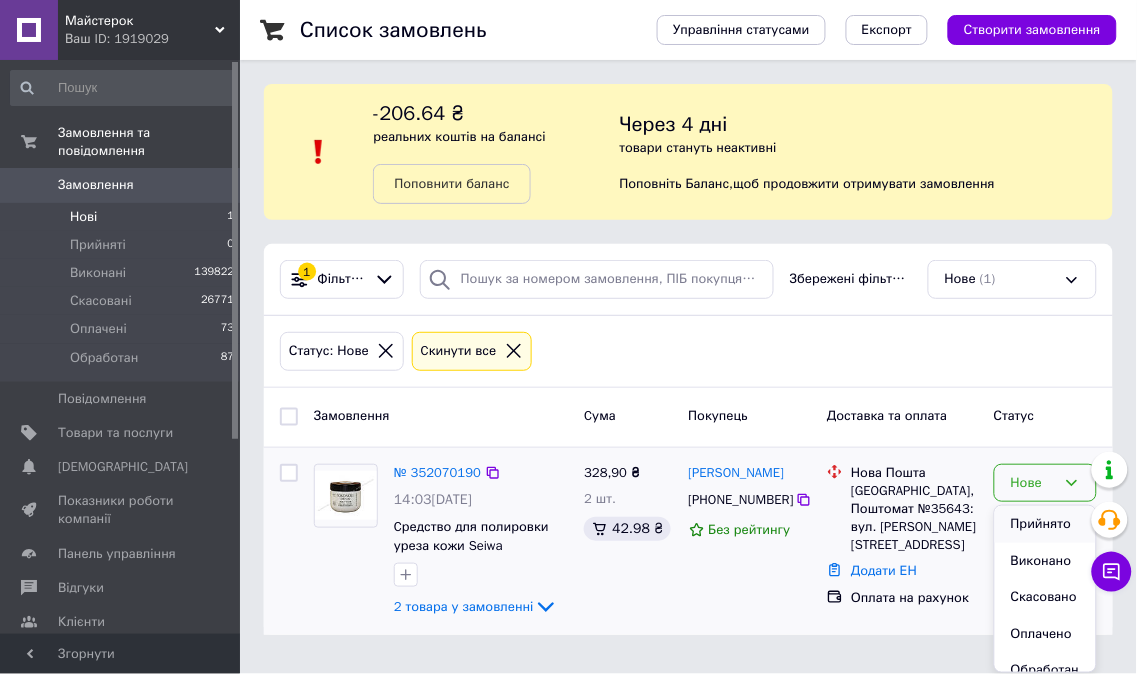 click on "Прийнято" at bounding box center (1045, 524) 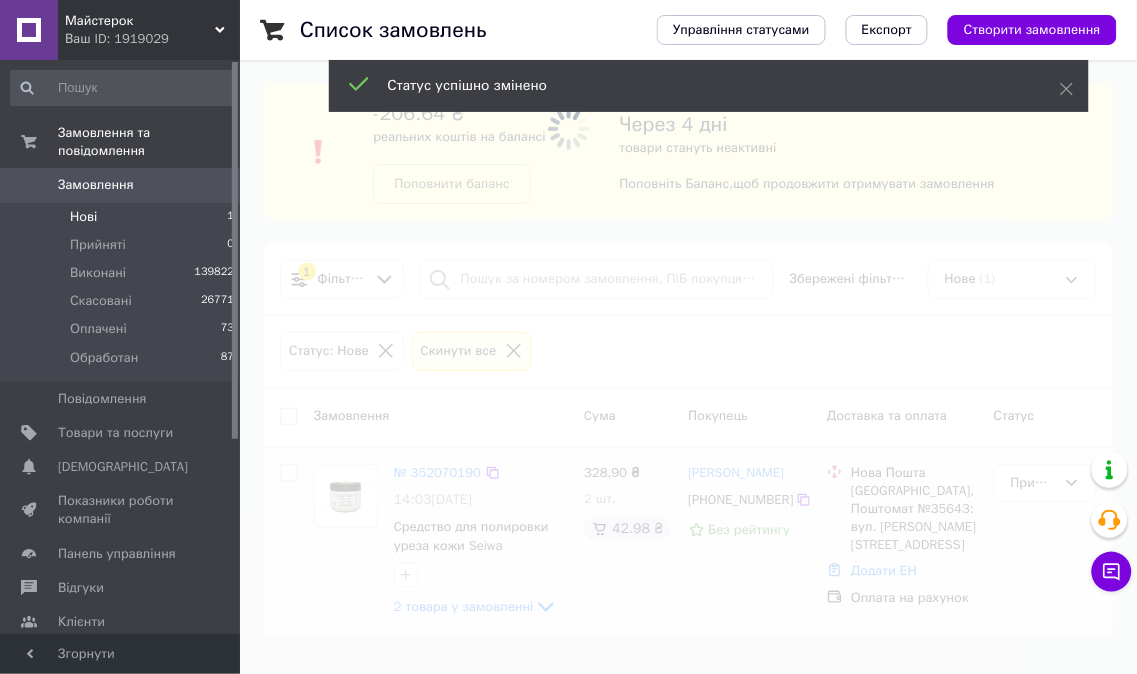 click at bounding box center [568, 337] 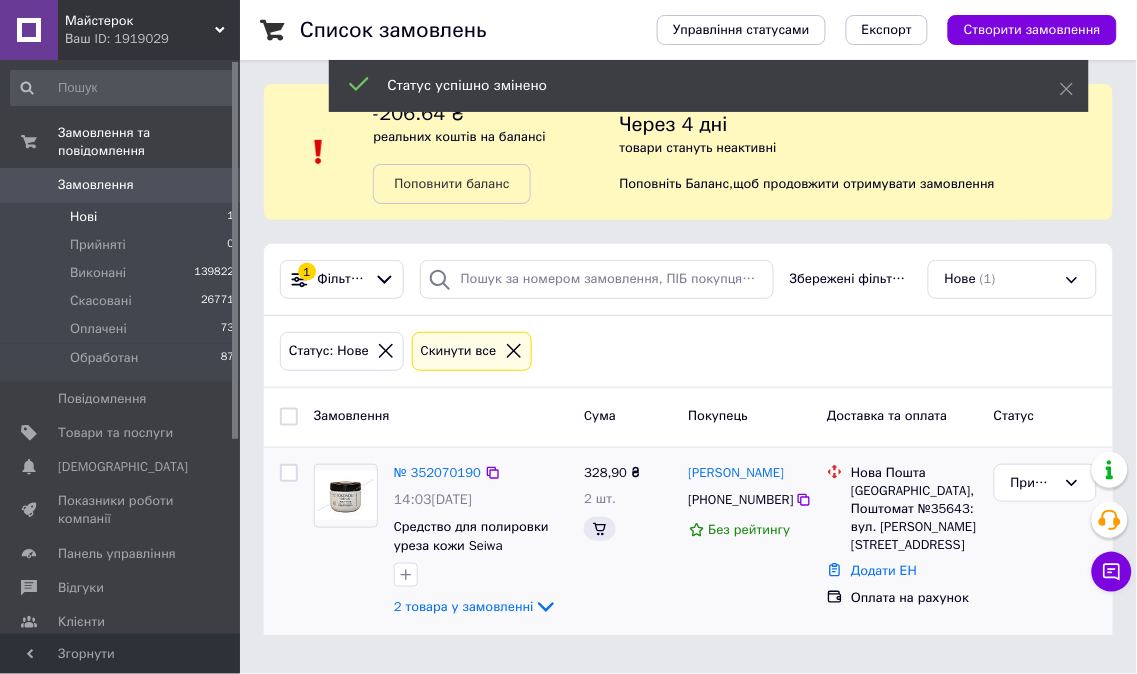 click 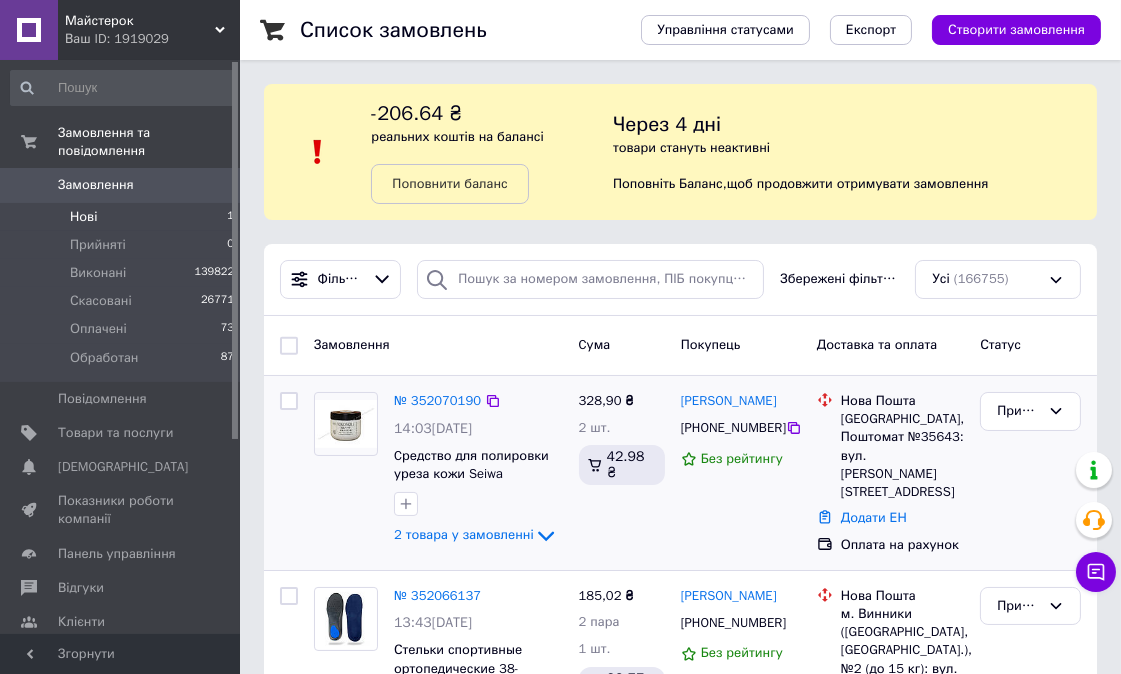 click at bounding box center [289, 401] 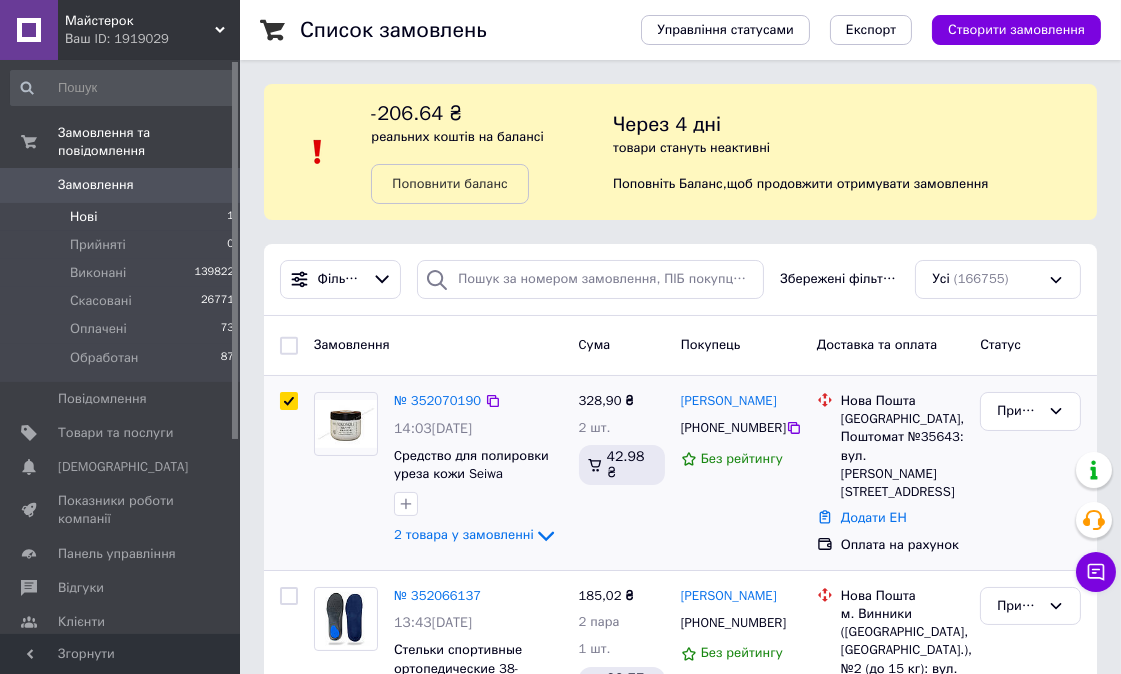 checkbox on "true" 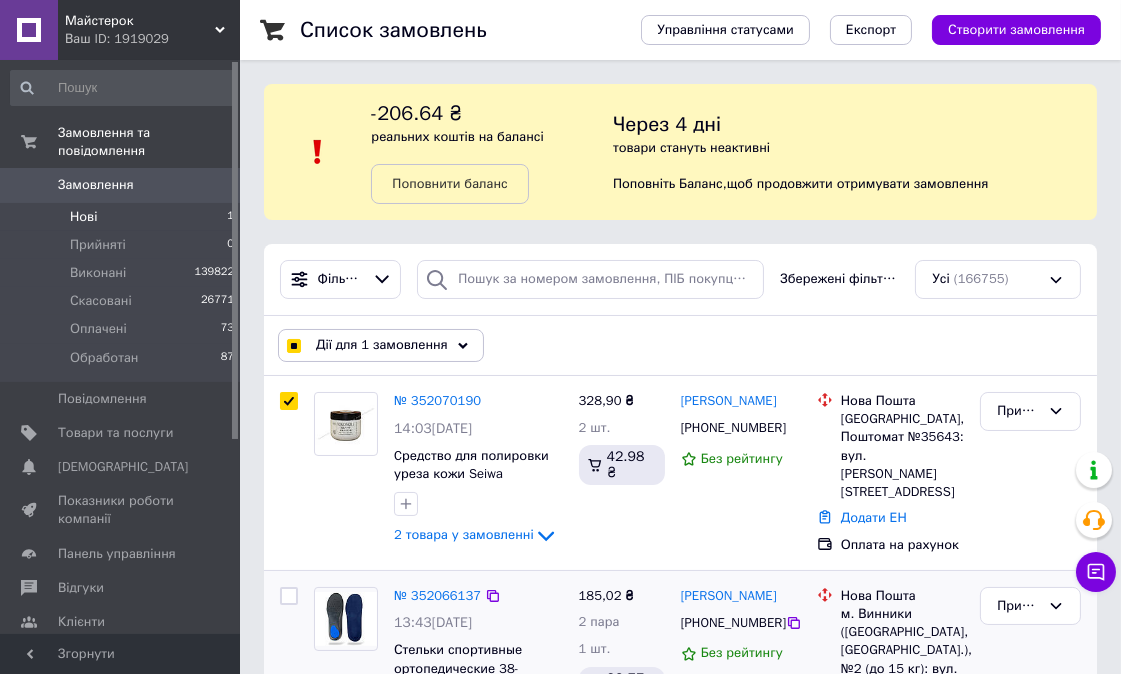 click at bounding box center (289, 596) 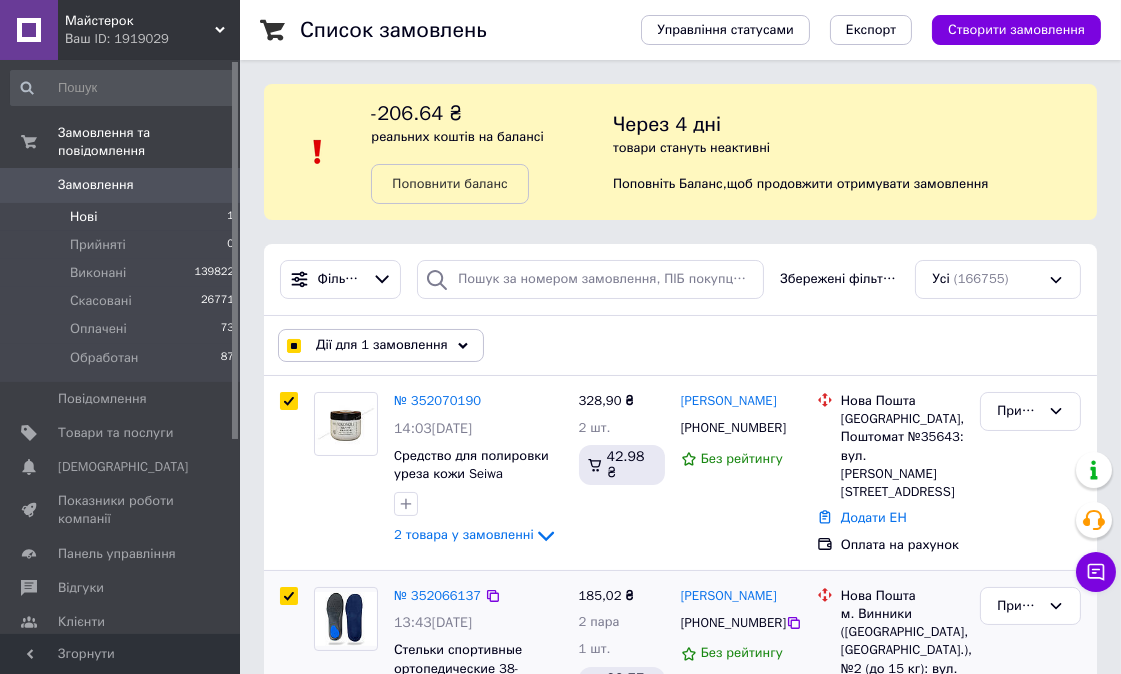 checkbox on "true" 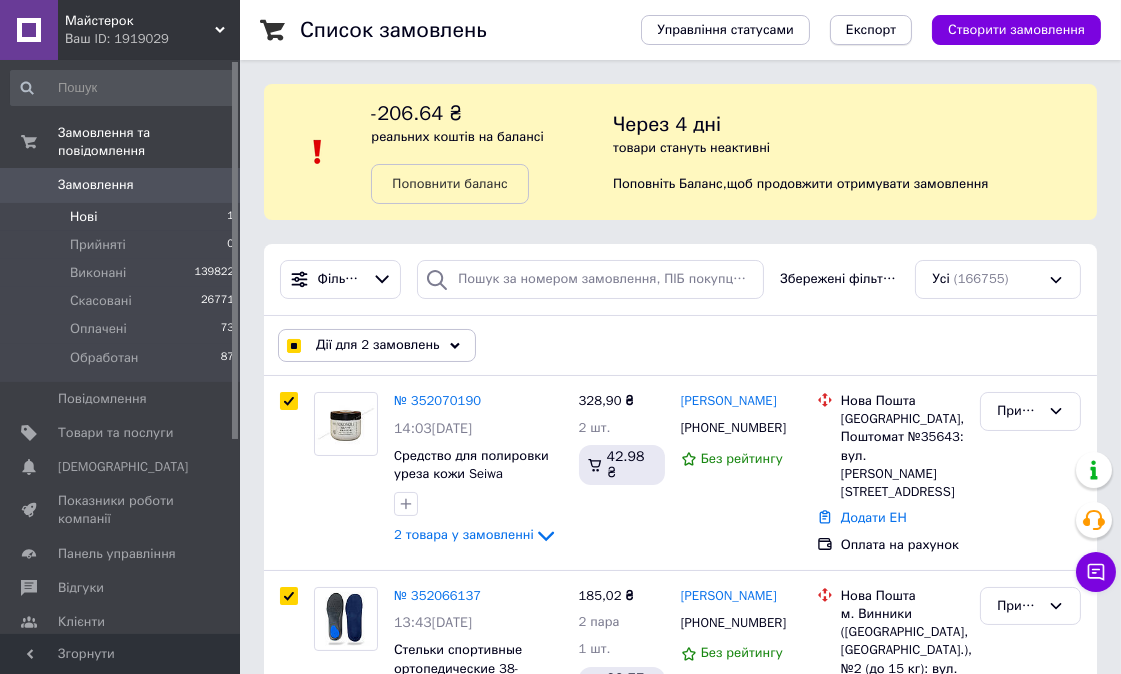click on "Експорт" at bounding box center (871, 30) 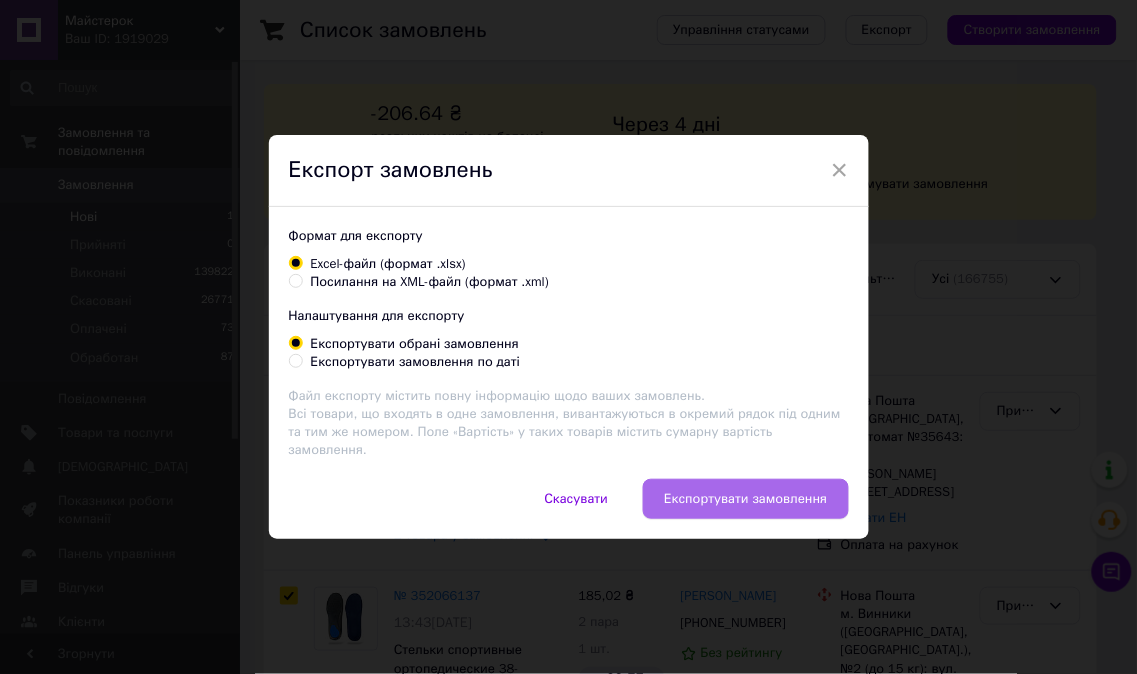 click on "Експортувати замовлення" at bounding box center [745, 499] 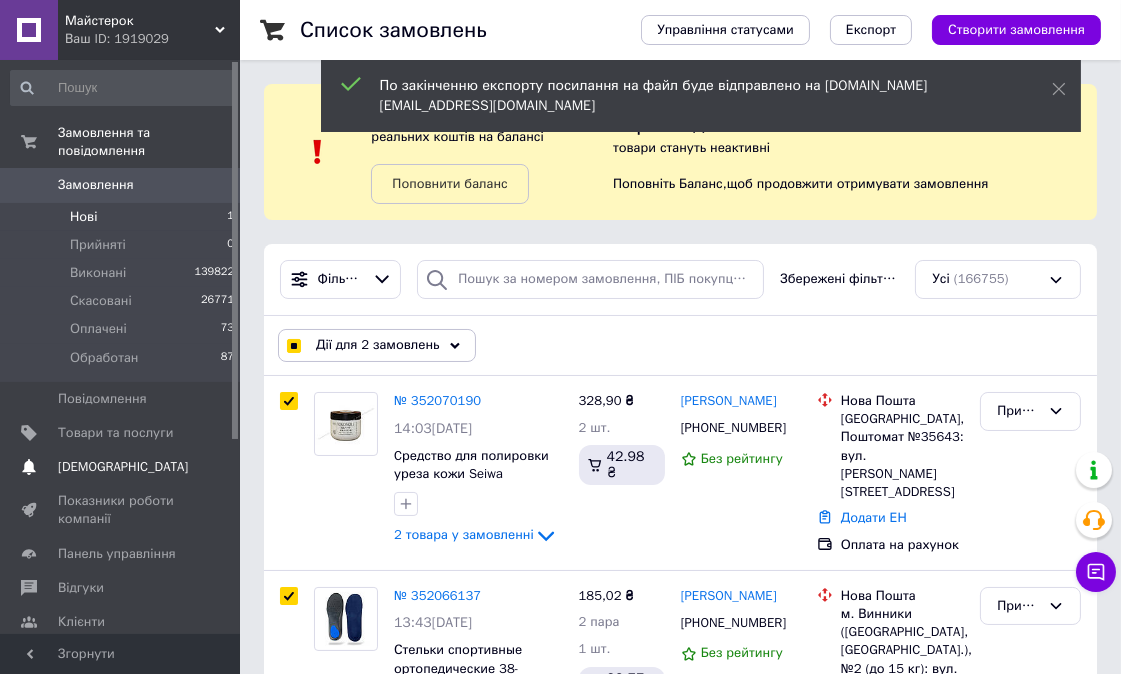 click on "[DEMOGRAPHIC_DATA]" at bounding box center (123, 467) 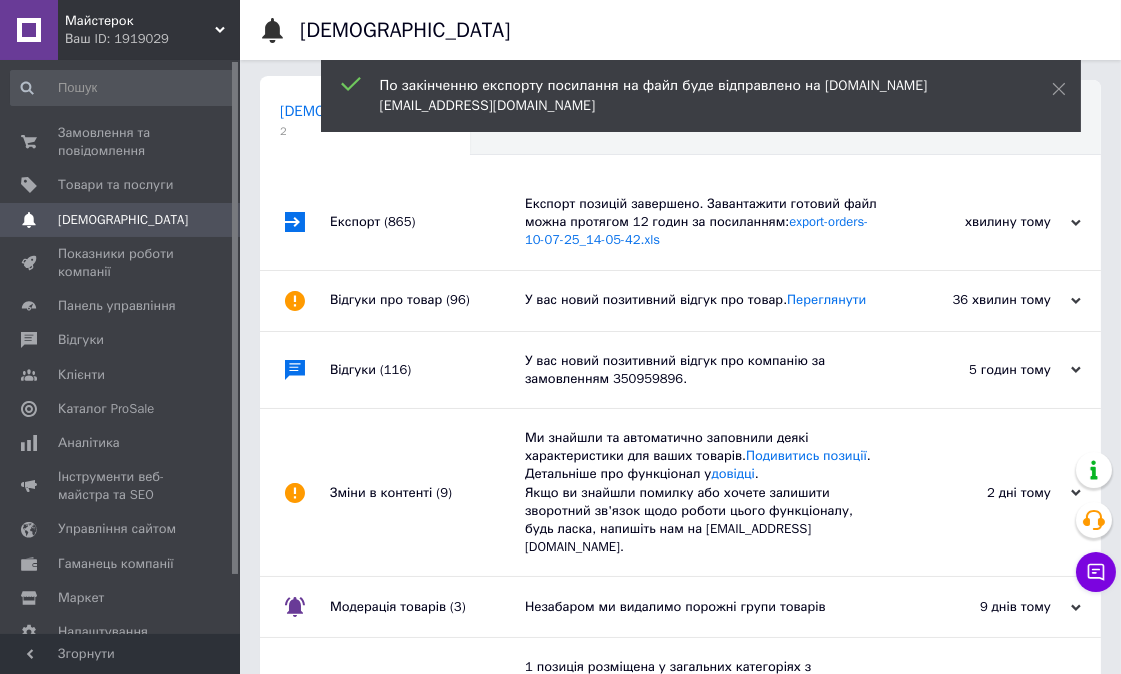 scroll, scrollTop: 0, scrollLeft: 10, axis: horizontal 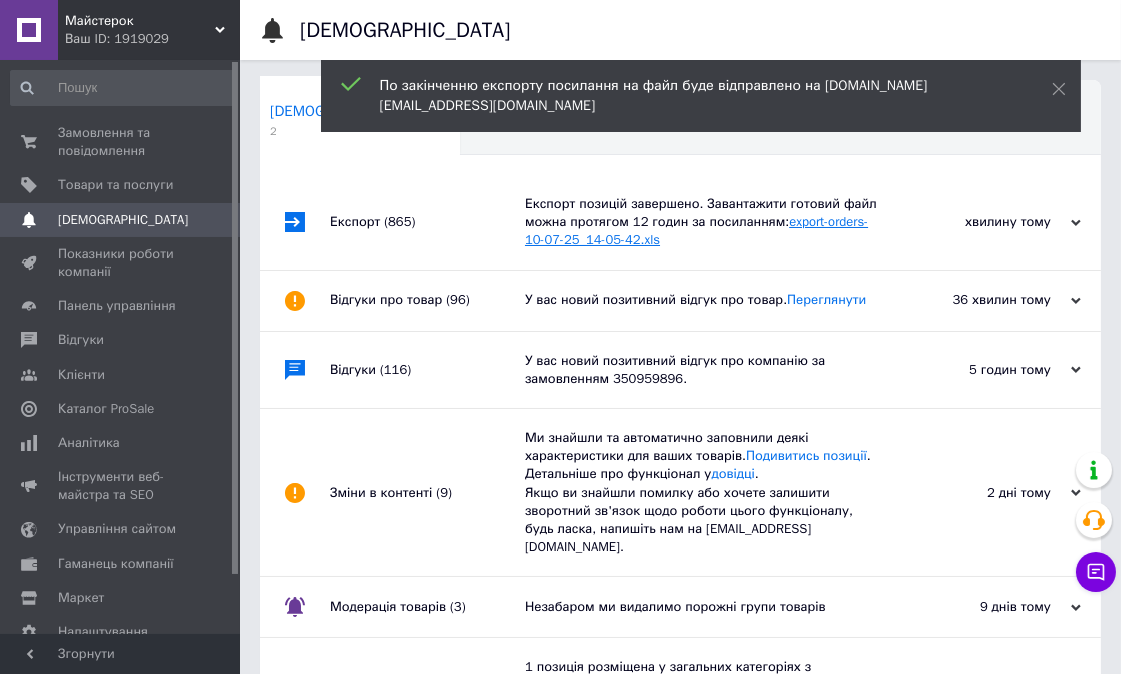 click on "export-orders-10-07-25_14-05-42.xls" at bounding box center [696, 230] 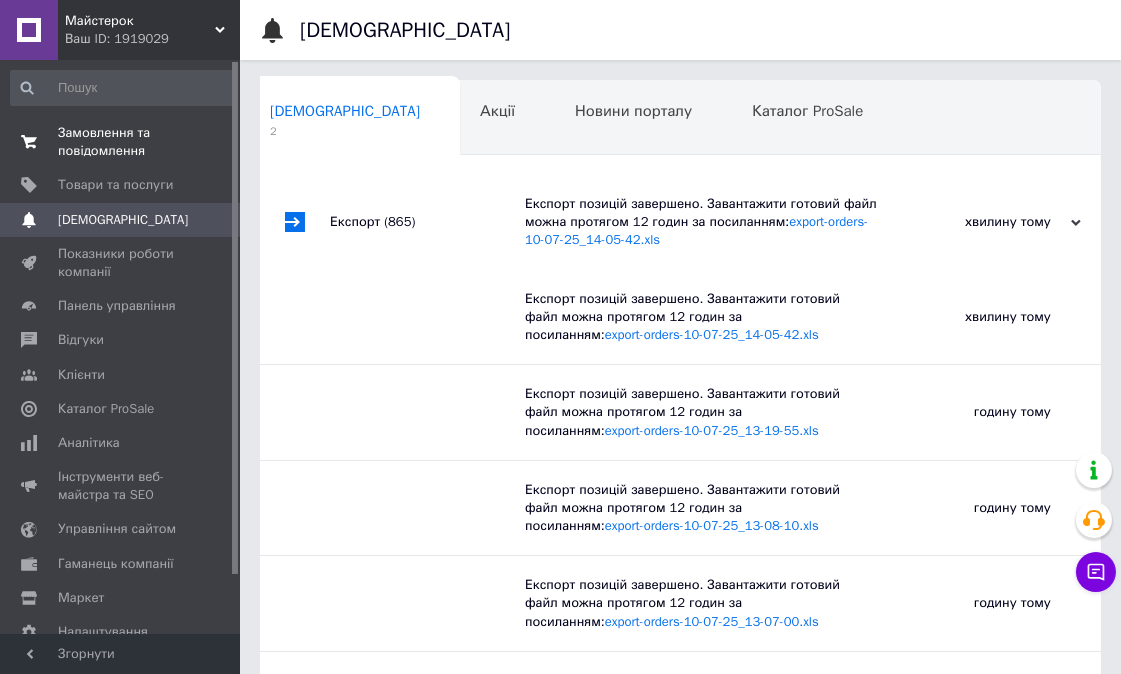 click on "Замовлення та повідомлення 0 0" at bounding box center (123, 142) 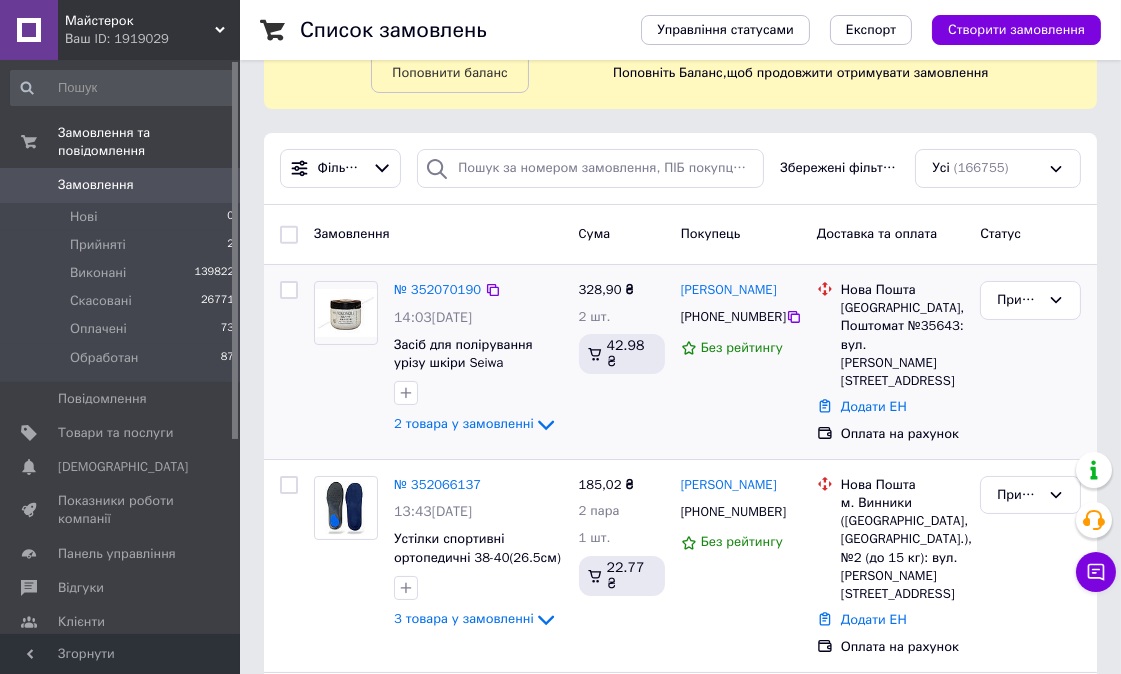 scroll, scrollTop: 222, scrollLeft: 0, axis: vertical 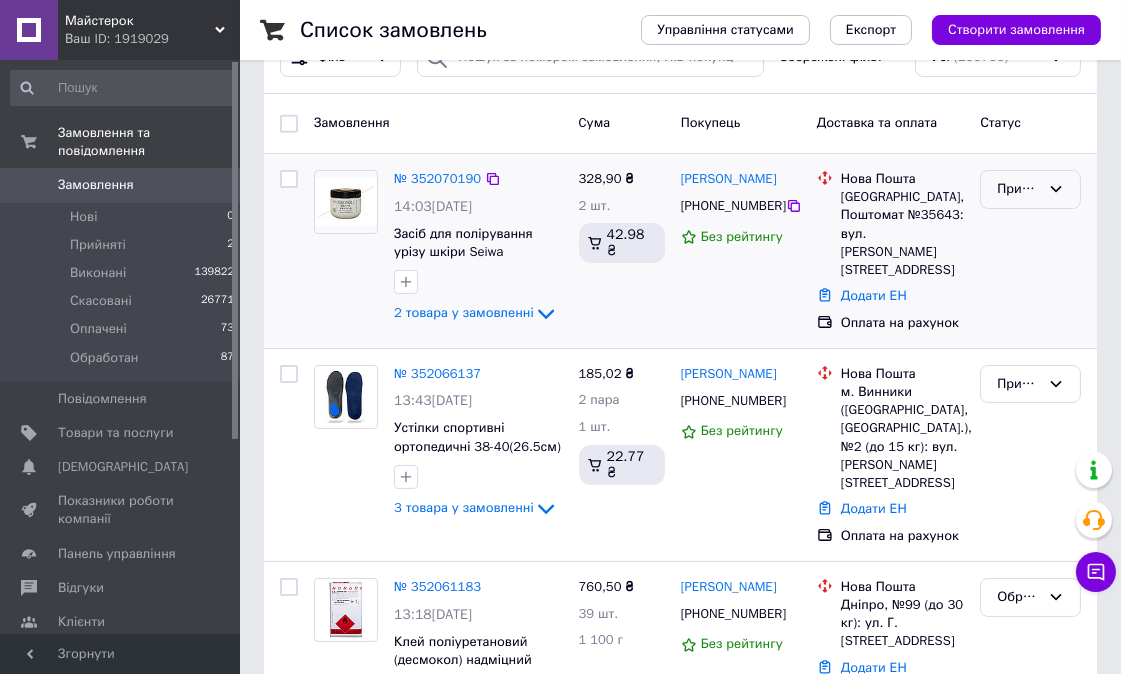click on "Прийнято" at bounding box center (1018, 189) 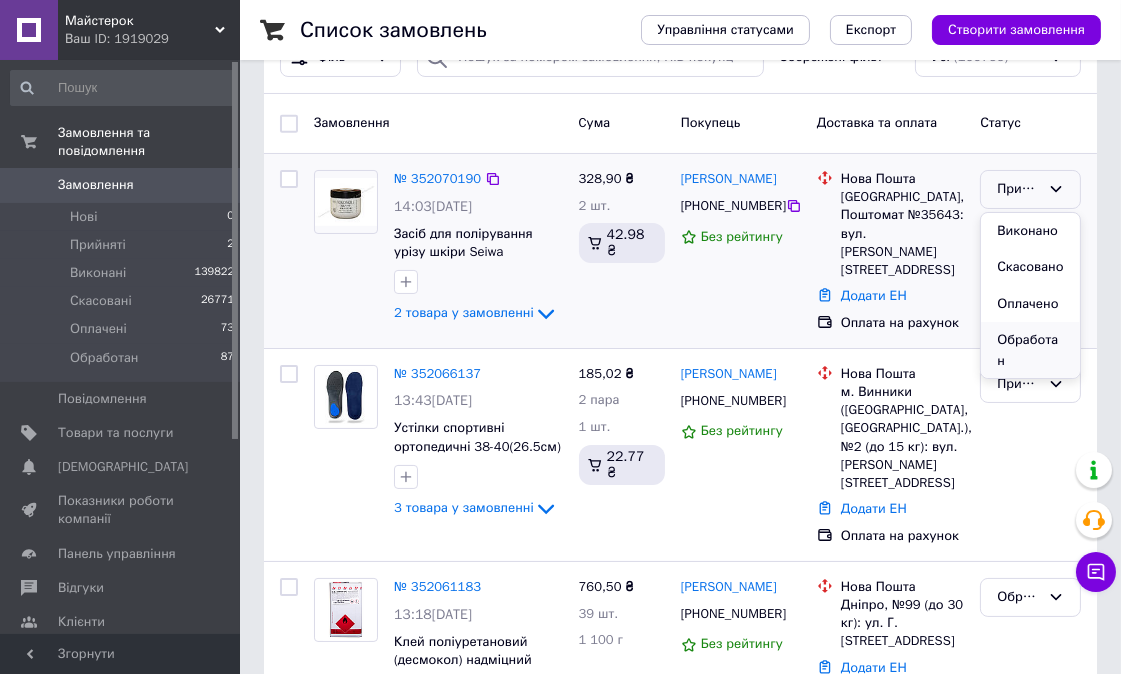 click on "Обработан" at bounding box center (1030, 350) 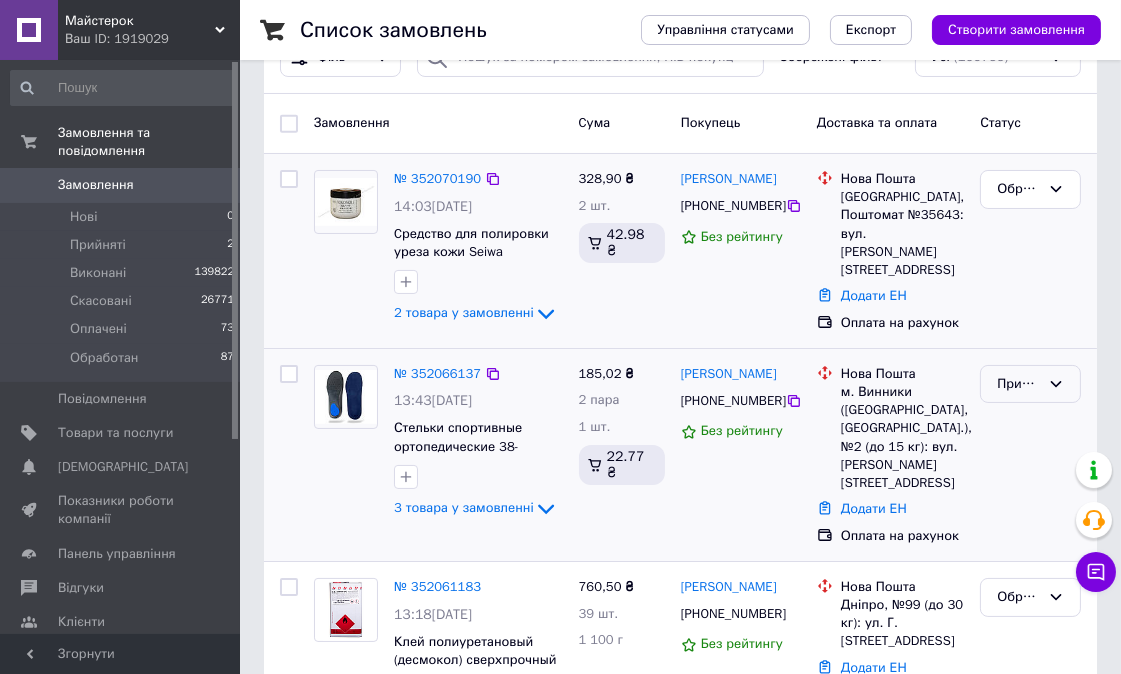 click on "Прийнято" at bounding box center (1018, 384) 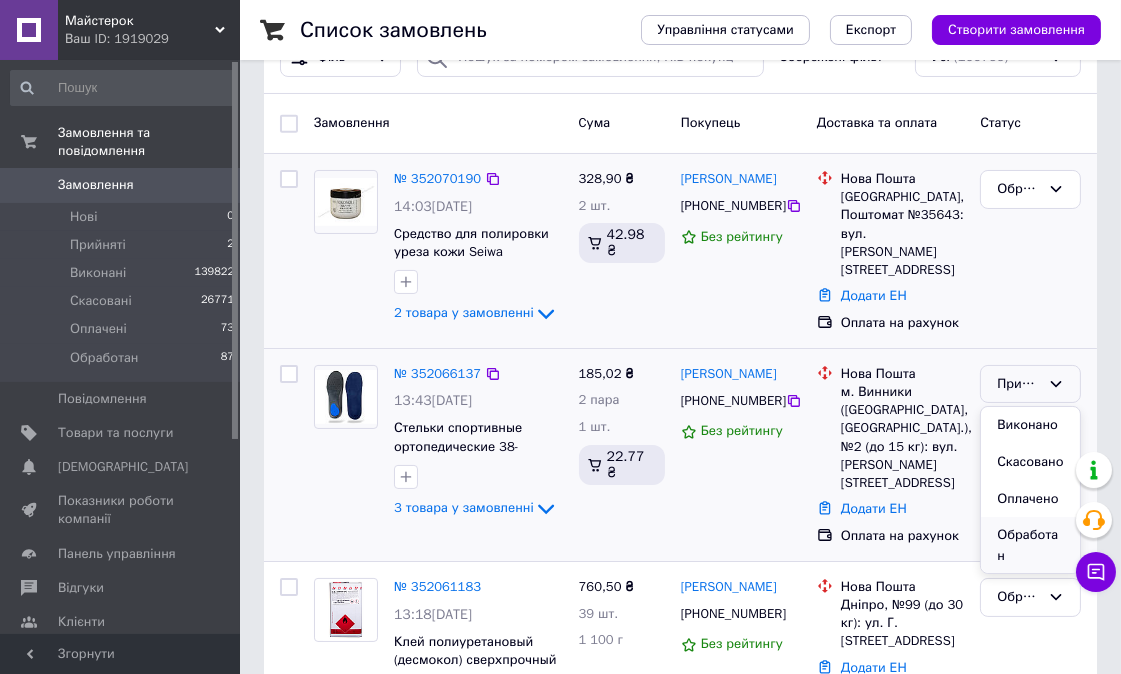 click on "Обработан" at bounding box center [1030, 545] 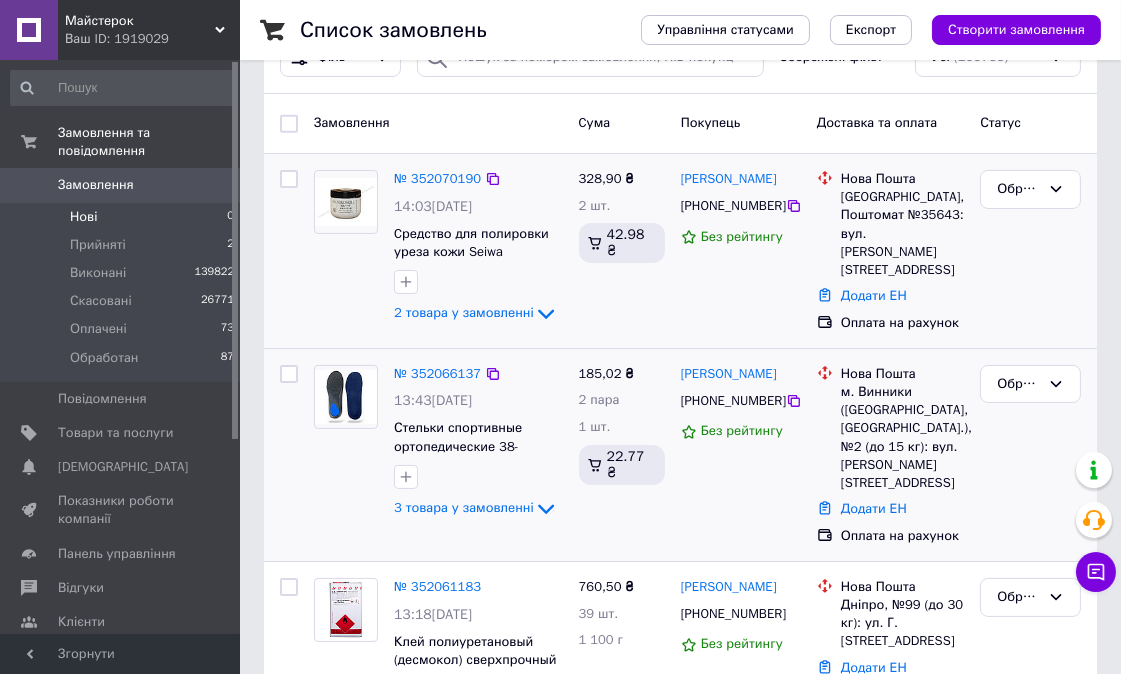 click on "Нові" at bounding box center [83, 217] 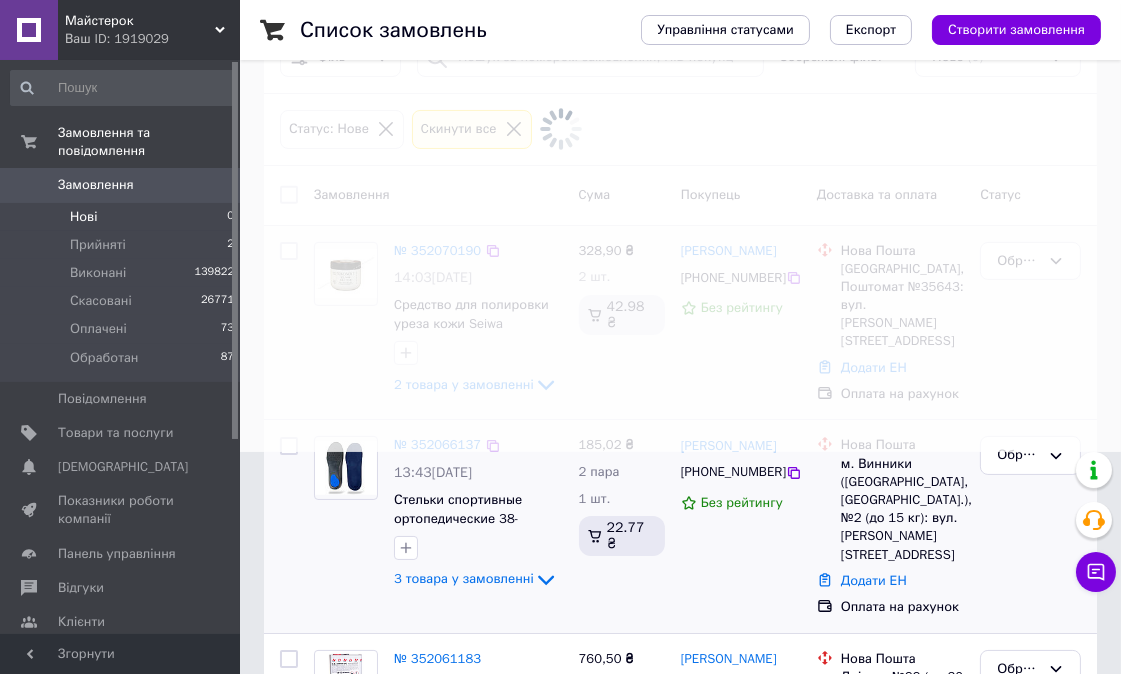 scroll, scrollTop: 0, scrollLeft: 0, axis: both 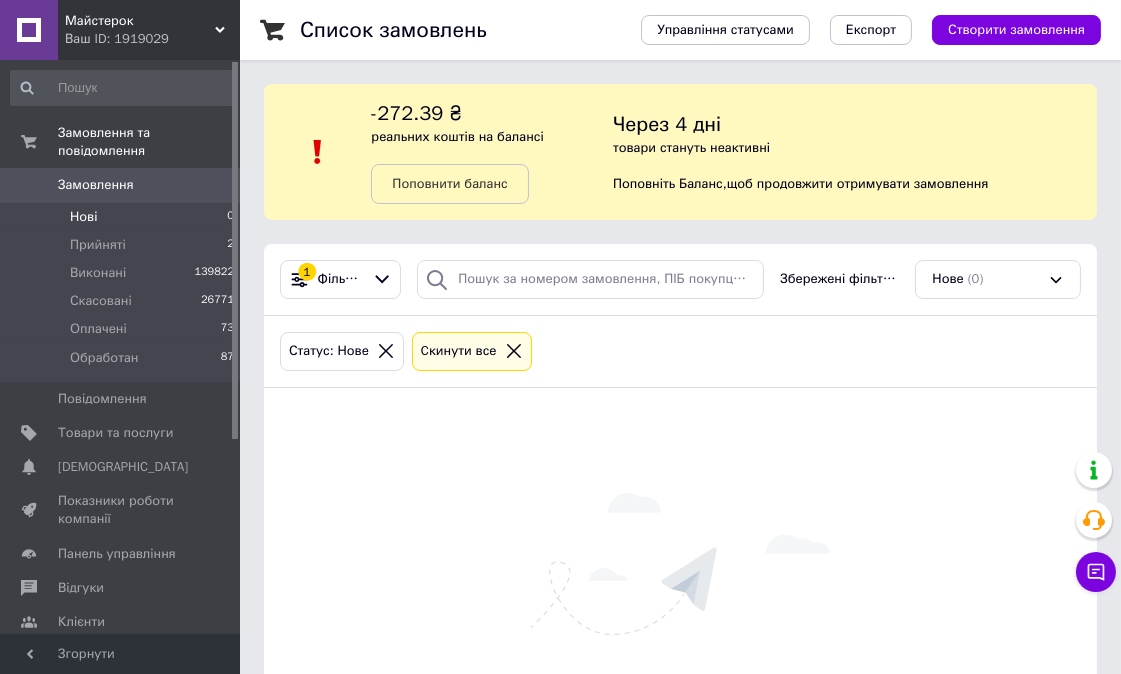 click 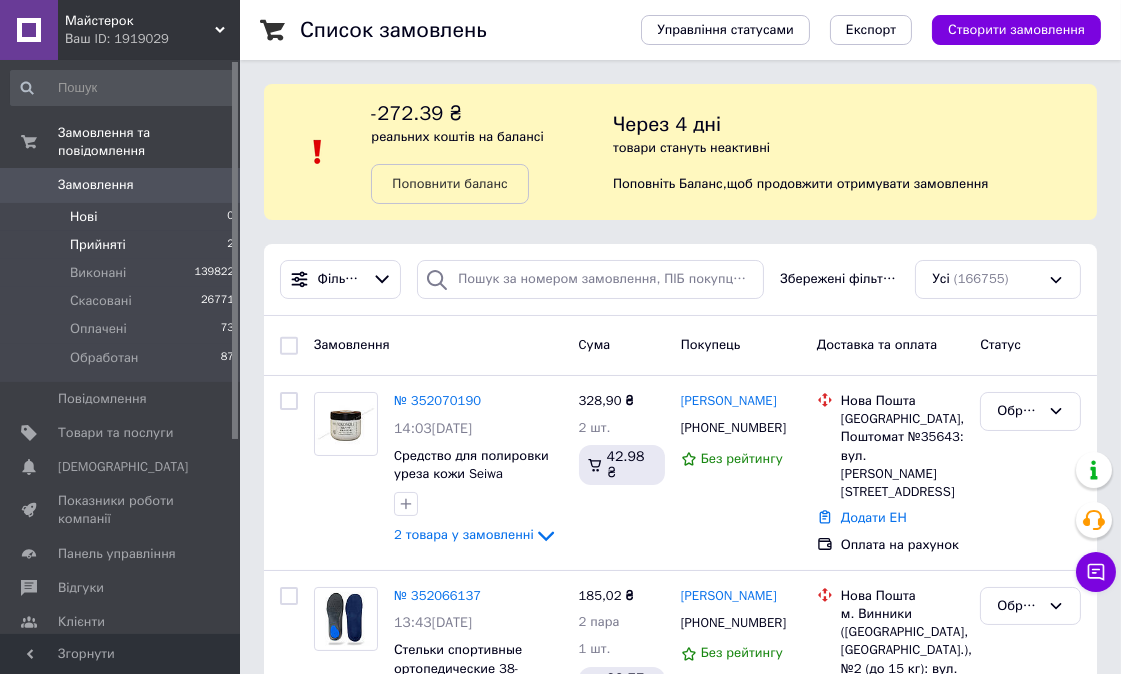 click on "Прийняті" at bounding box center [98, 245] 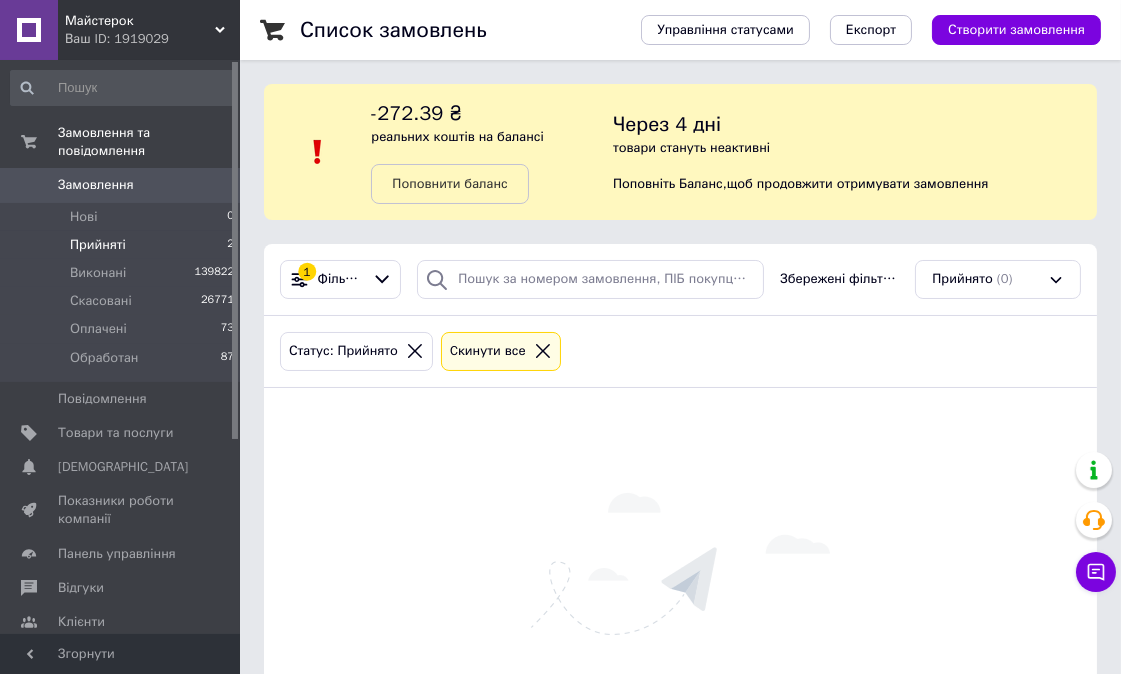 click 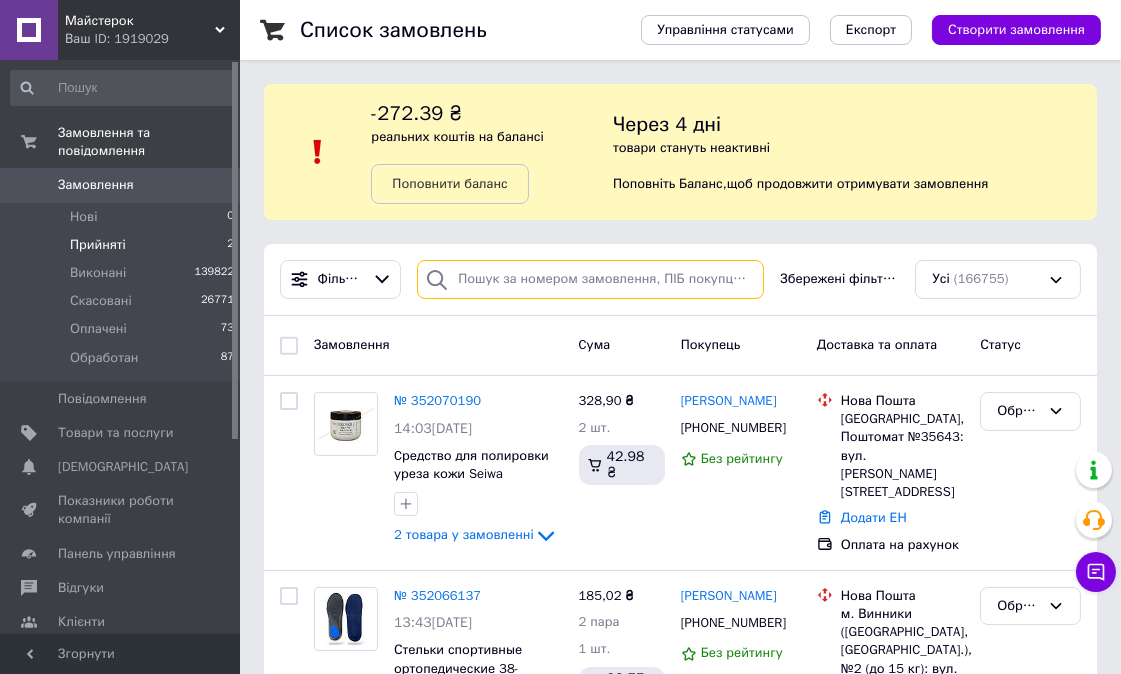 click at bounding box center (590, 279) 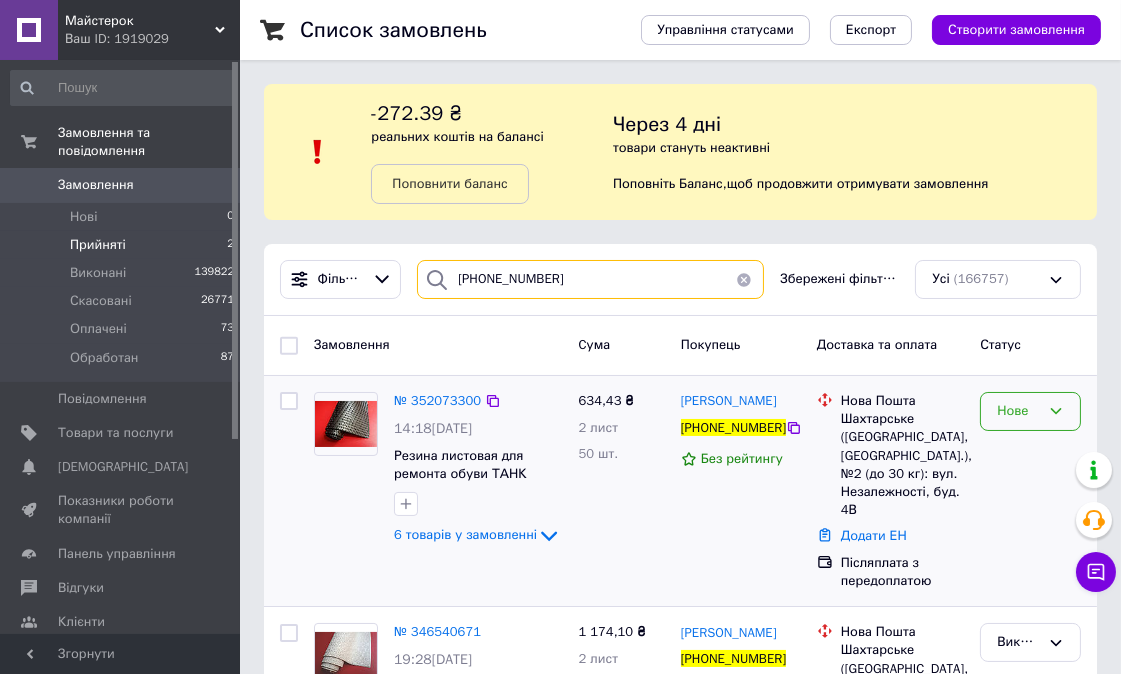 type on "[PHONE_NUMBER]" 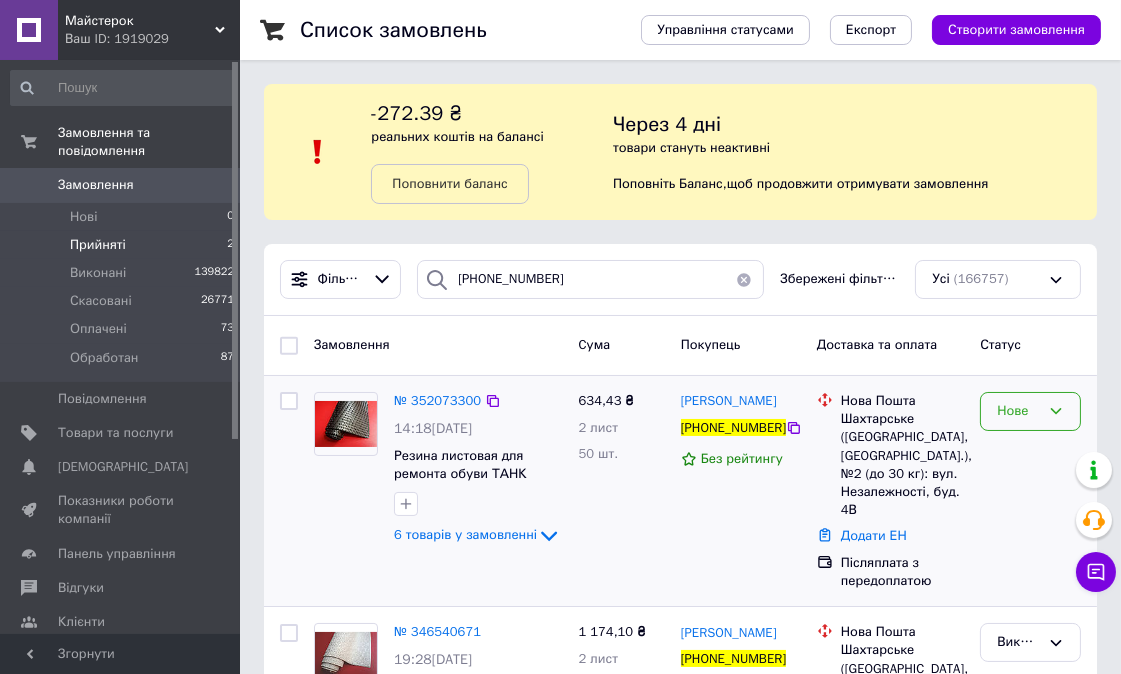click on "Нове" at bounding box center (1018, 411) 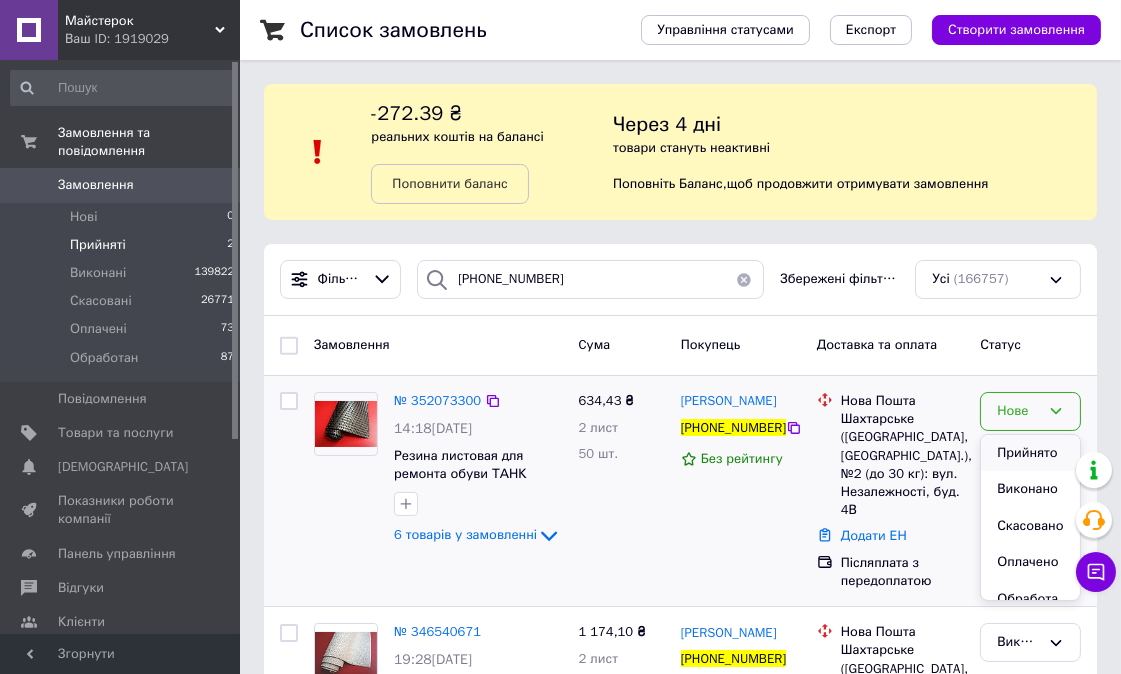 click on "Прийнято" at bounding box center (1030, 453) 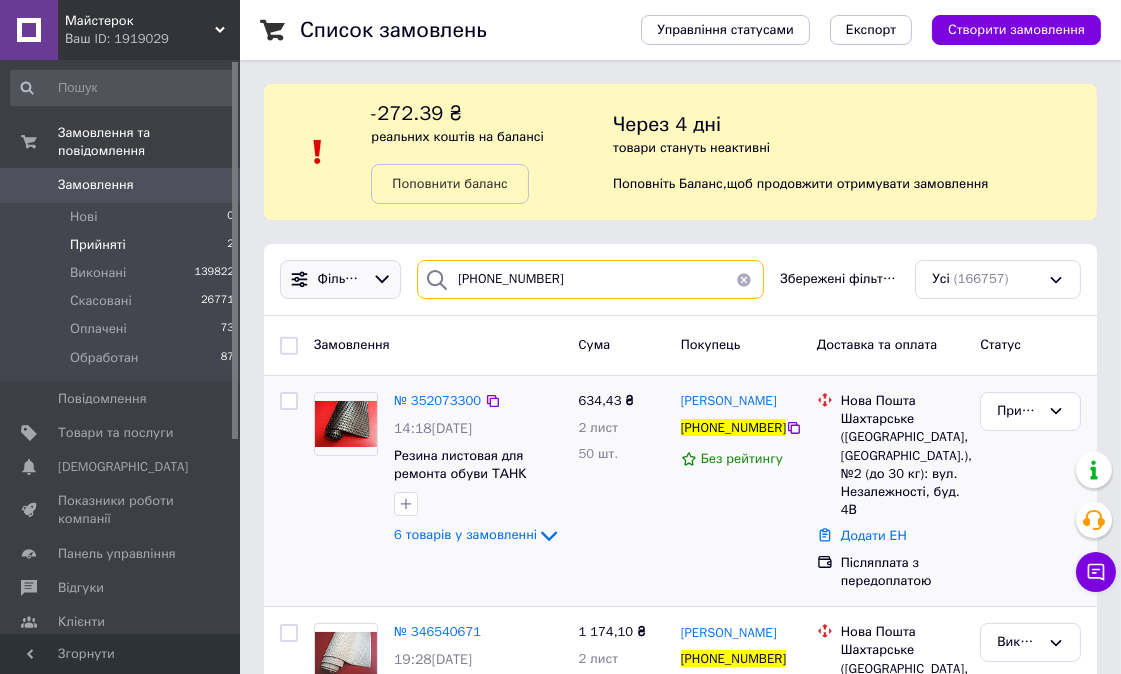 drag, startPoint x: 421, startPoint y: 273, endPoint x: 347, endPoint y: 267, distance: 74.24284 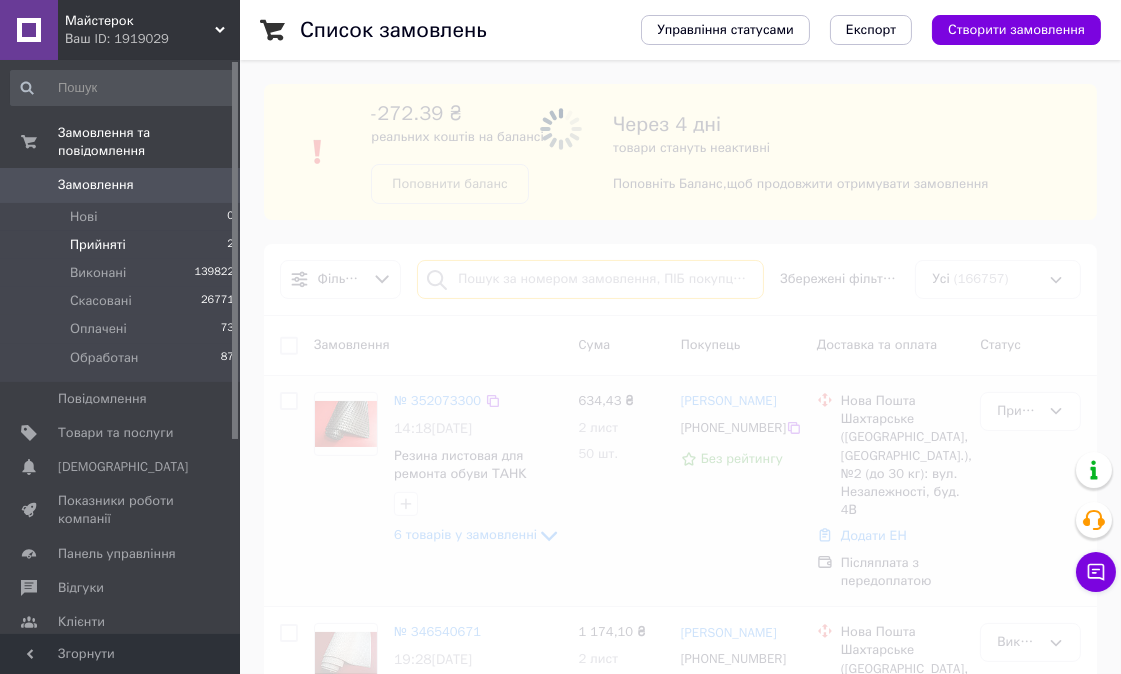 type 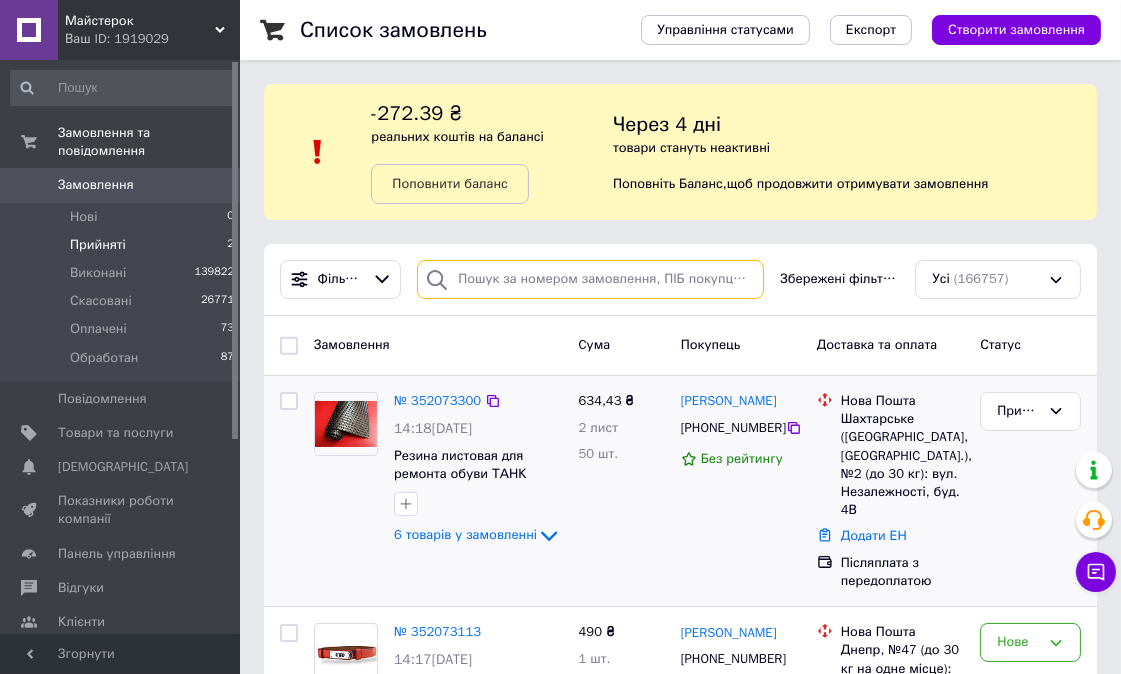 scroll, scrollTop: 222, scrollLeft: 0, axis: vertical 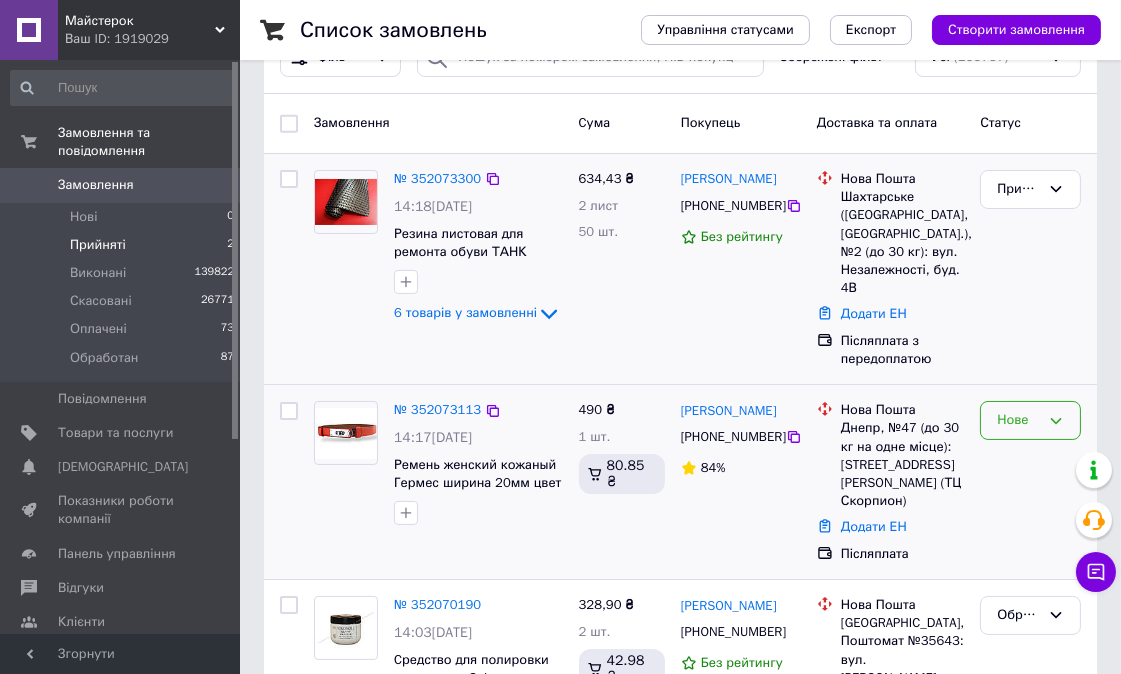 click on "Нове" at bounding box center [1018, 420] 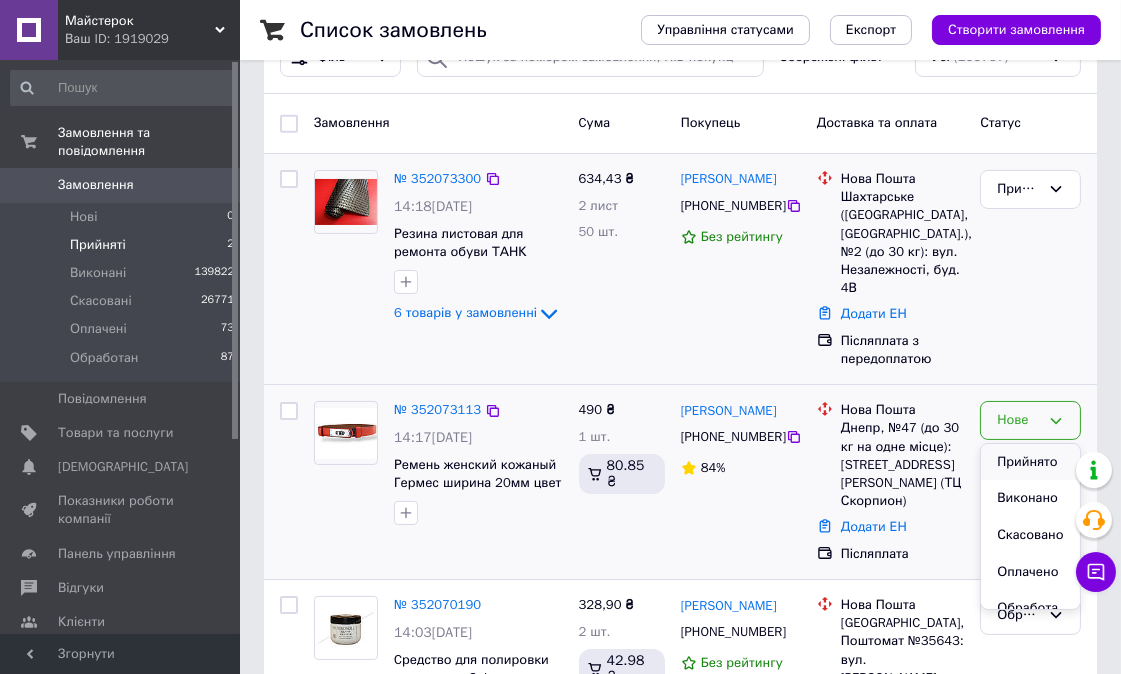 click on "Прийнято" at bounding box center (1030, 462) 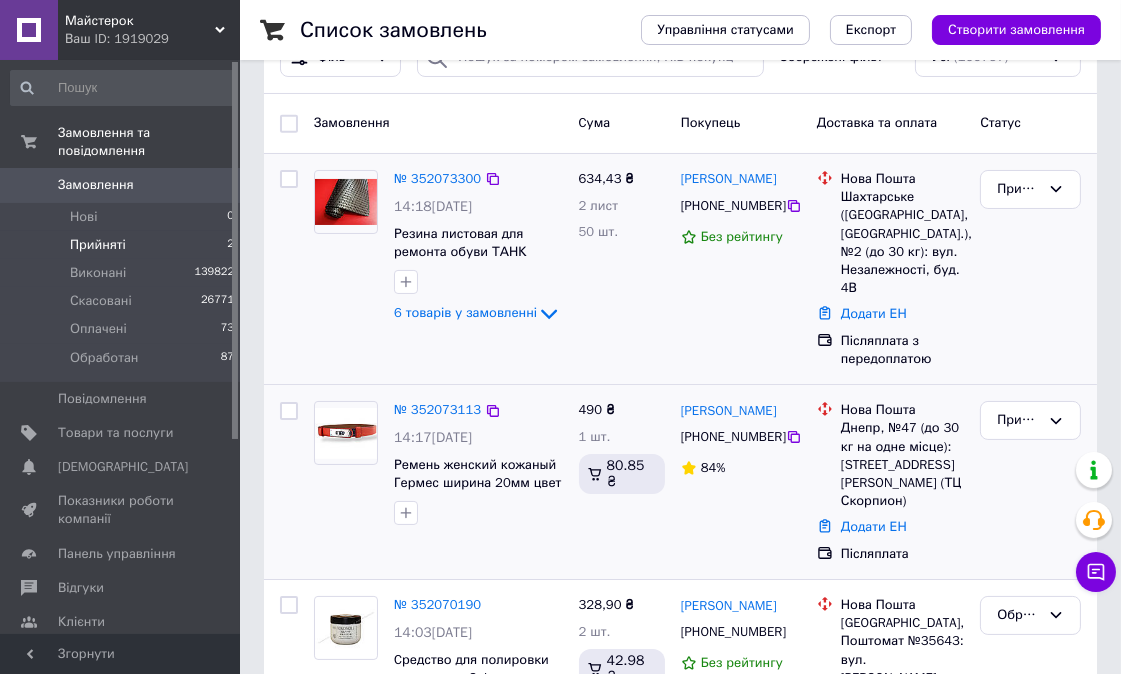 click at bounding box center (289, 179) 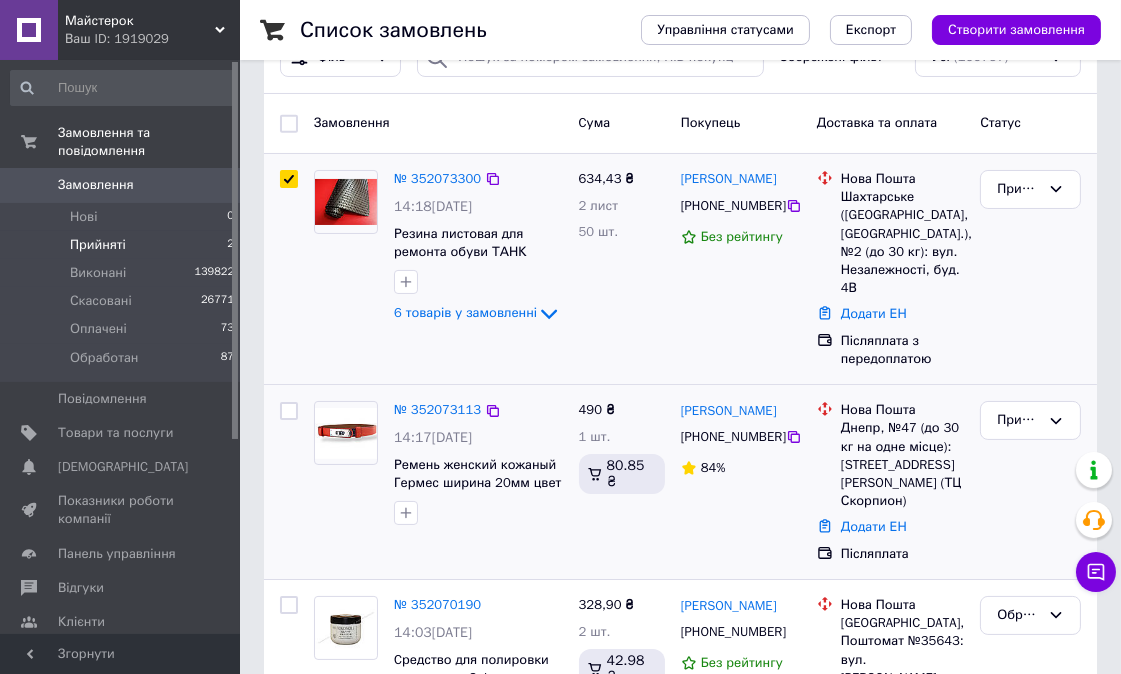 checkbox on "true" 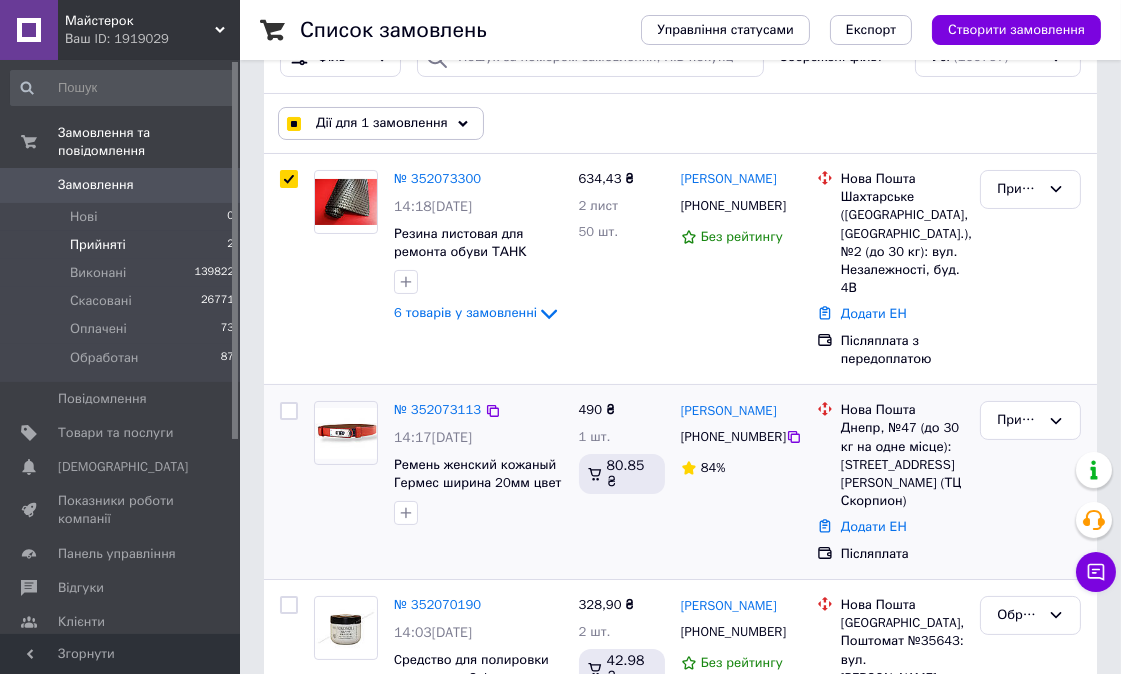 click at bounding box center (289, 411) 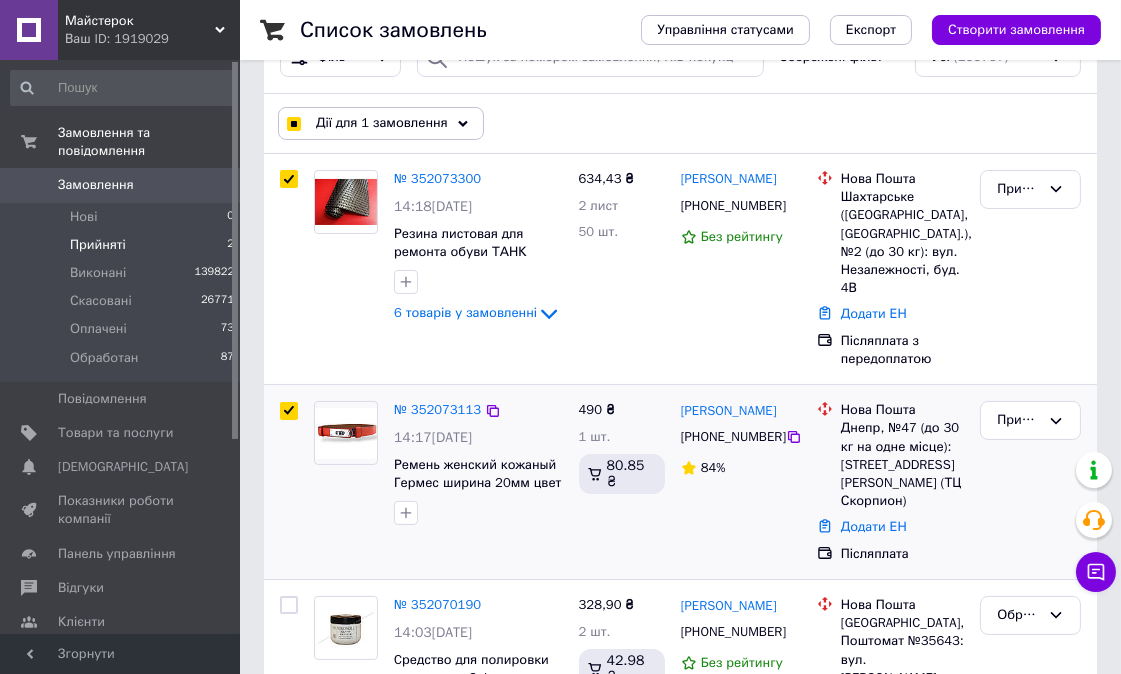 checkbox on "true" 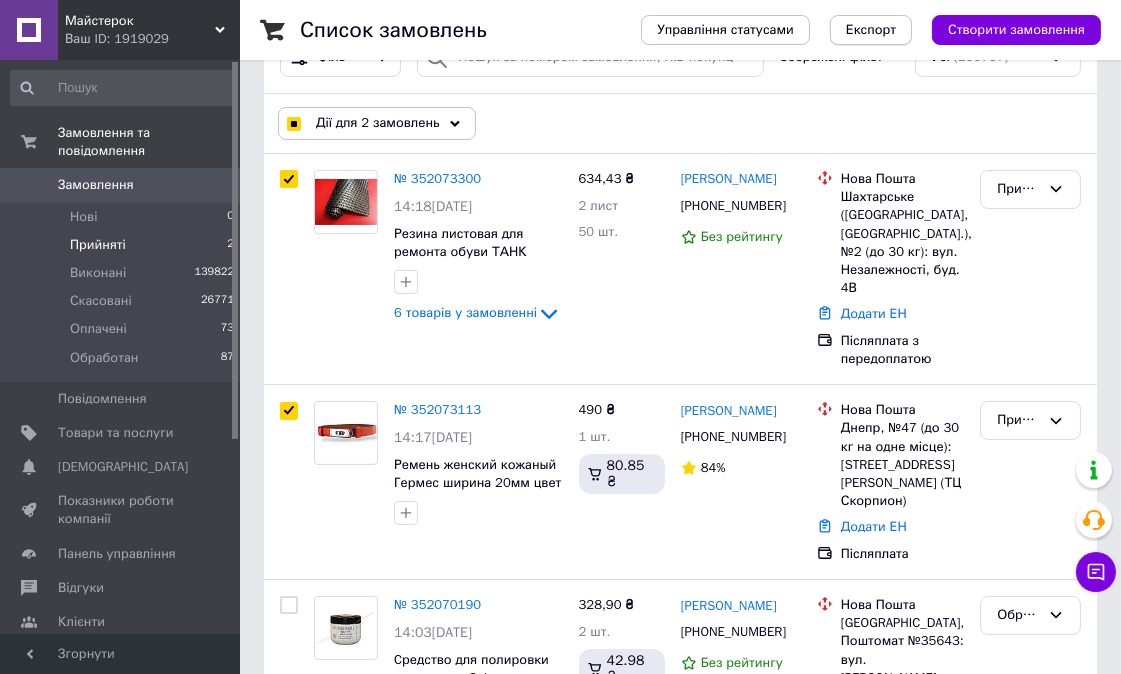 click on "Експорт" at bounding box center [871, 30] 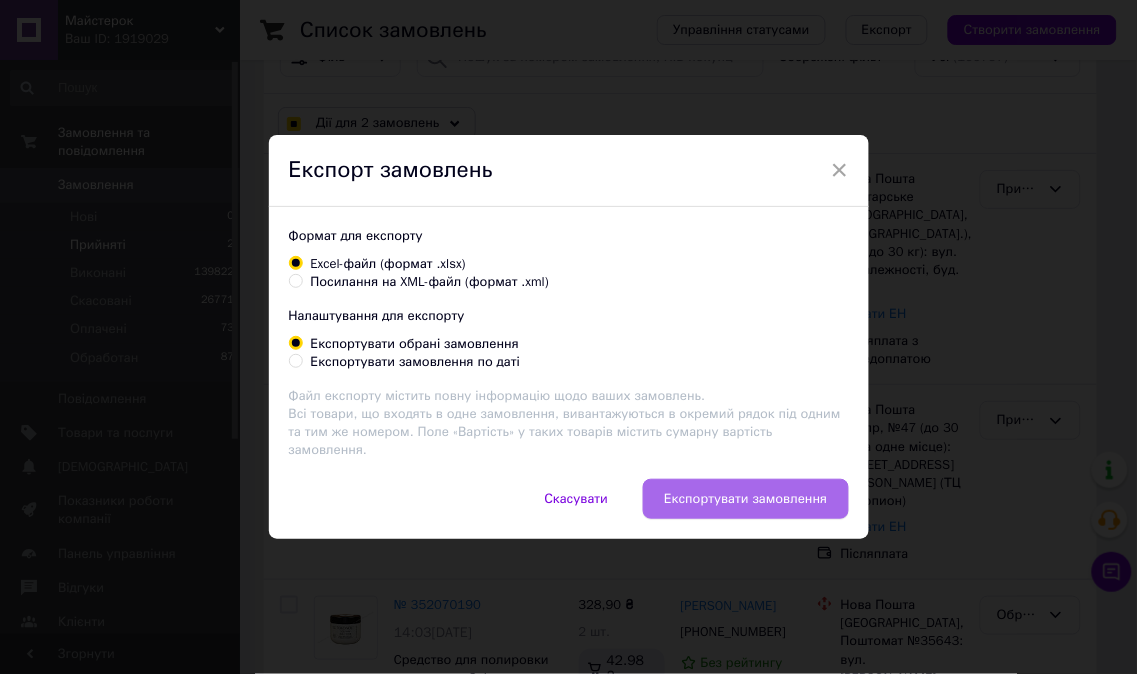 click on "Експортувати замовлення" at bounding box center (745, 499) 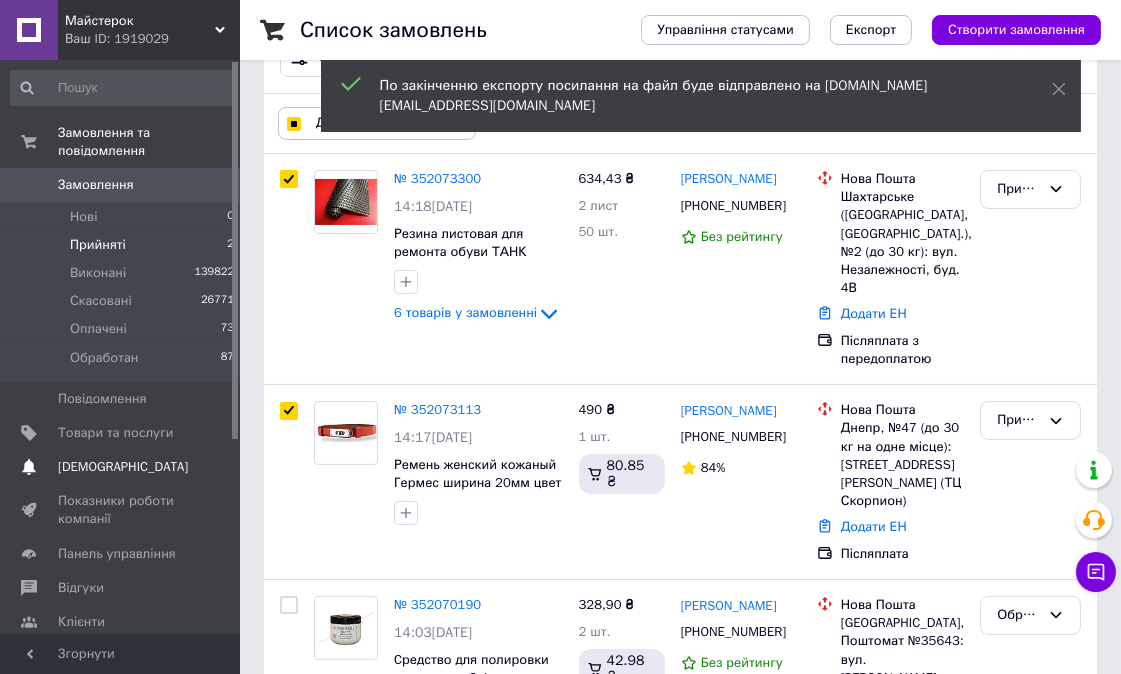 click on "[DEMOGRAPHIC_DATA]" at bounding box center [123, 467] 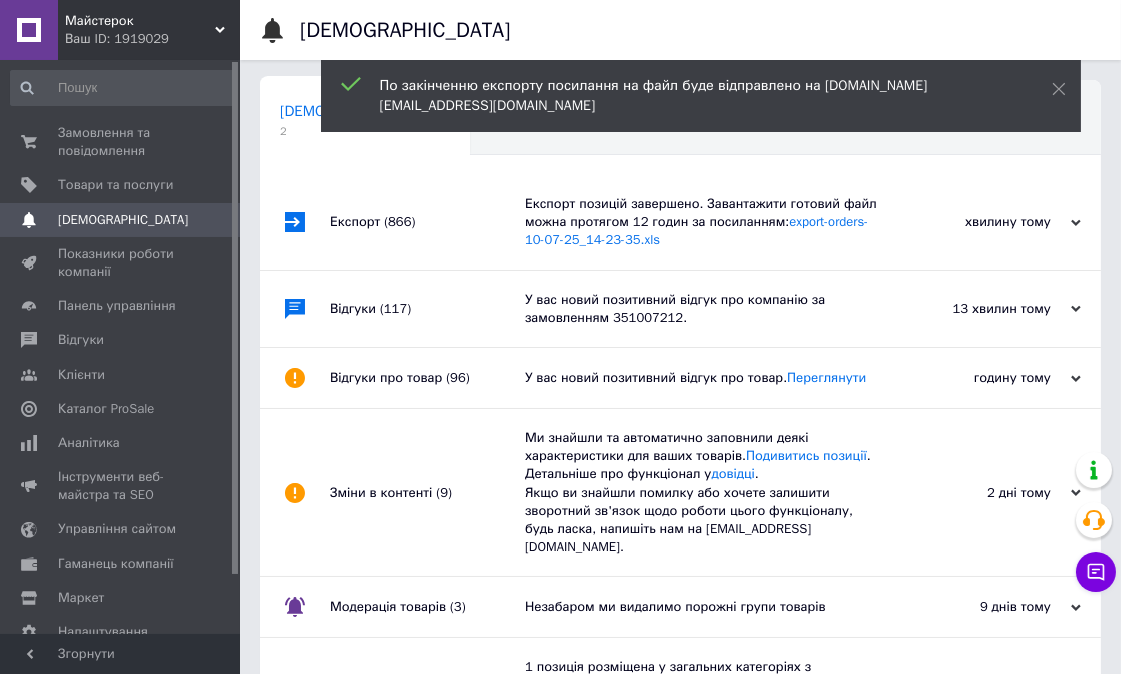 scroll, scrollTop: 0, scrollLeft: 10, axis: horizontal 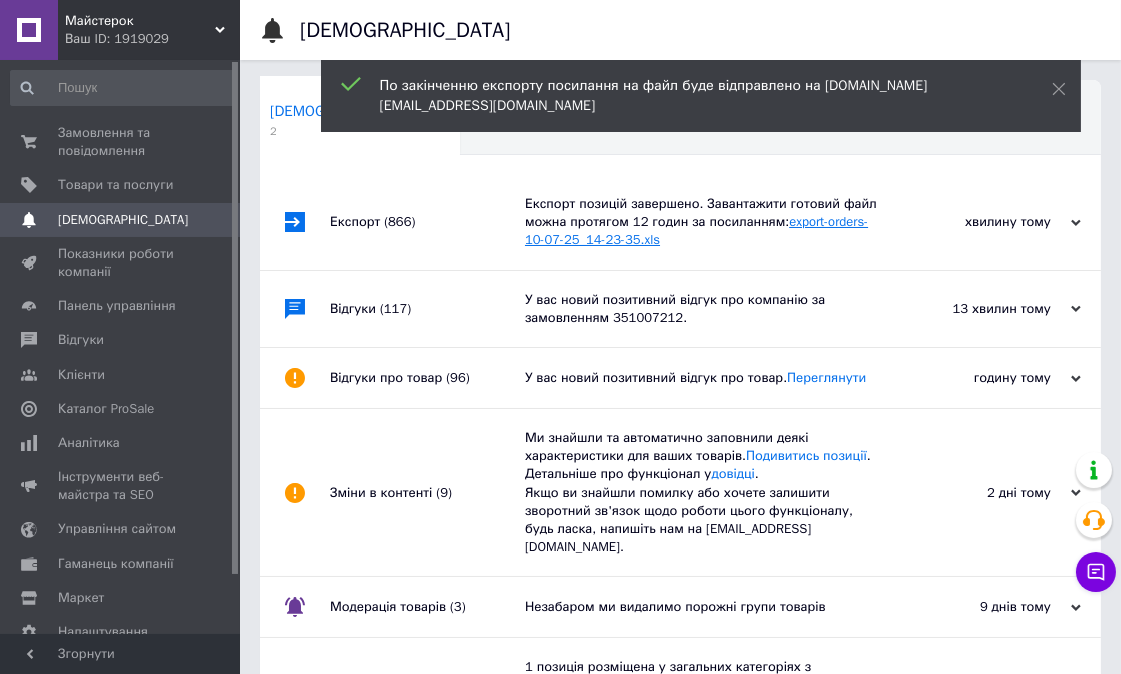 click on "export-orders-10-07-25_14-23-35.xls" at bounding box center [696, 230] 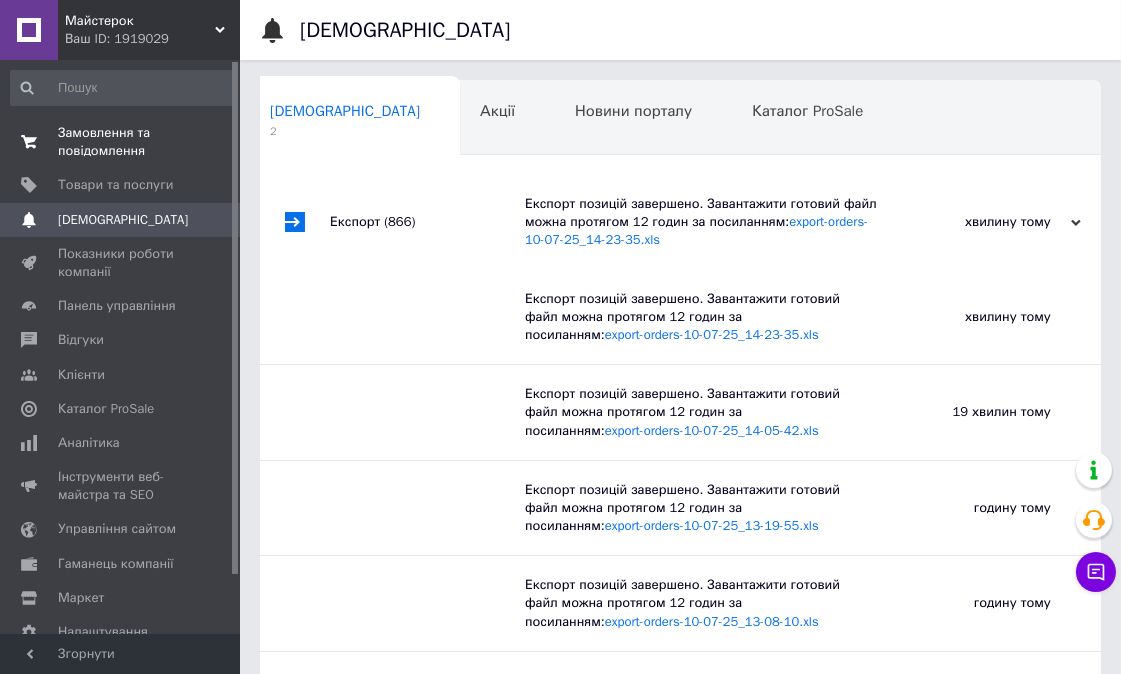 click on "Замовлення та повідомлення" at bounding box center (121, 142) 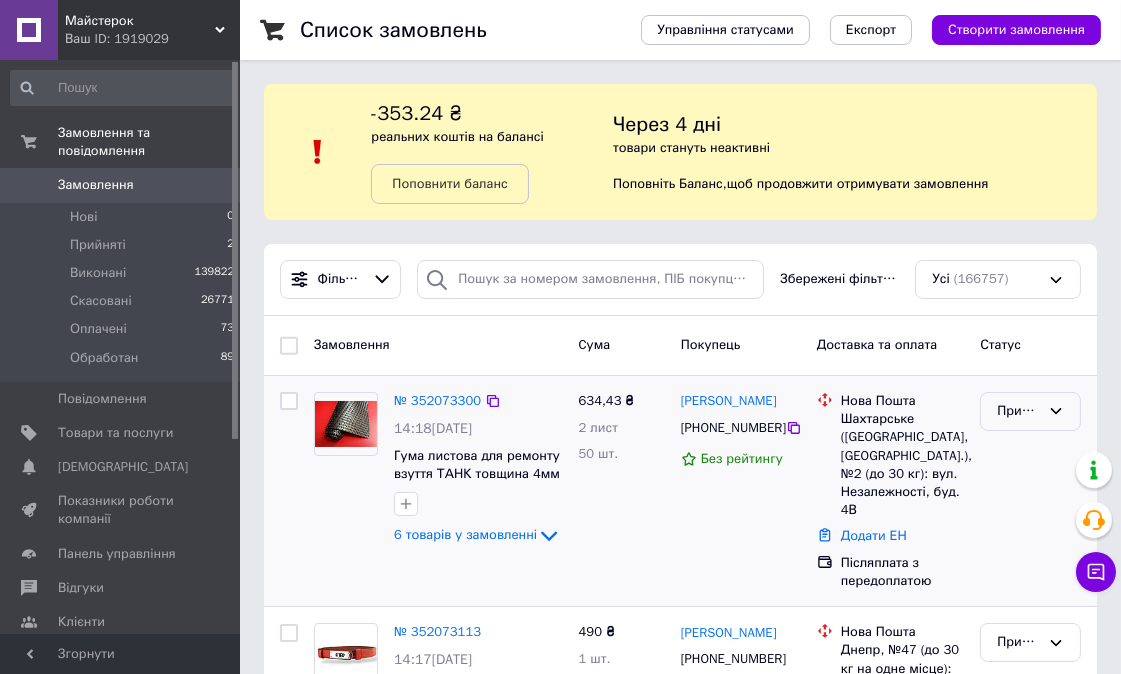 click on "Прийнято" at bounding box center [1018, 411] 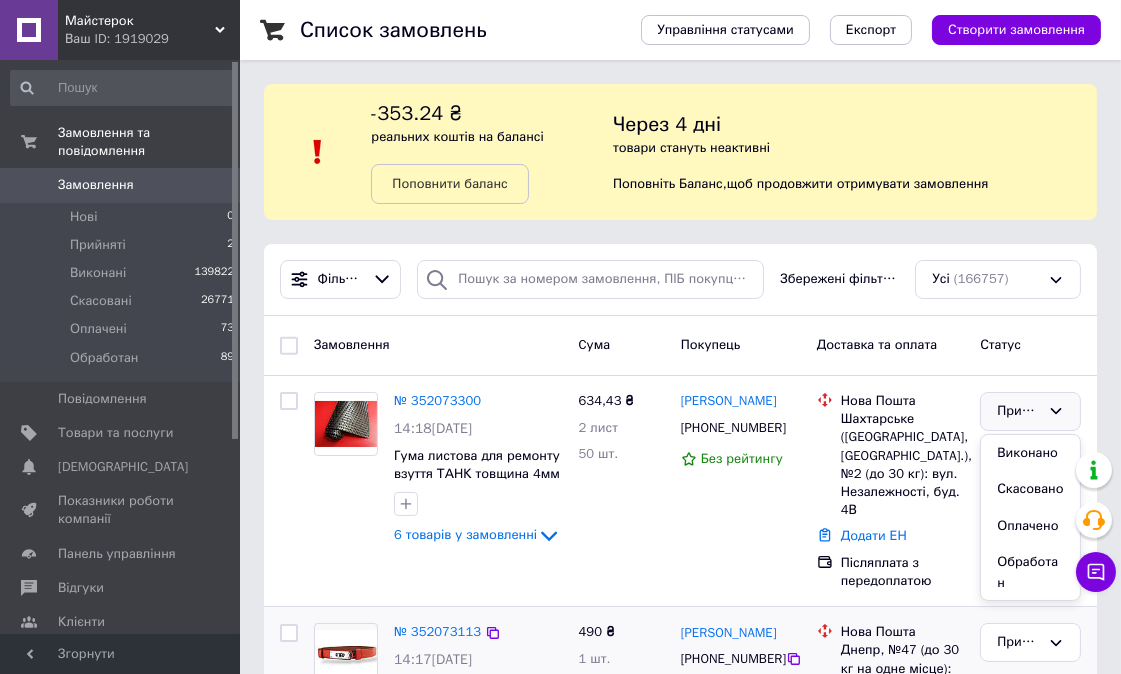 click on "Обработан" at bounding box center (1030, 572) 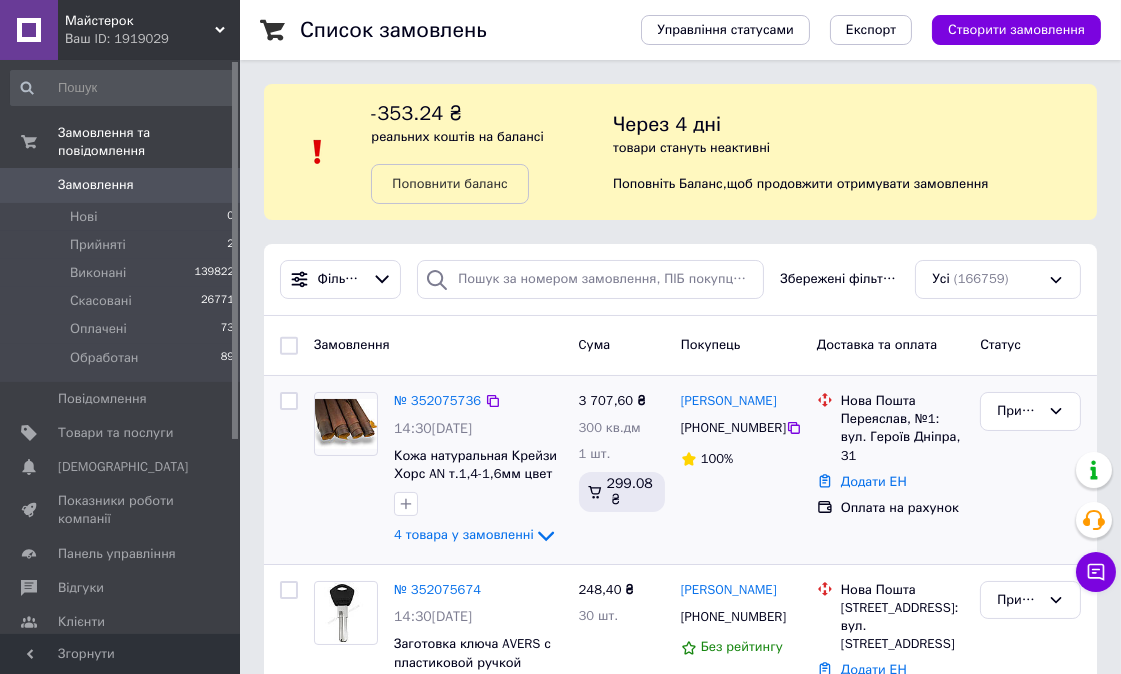 scroll, scrollTop: 111, scrollLeft: 0, axis: vertical 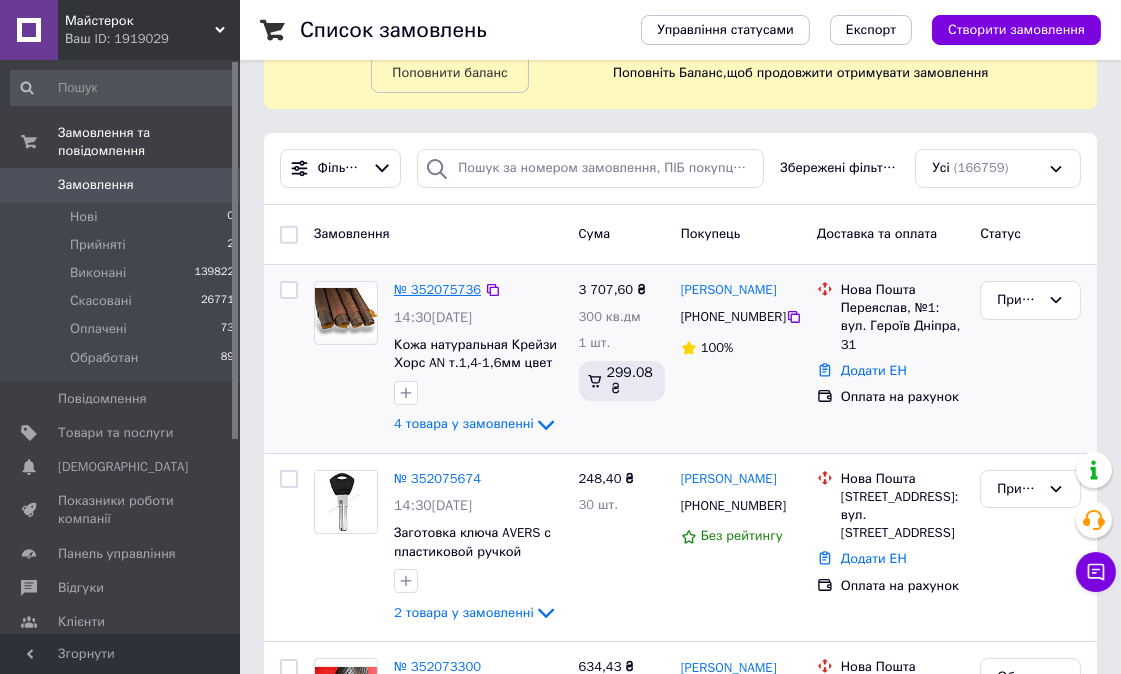 click on "№ 352075736" at bounding box center [437, 289] 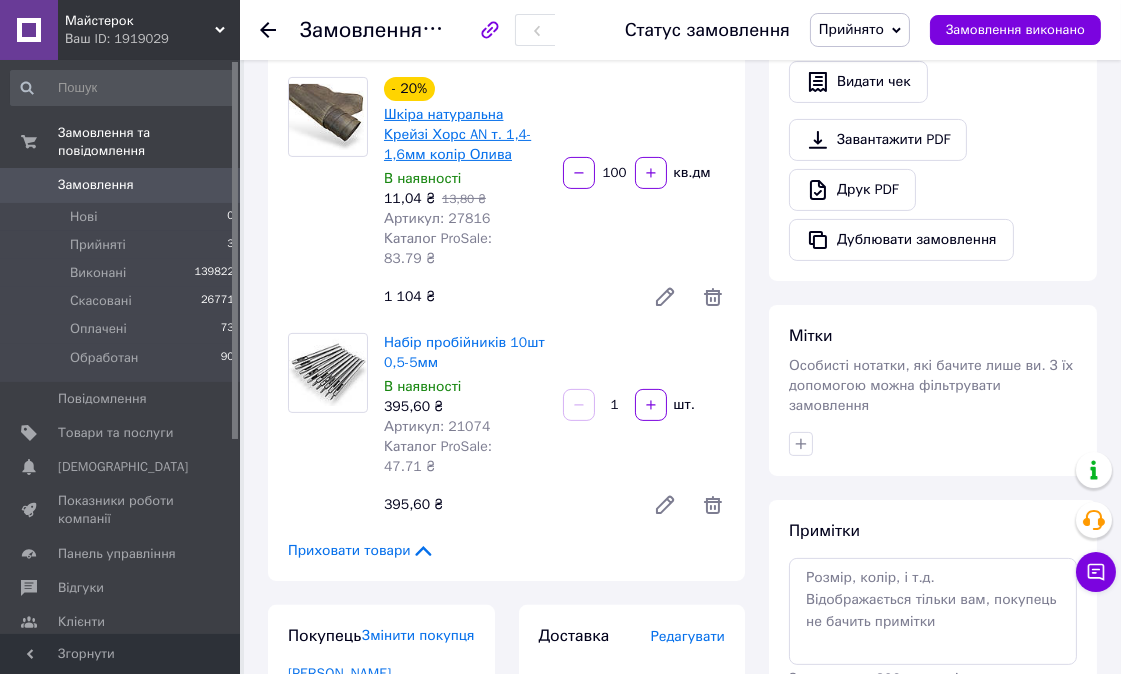 scroll, scrollTop: 1000, scrollLeft: 0, axis: vertical 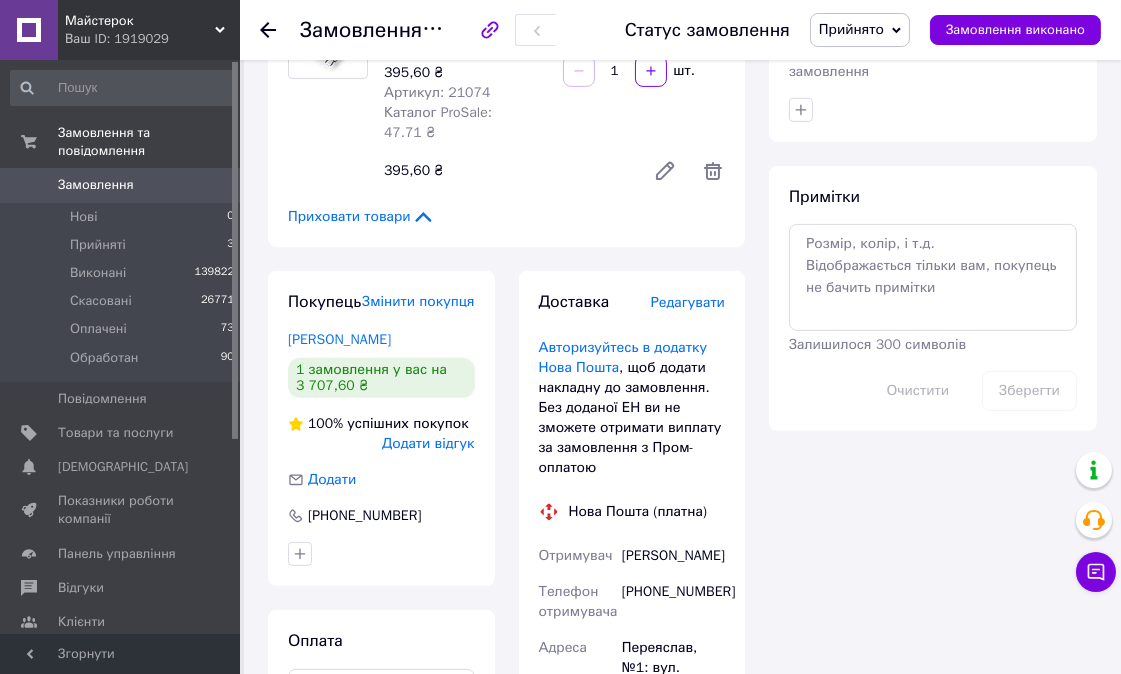 click 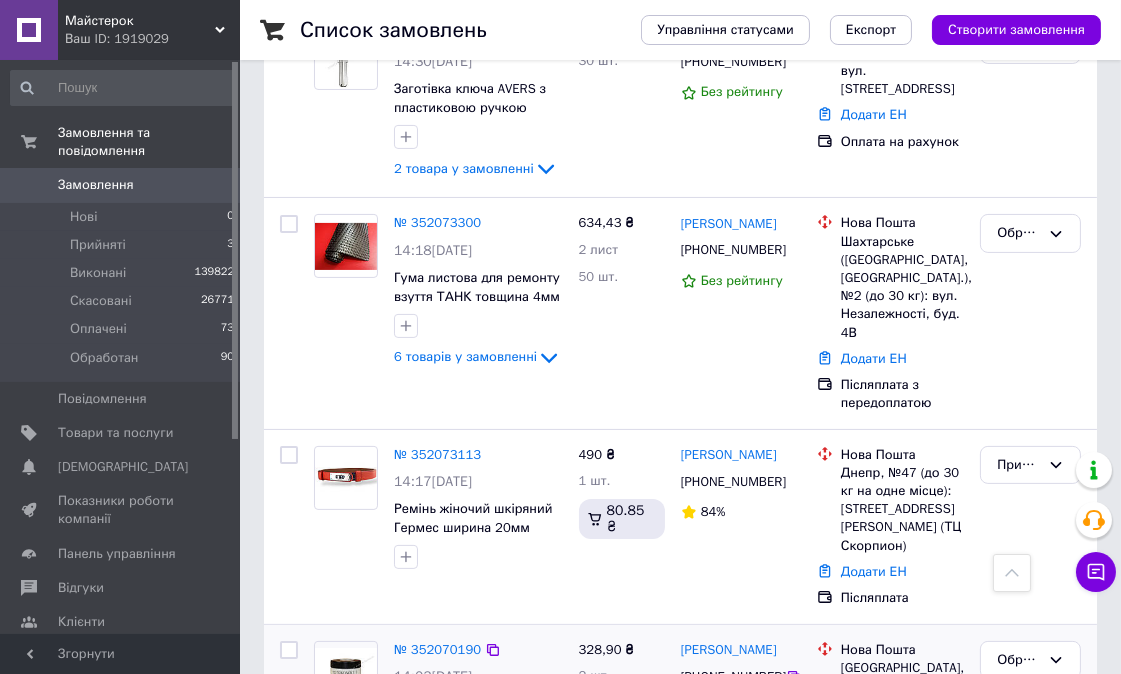 scroll, scrollTop: 777, scrollLeft: 0, axis: vertical 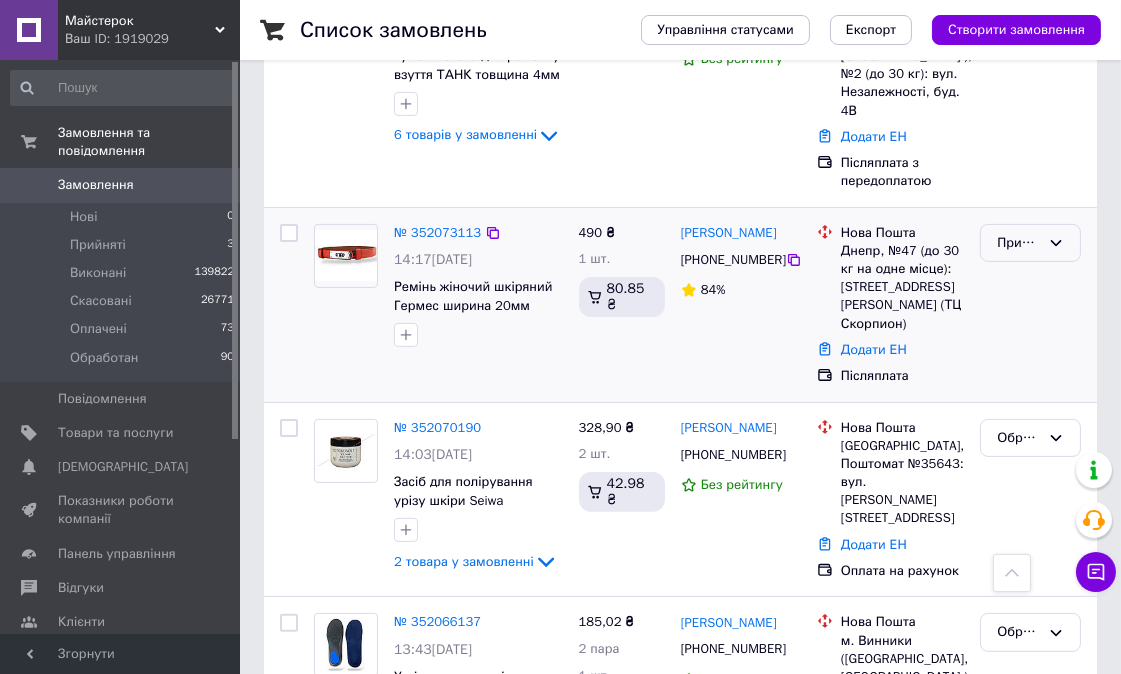 click on "Прийнято" at bounding box center (1018, 243) 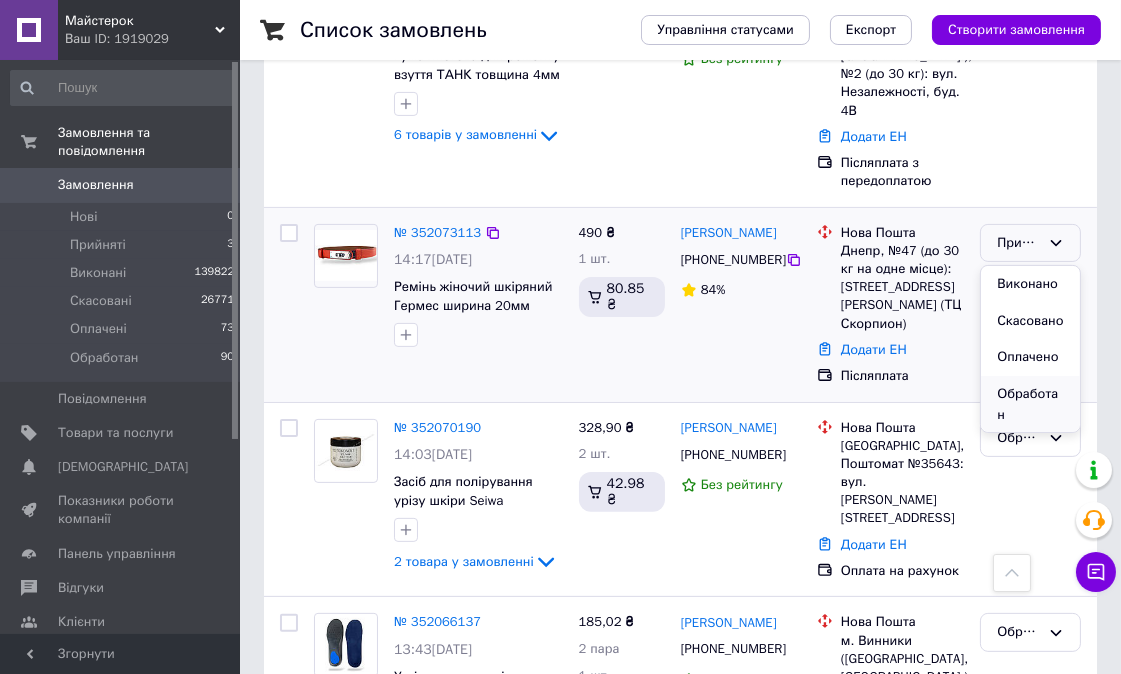 click on "Обработан" at bounding box center (1030, 404) 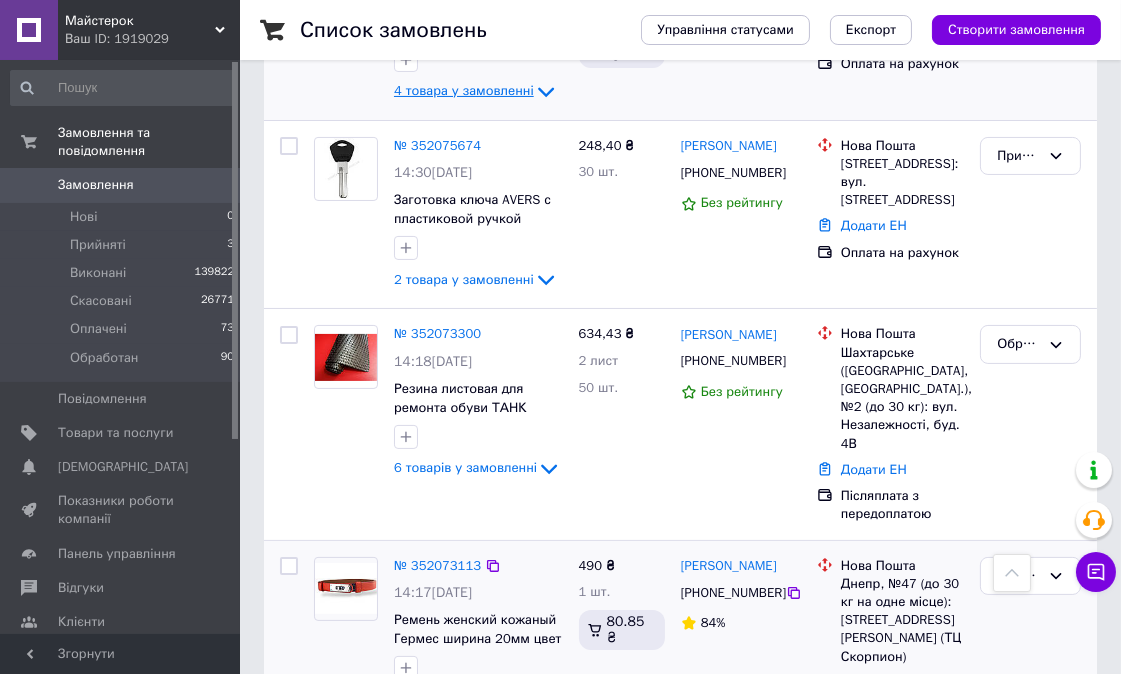 scroll, scrollTop: 222, scrollLeft: 0, axis: vertical 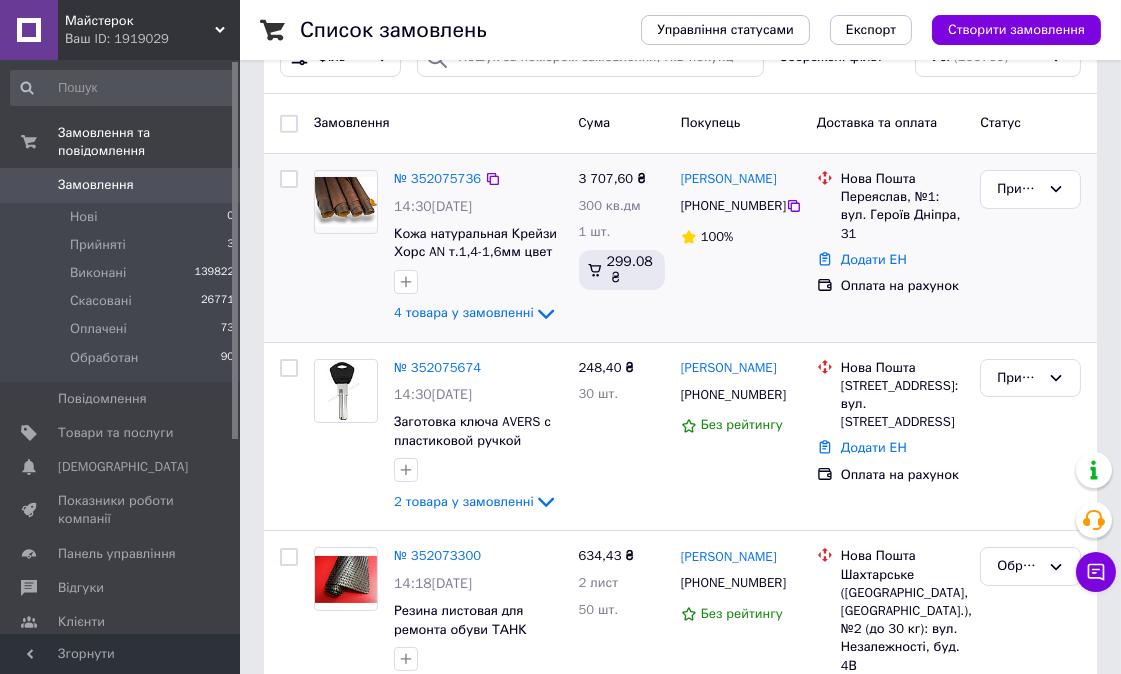 click at bounding box center [289, 179] 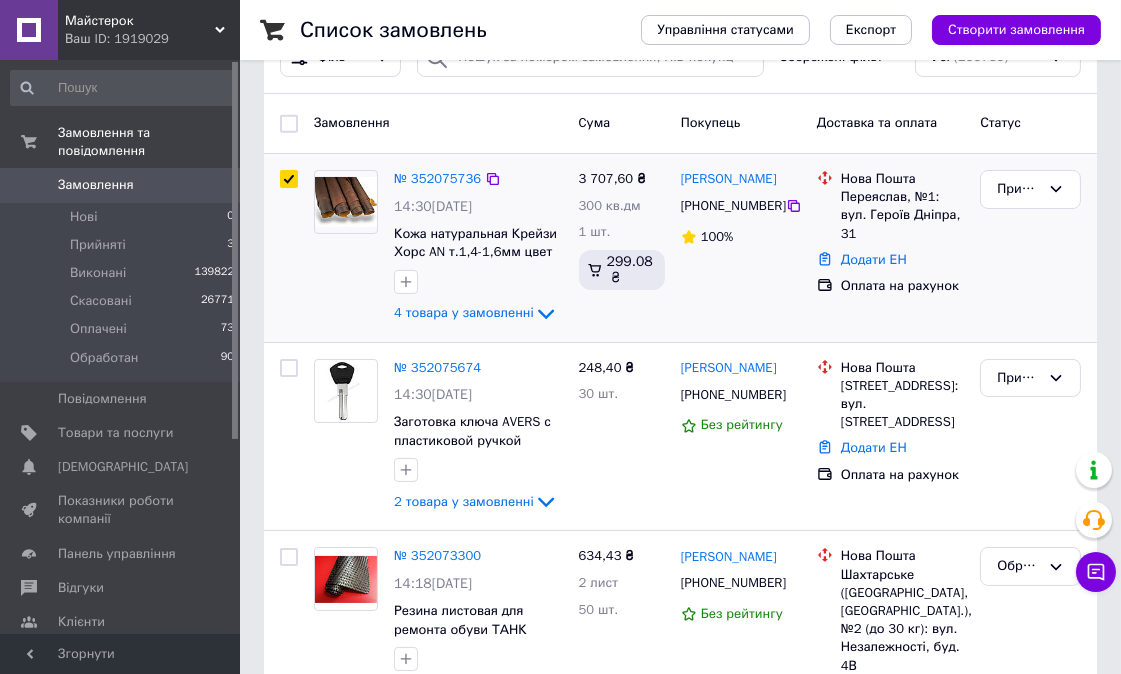 checkbox on "true" 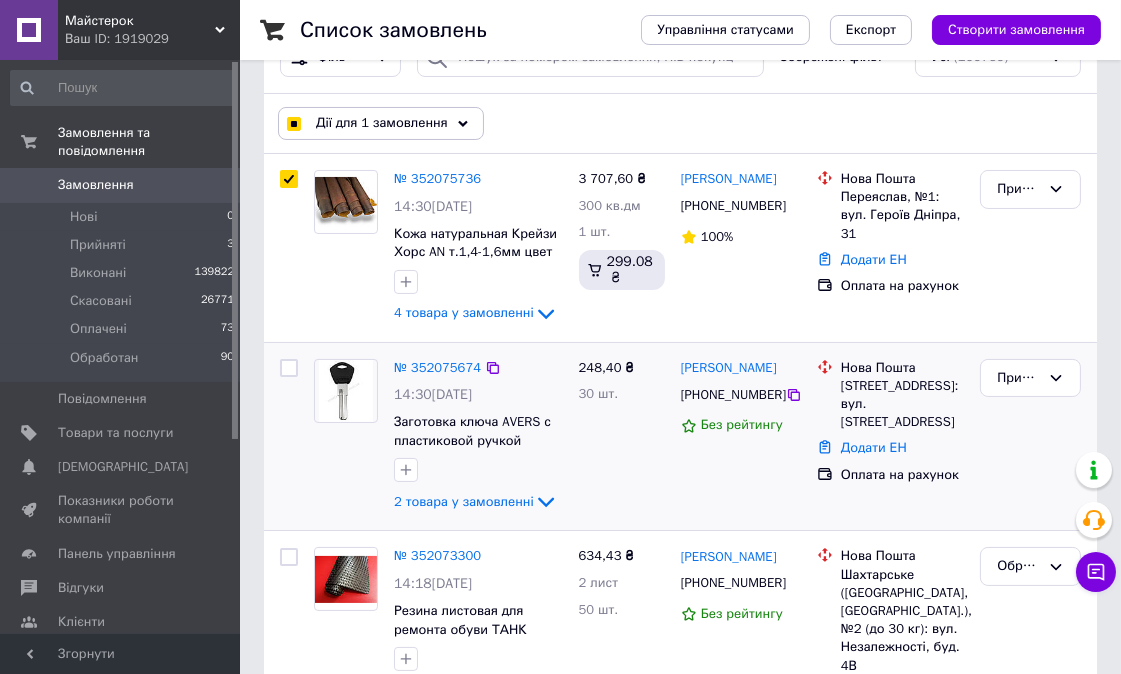 click at bounding box center [289, 437] 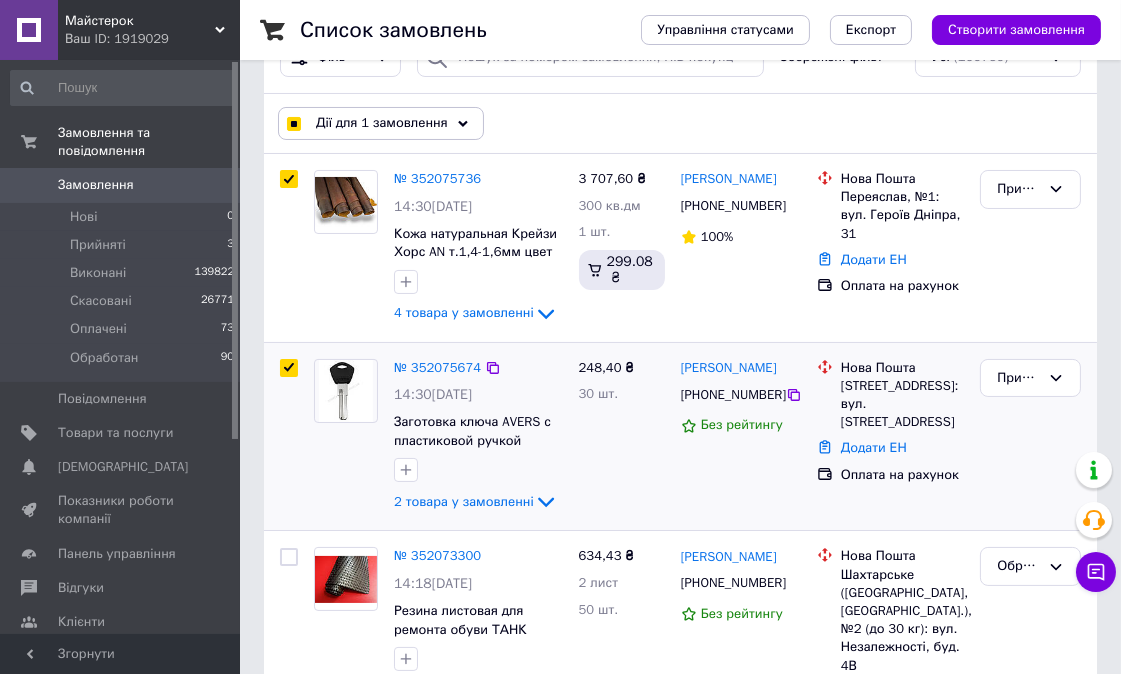 checkbox on "true" 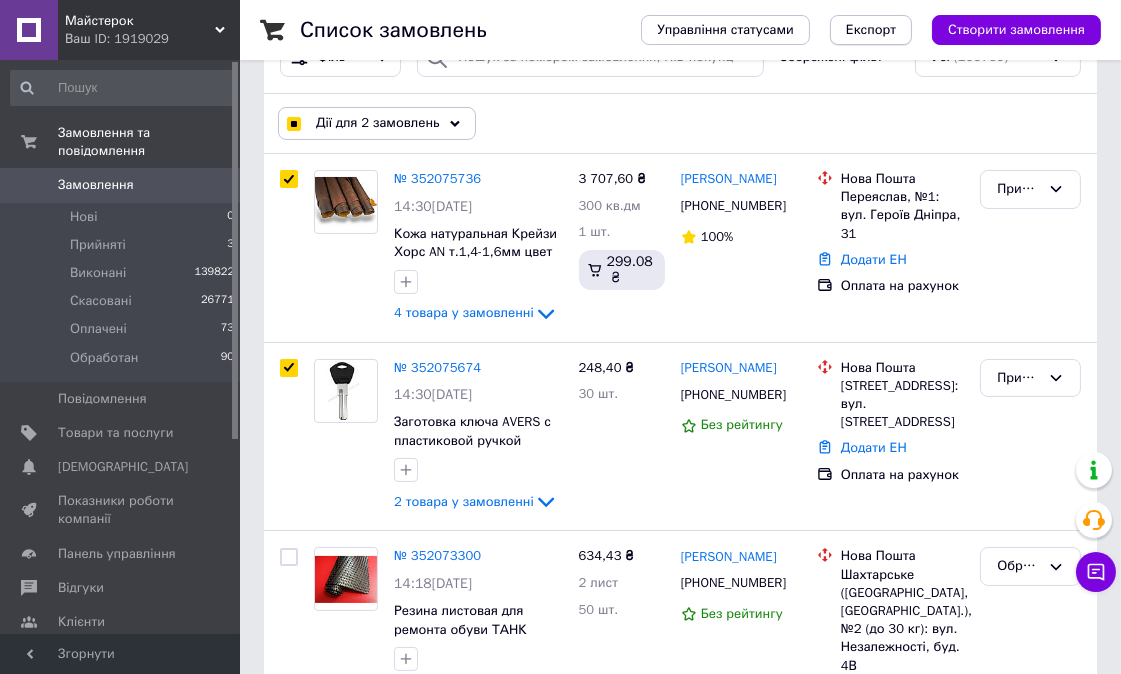 click on "Експорт" at bounding box center (871, 30) 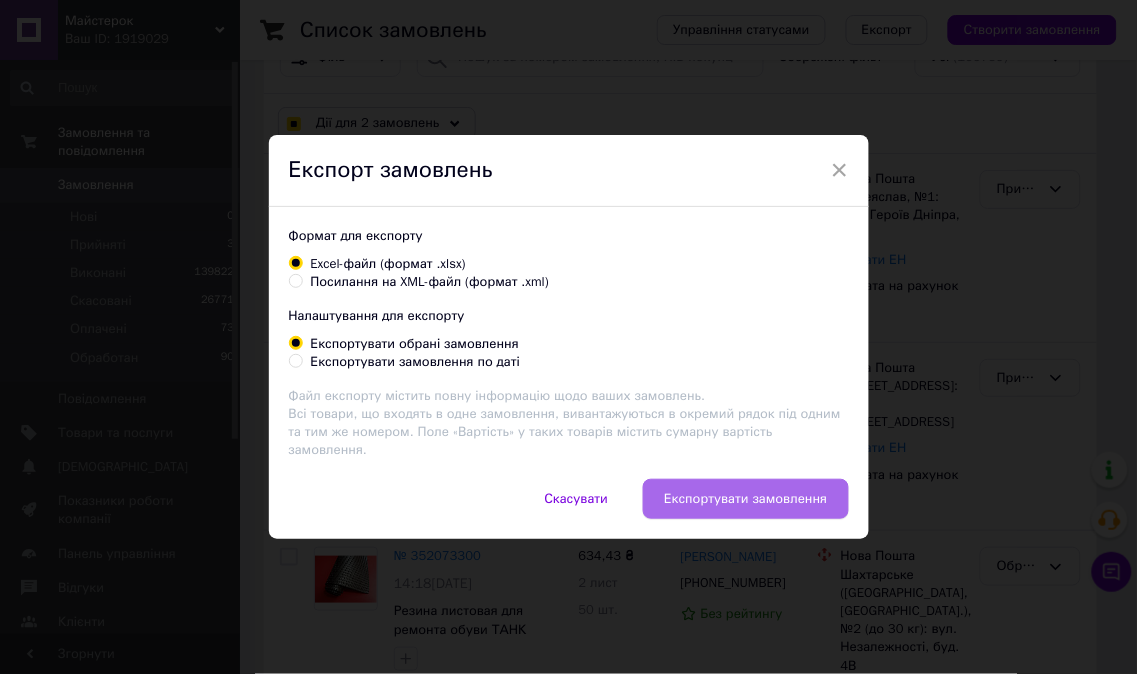 click on "Експортувати замовлення" at bounding box center (745, 499) 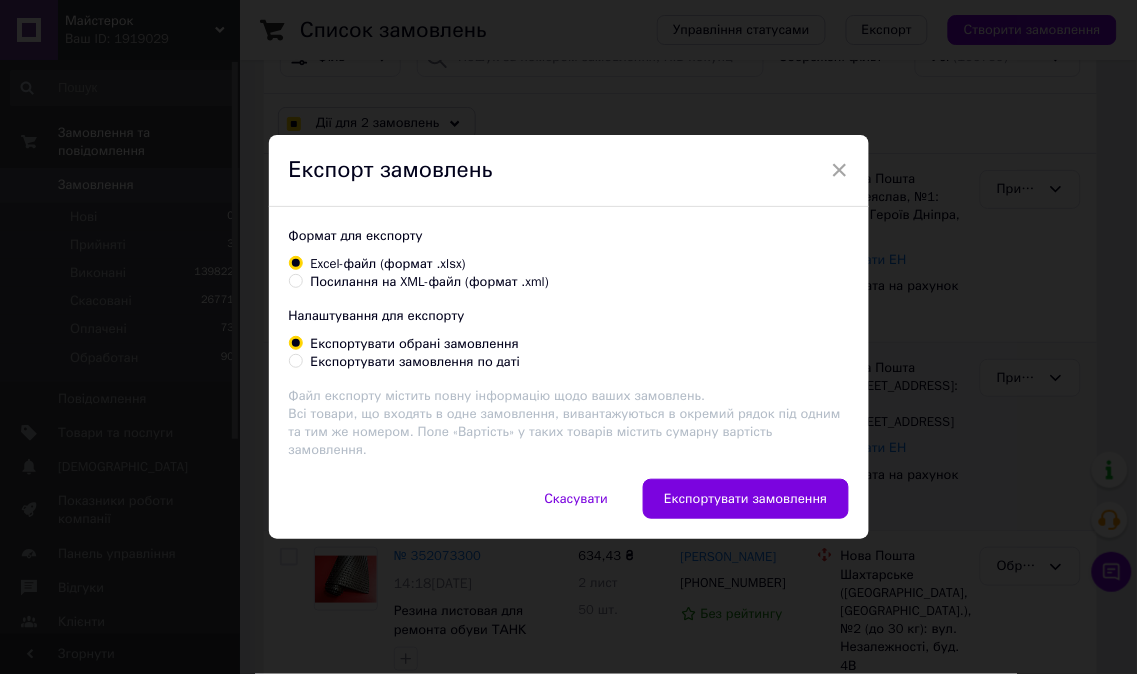 checkbox on "true" 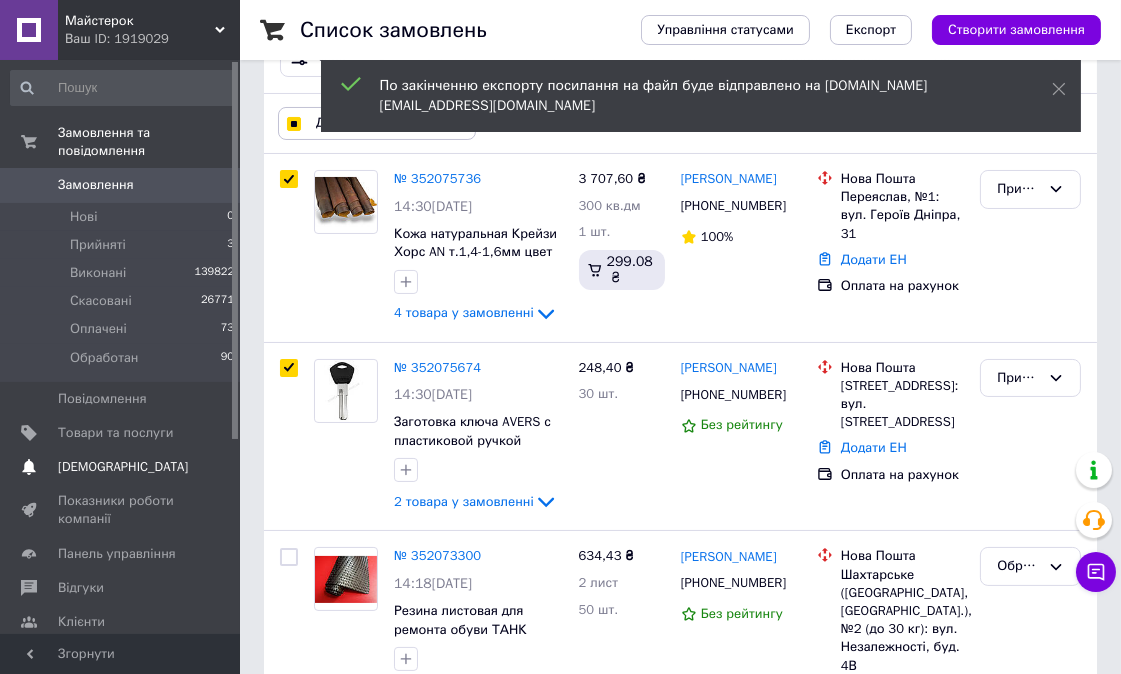click on "[DEMOGRAPHIC_DATA]" at bounding box center [123, 467] 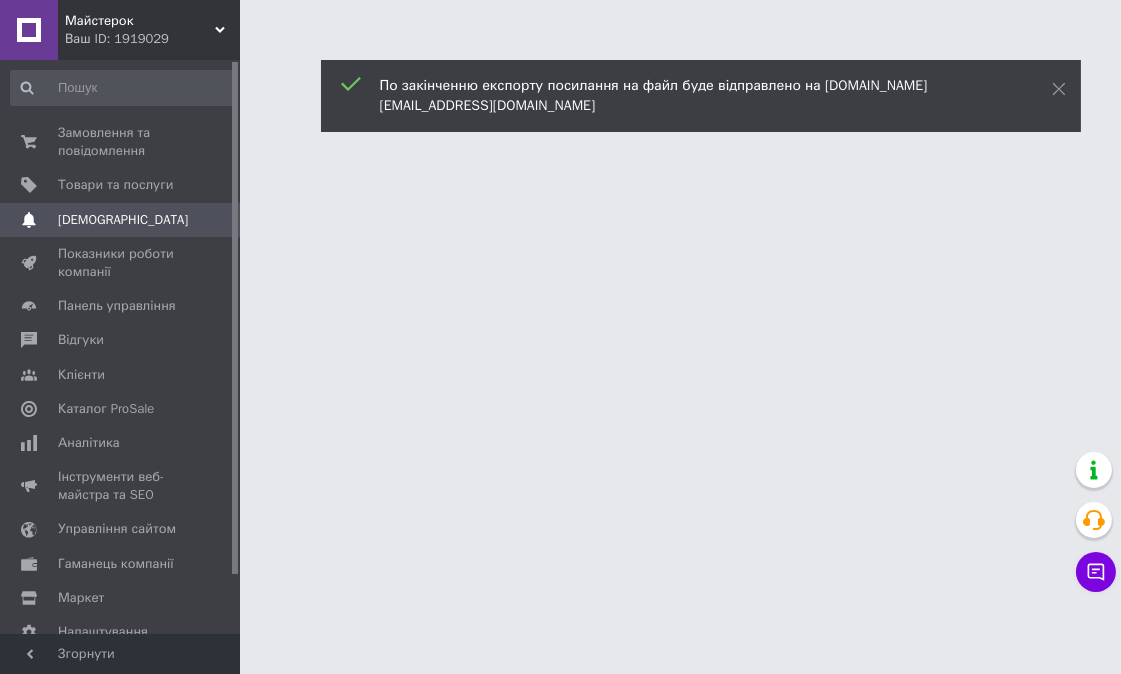 scroll, scrollTop: 0, scrollLeft: 0, axis: both 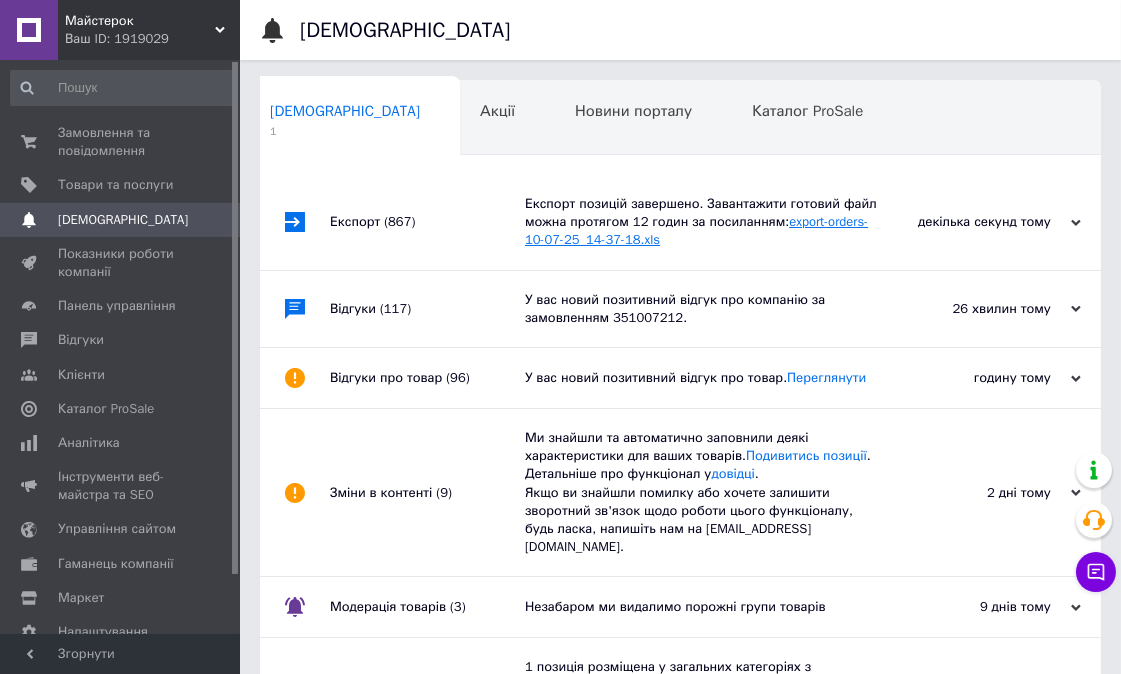 click on "export-orders-10-07-25_14-37-18.xls" at bounding box center (696, 230) 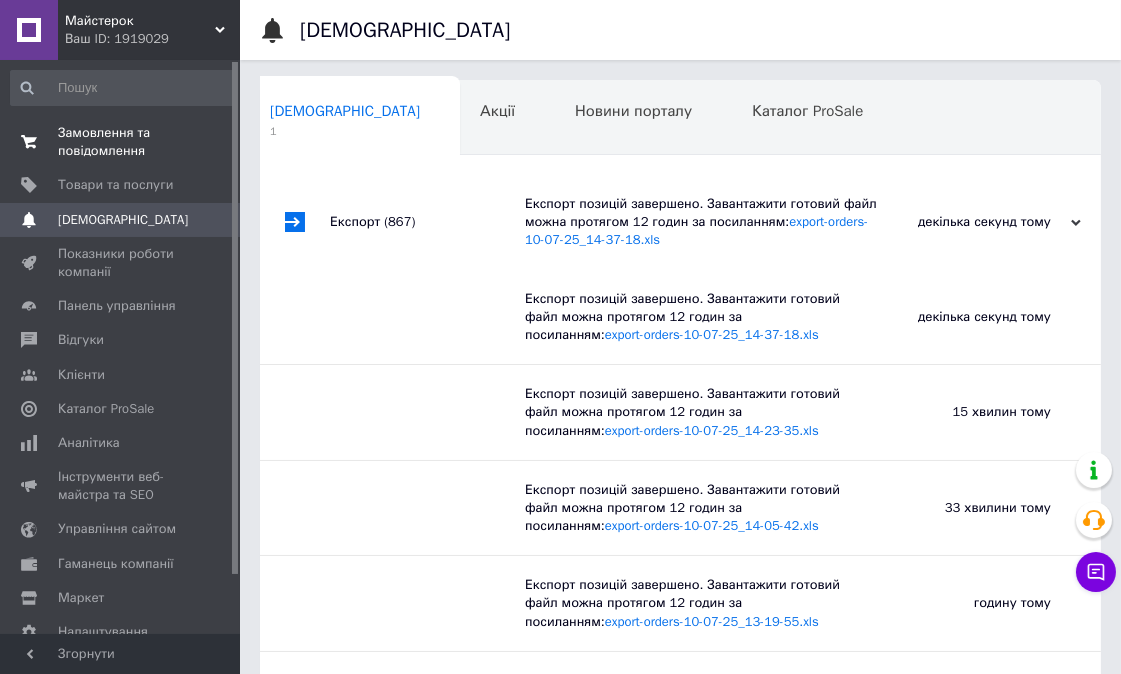 click on "Замовлення та повідомлення" at bounding box center (121, 142) 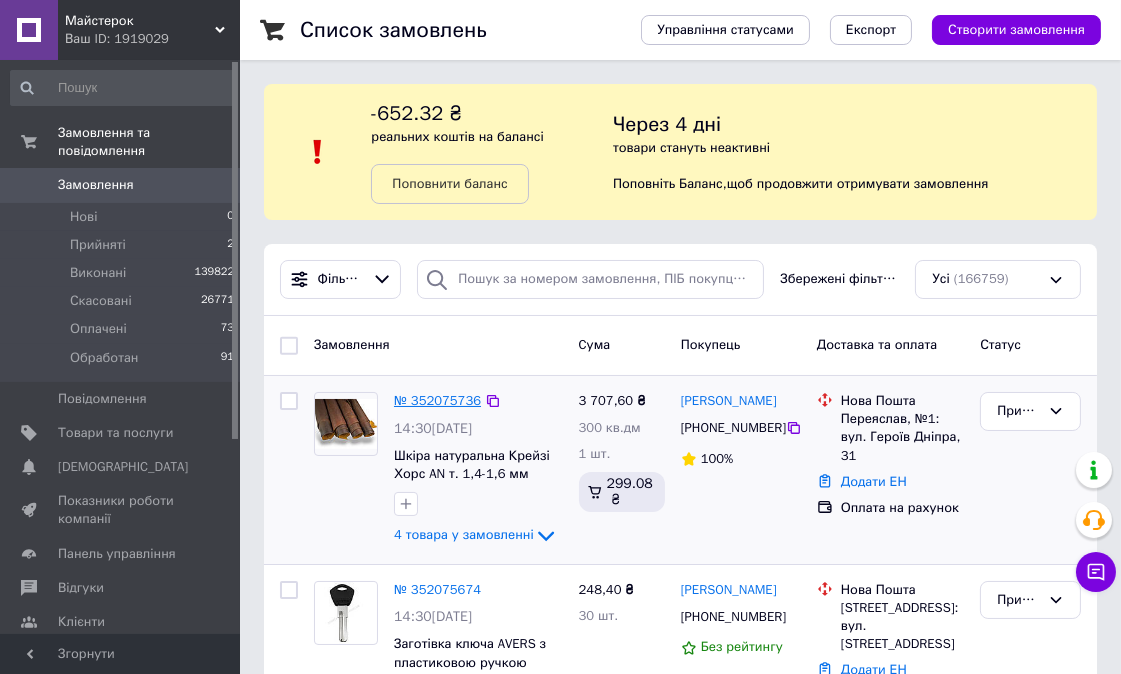 click on "№ 352075736" at bounding box center [437, 400] 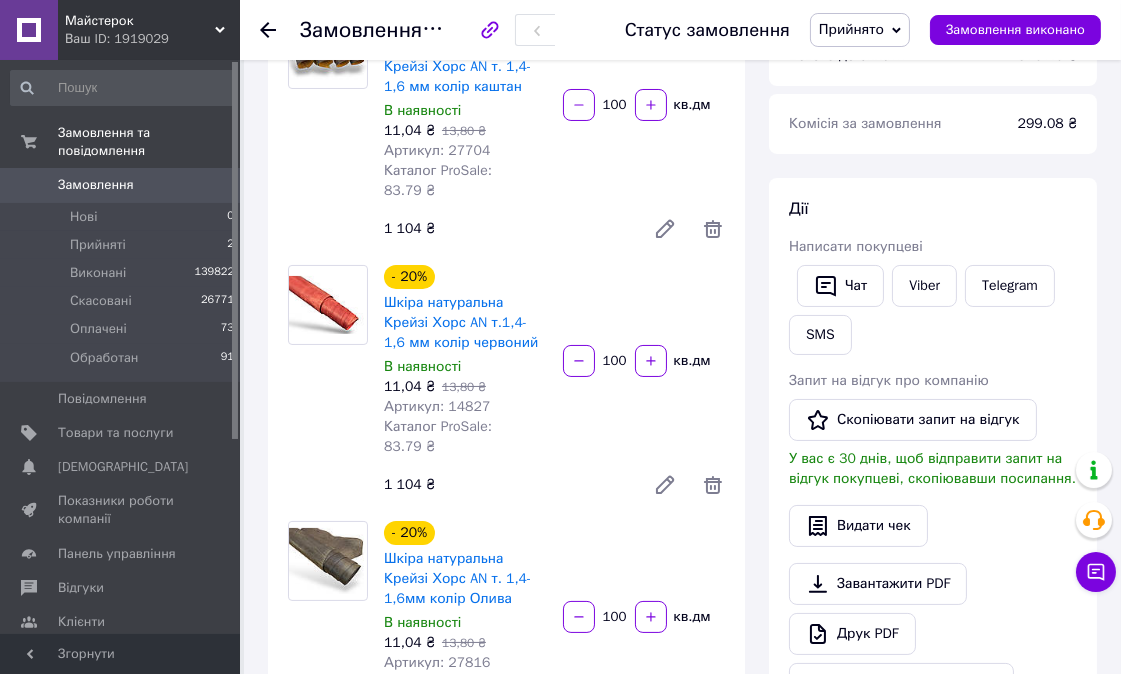 scroll, scrollTop: 0, scrollLeft: 0, axis: both 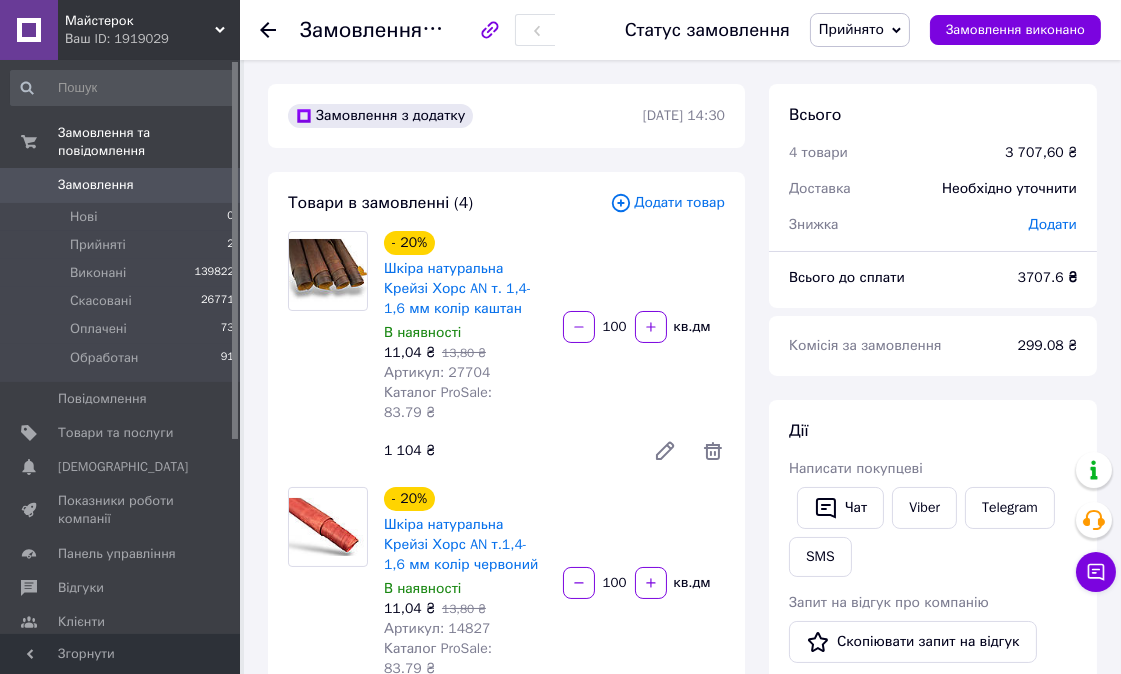 click 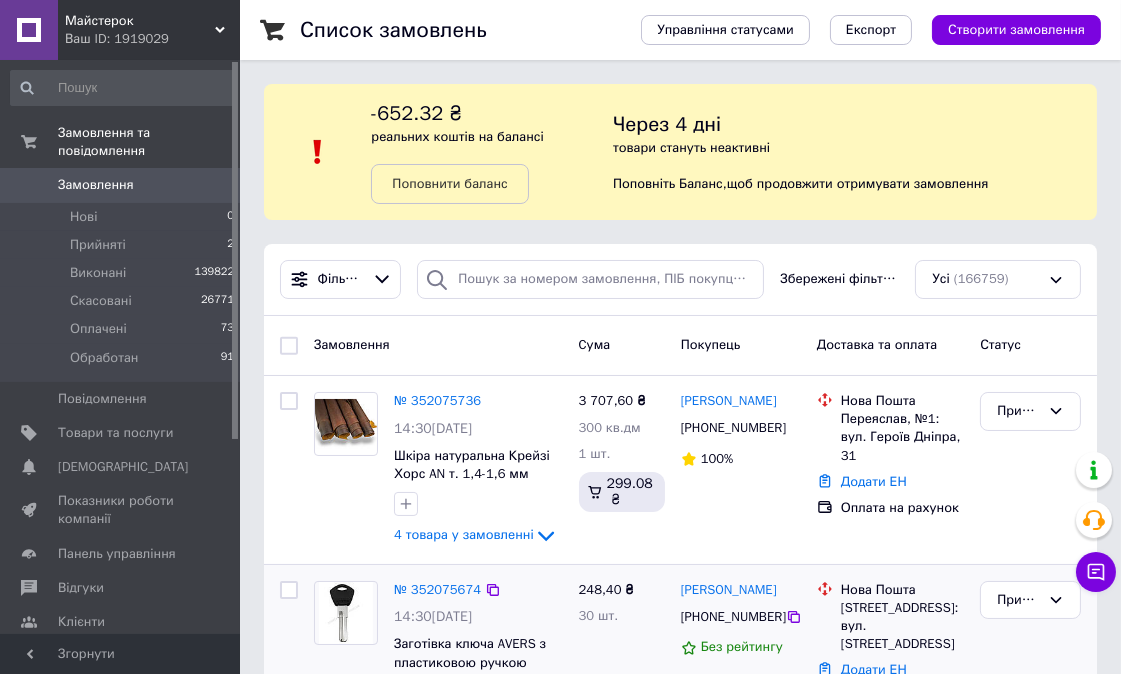 scroll, scrollTop: 111, scrollLeft: 0, axis: vertical 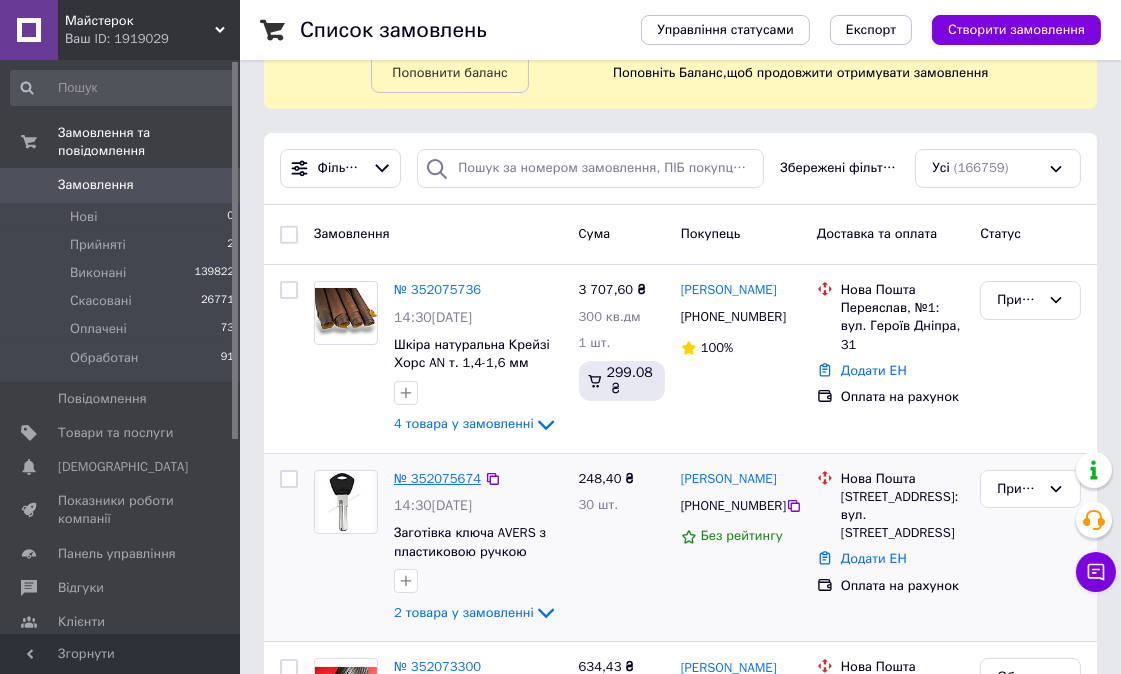 click on "№ 352075674" at bounding box center (437, 478) 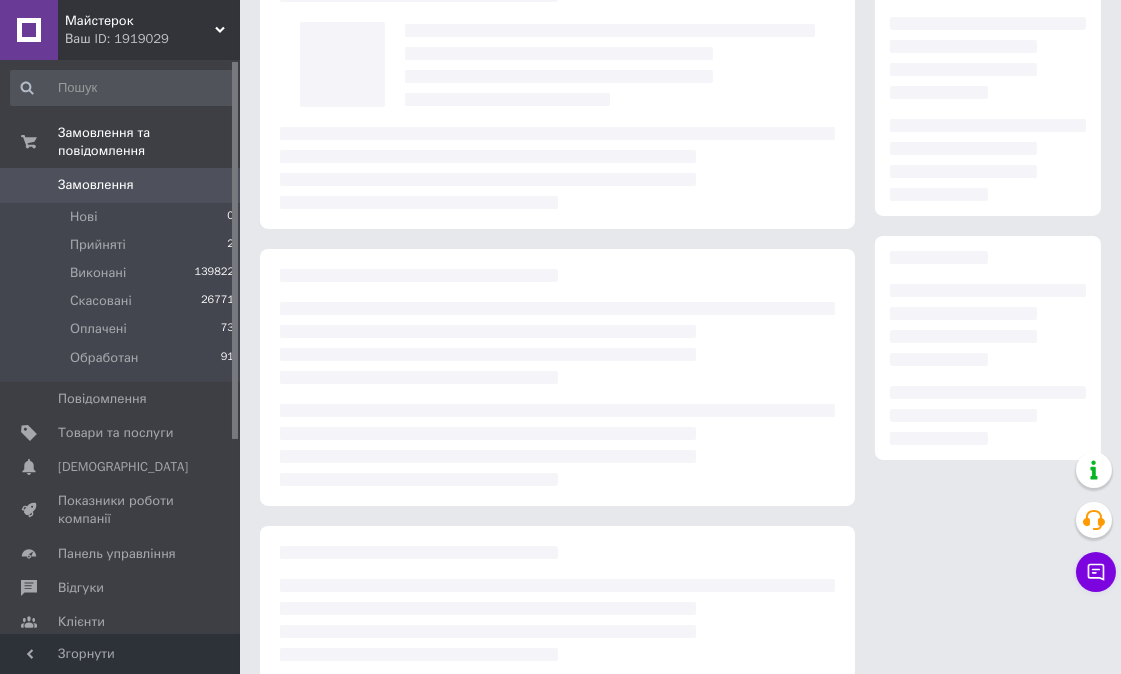 click at bounding box center [557, 445] 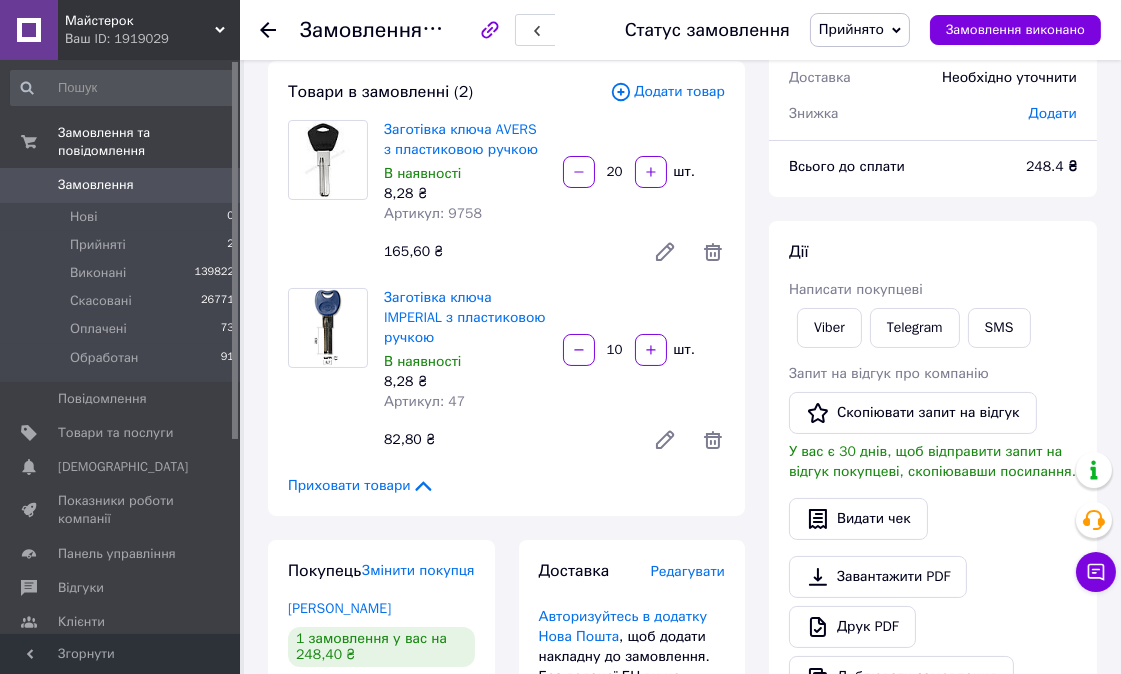 click on "Прийнято" at bounding box center (851, 29) 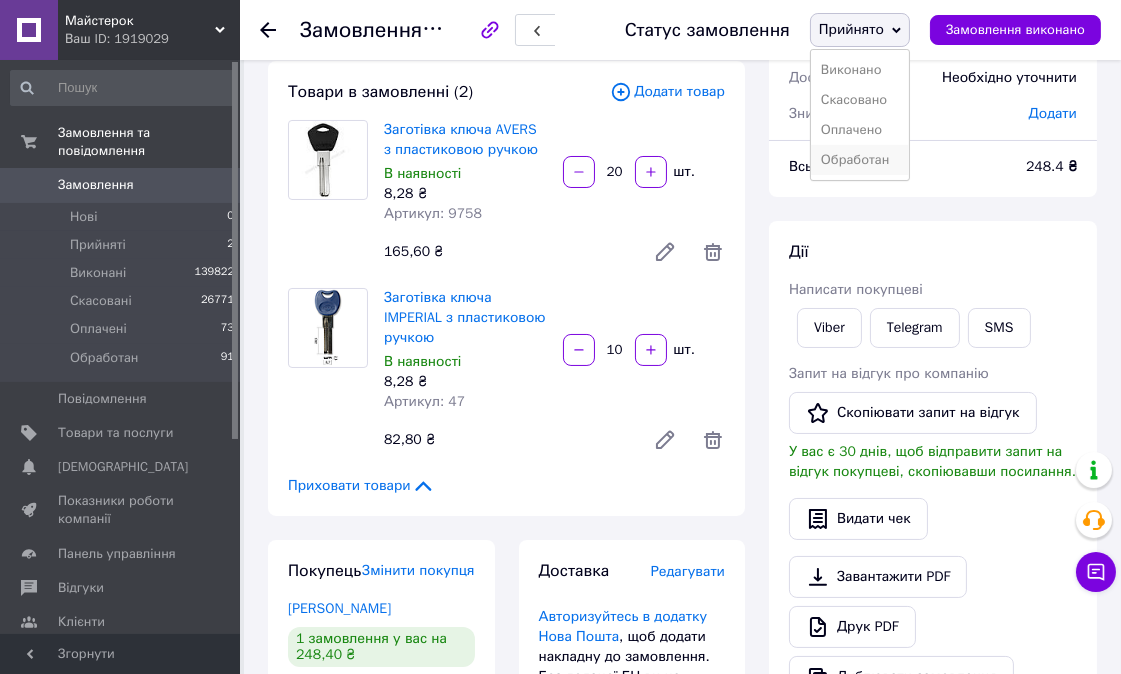 click on "Обработан" at bounding box center (860, 160) 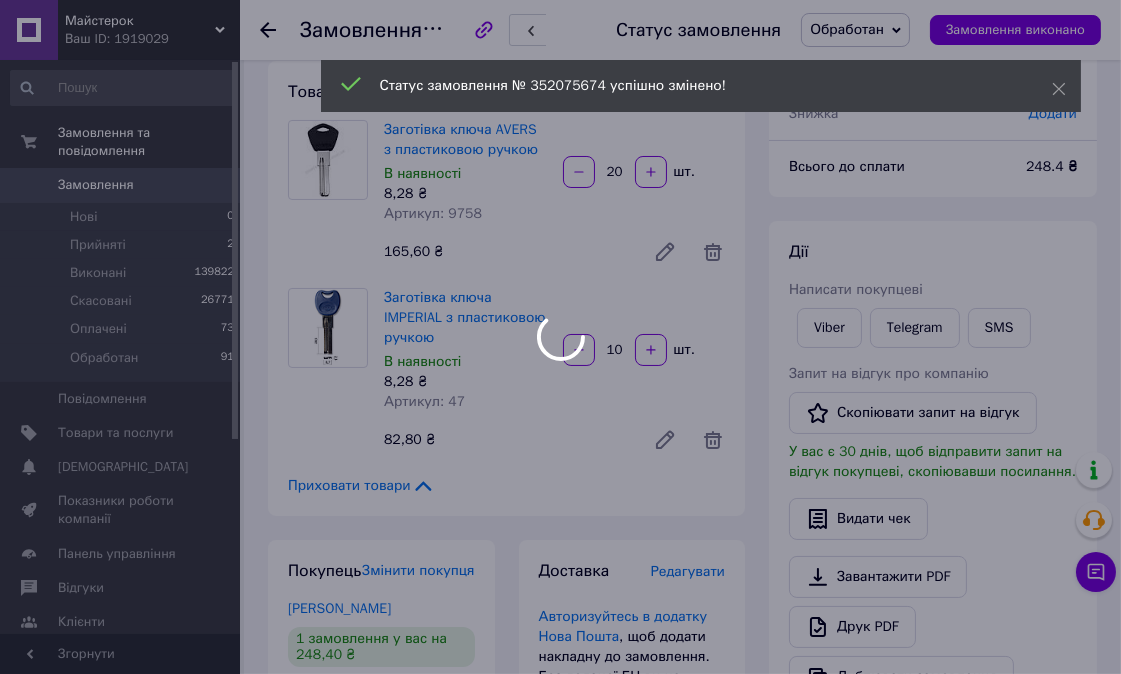click at bounding box center [560, 337] 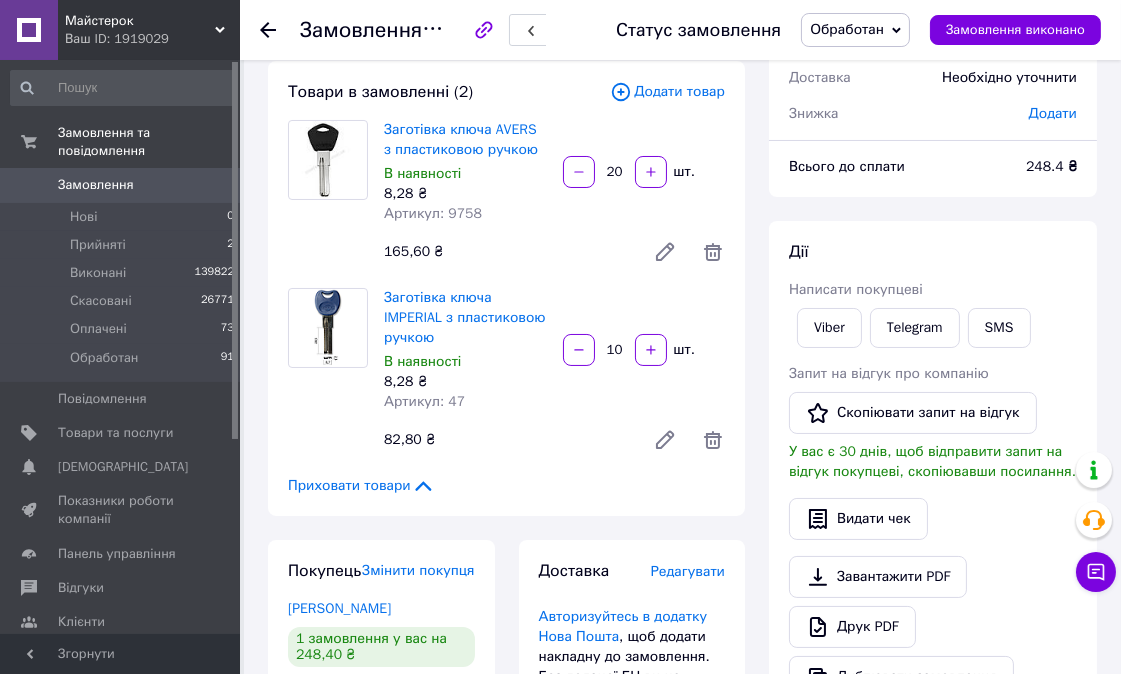click 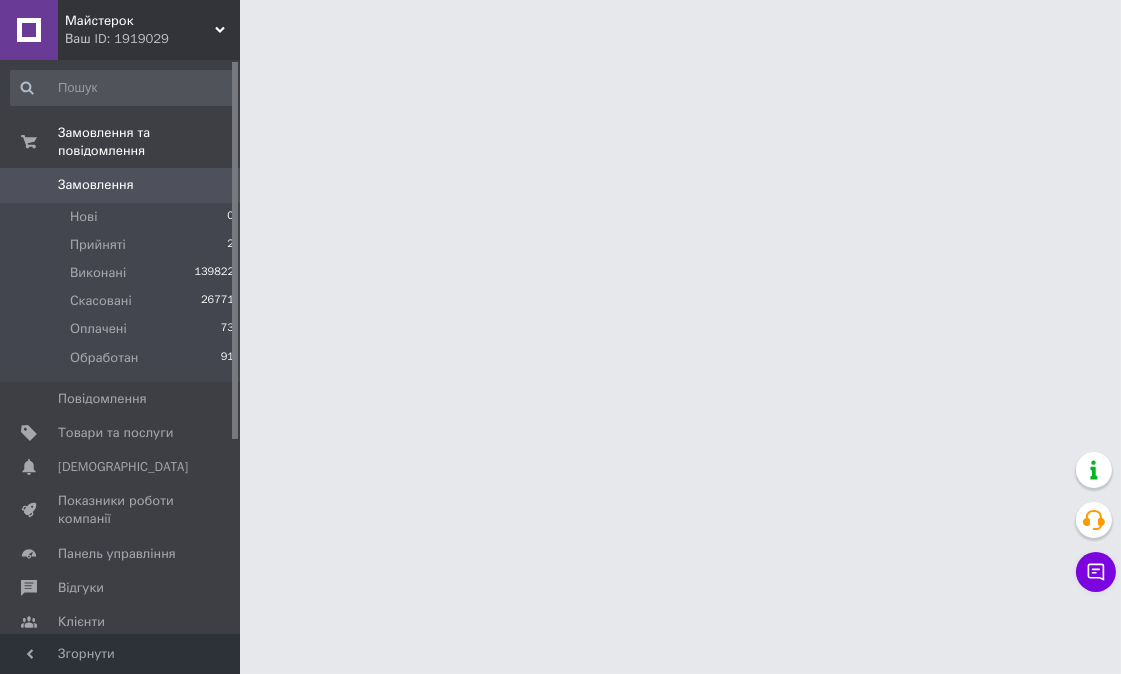 scroll, scrollTop: 0, scrollLeft: 0, axis: both 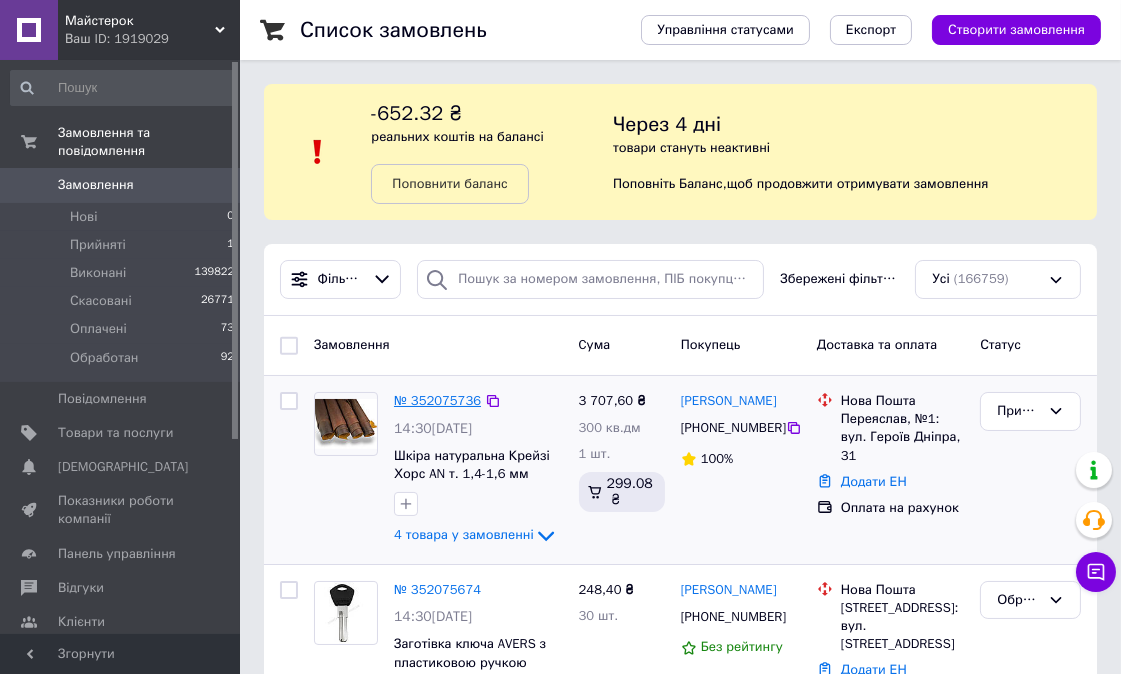 click on "№ 352075736" at bounding box center (437, 400) 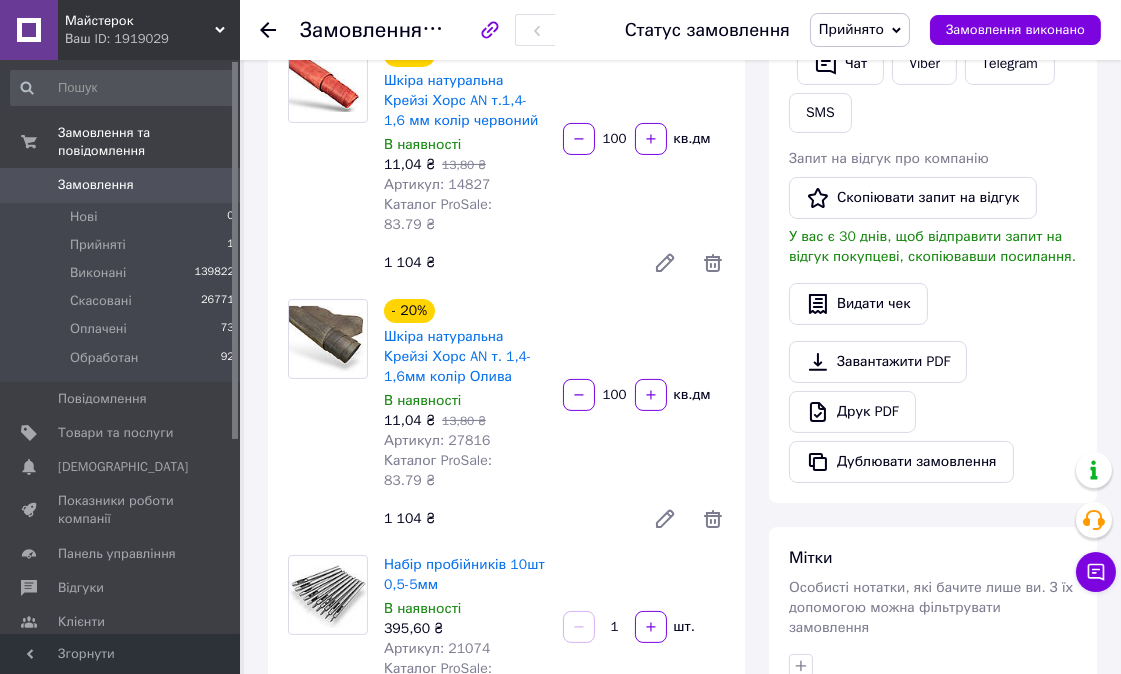 scroll, scrollTop: 666, scrollLeft: 0, axis: vertical 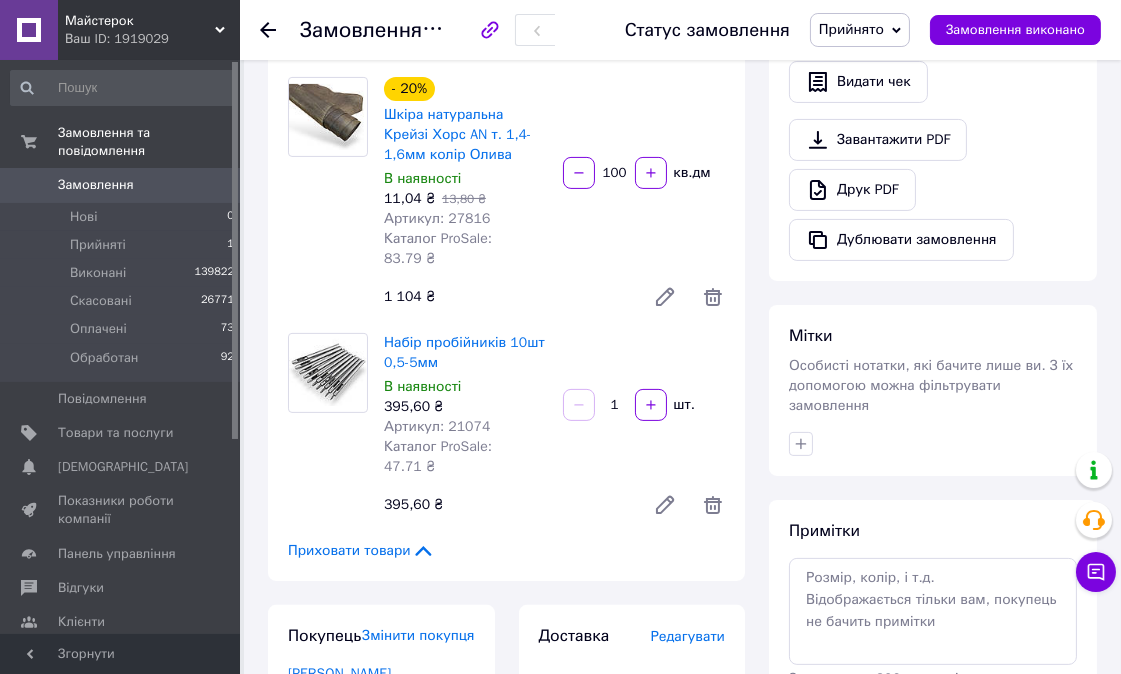click 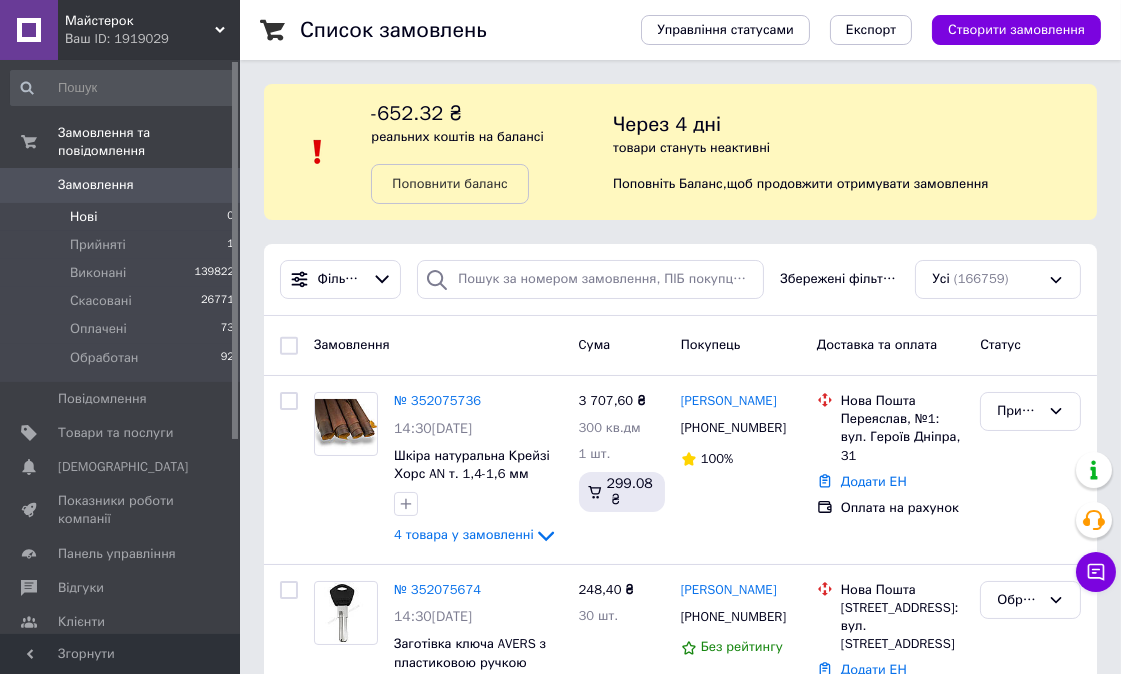 click on "Нові" at bounding box center (83, 217) 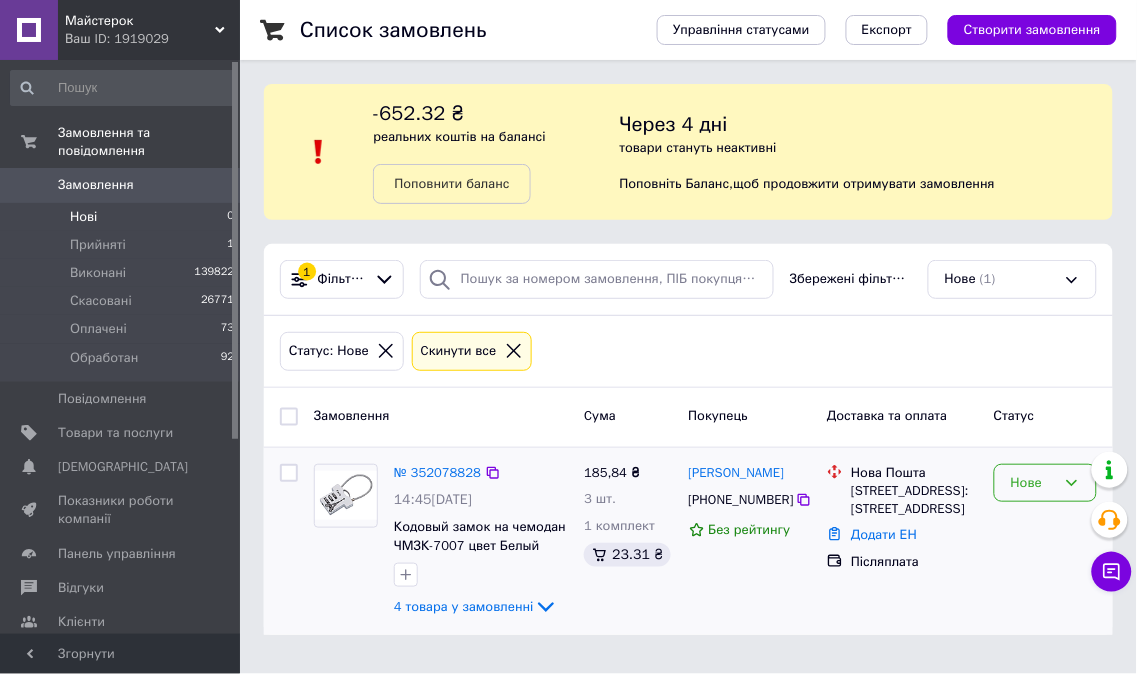 click on "Нове" at bounding box center (1033, 483) 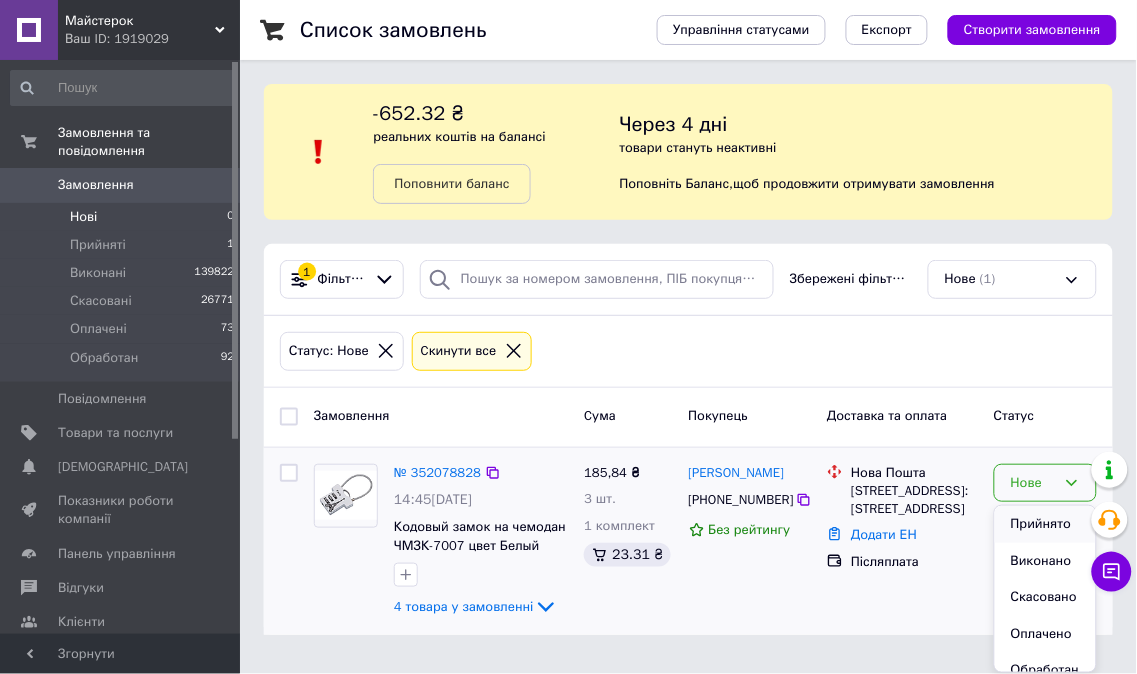 click on "Прийнято" at bounding box center (1045, 524) 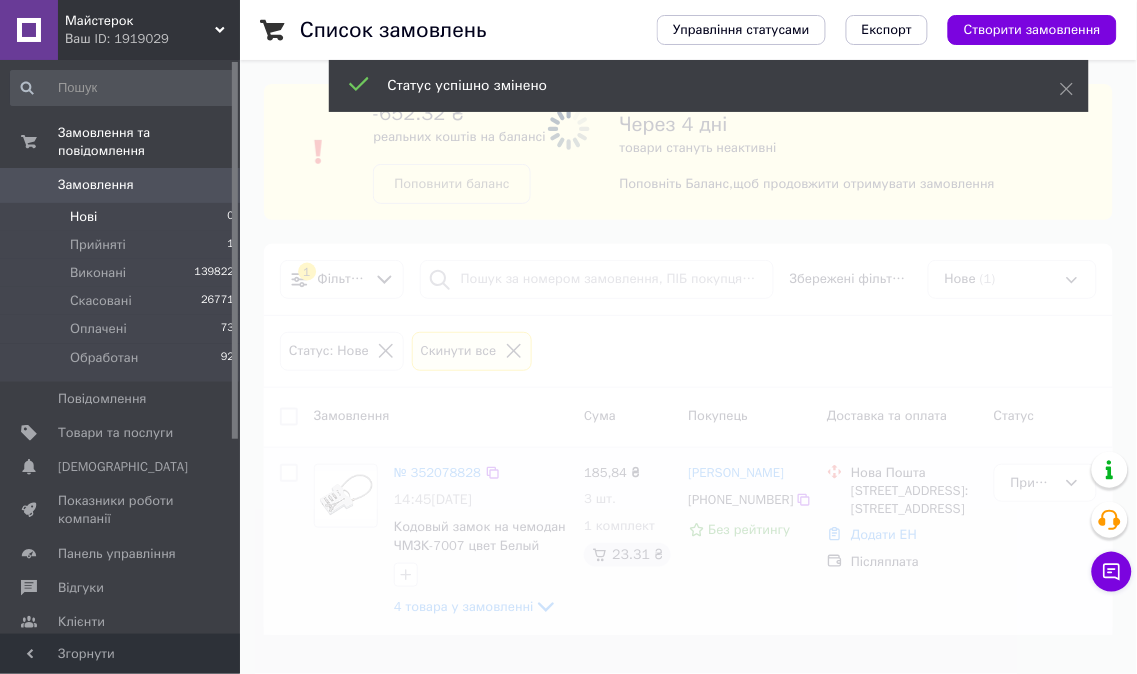 click at bounding box center [568, 337] 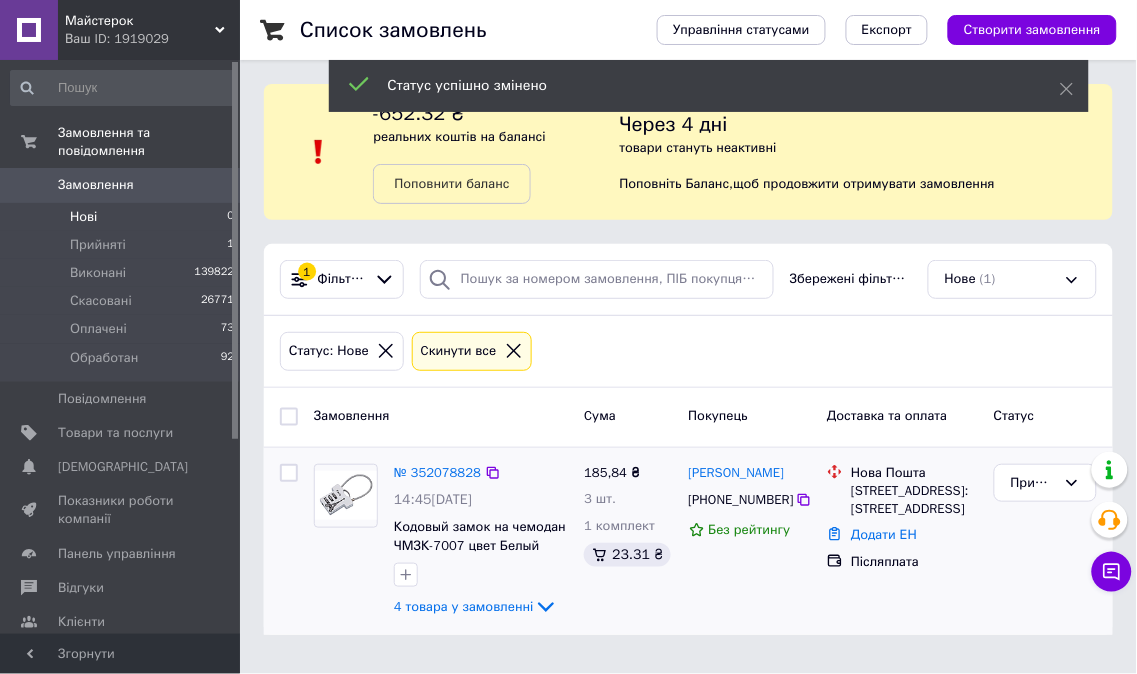 click 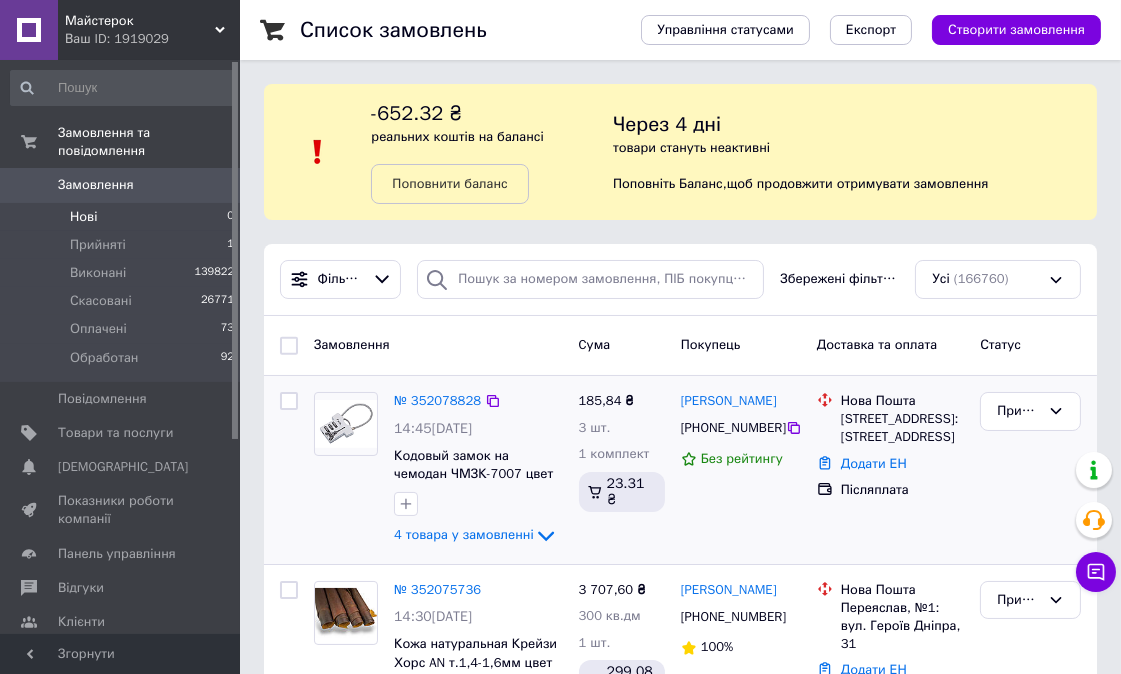 drag, startPoint x: 285, startPoint y: 403, endPoint x: 343, endPoint y: 388, distance: 59.908264 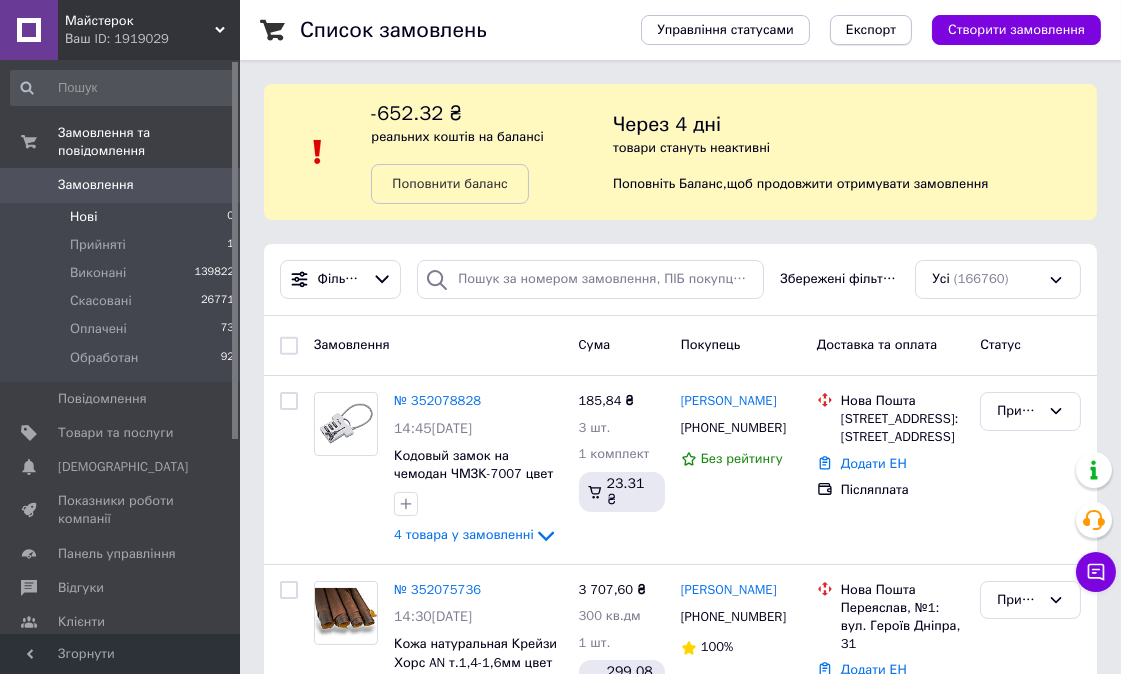 click on "Експорт" at bounding box center [871, 30] 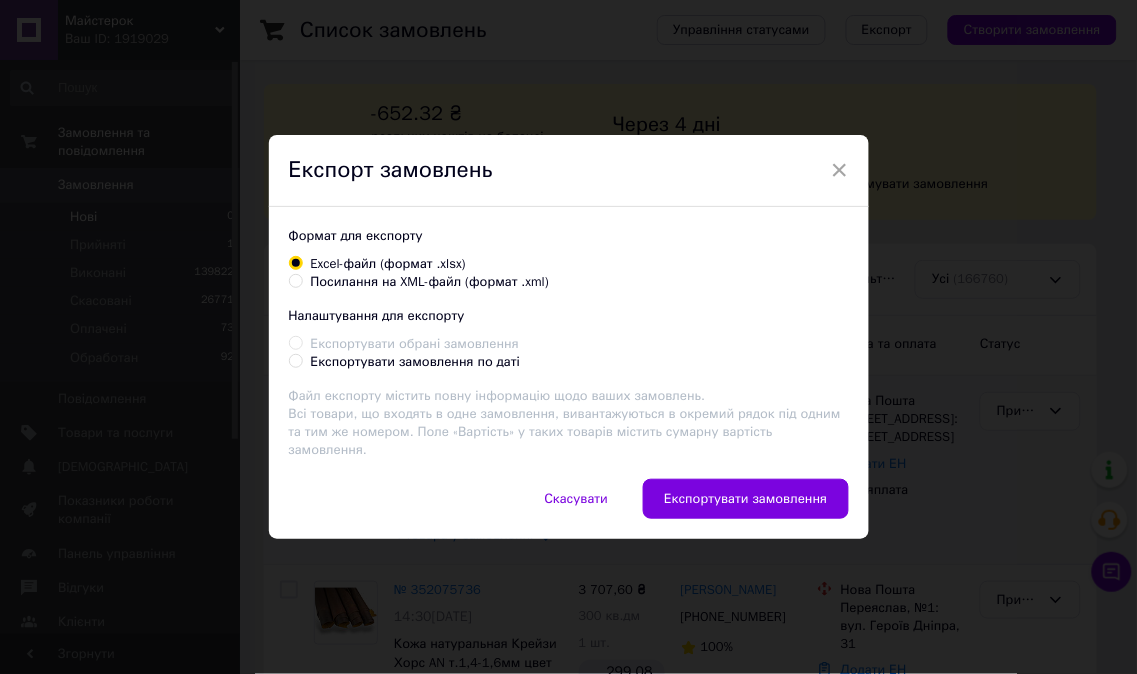 click on "×" at bounding box center [840, 170] 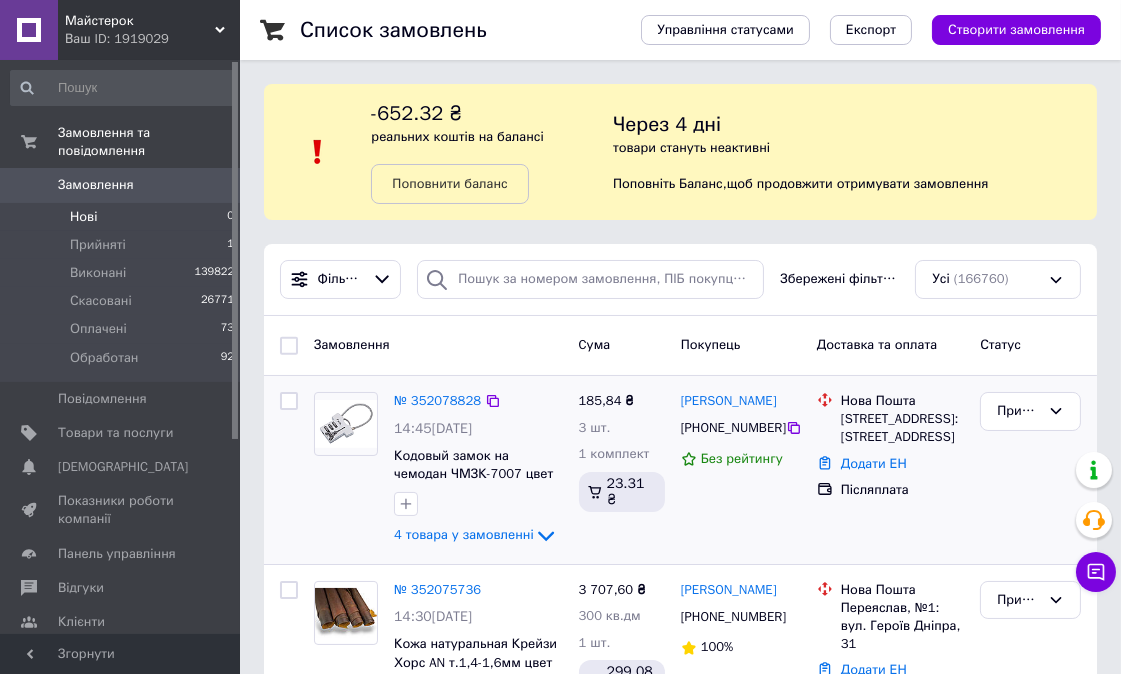 click at bounding box center [289, 401] 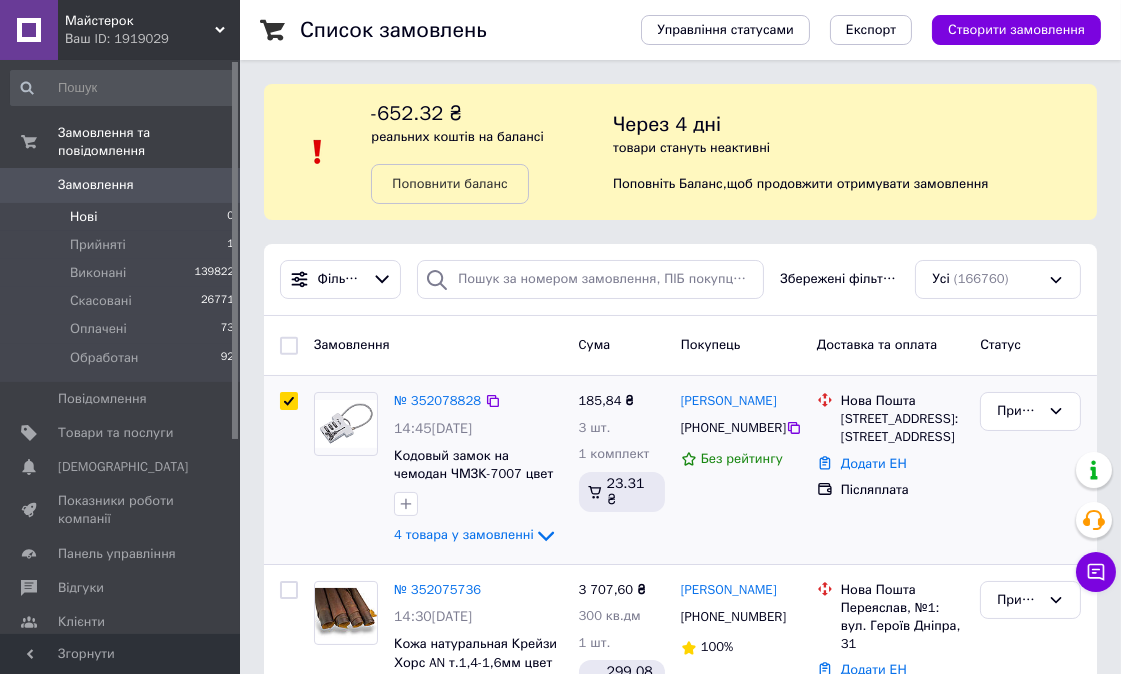 checkbox on "true" 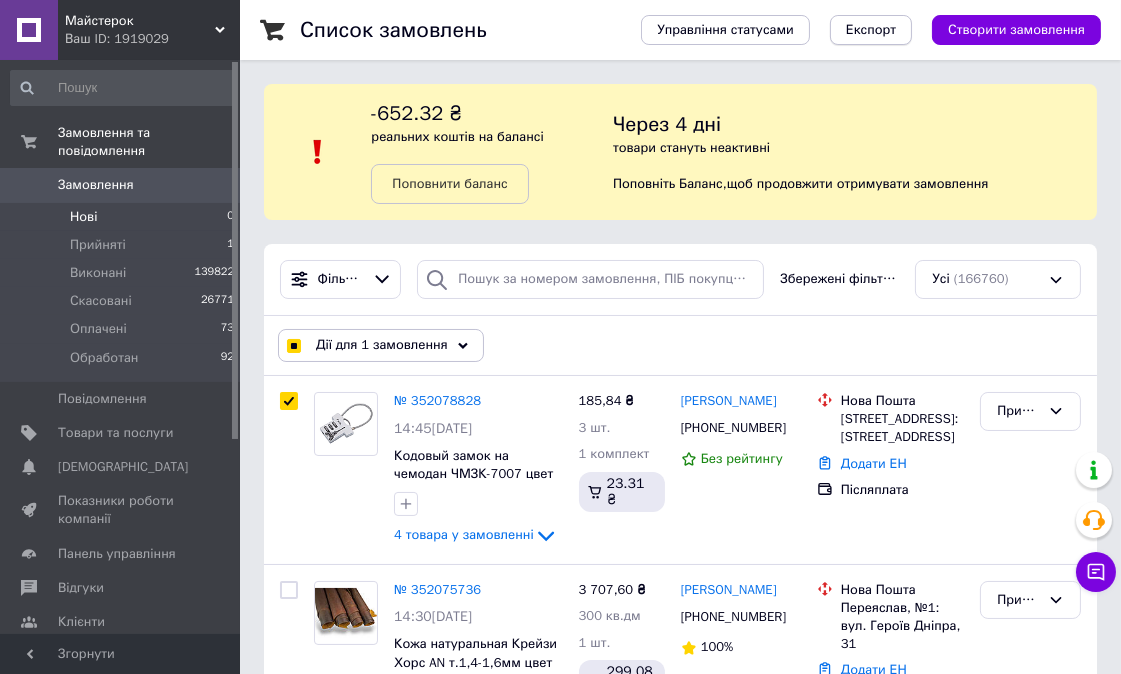 click on "Експорт" at bounding box center (871, 30) 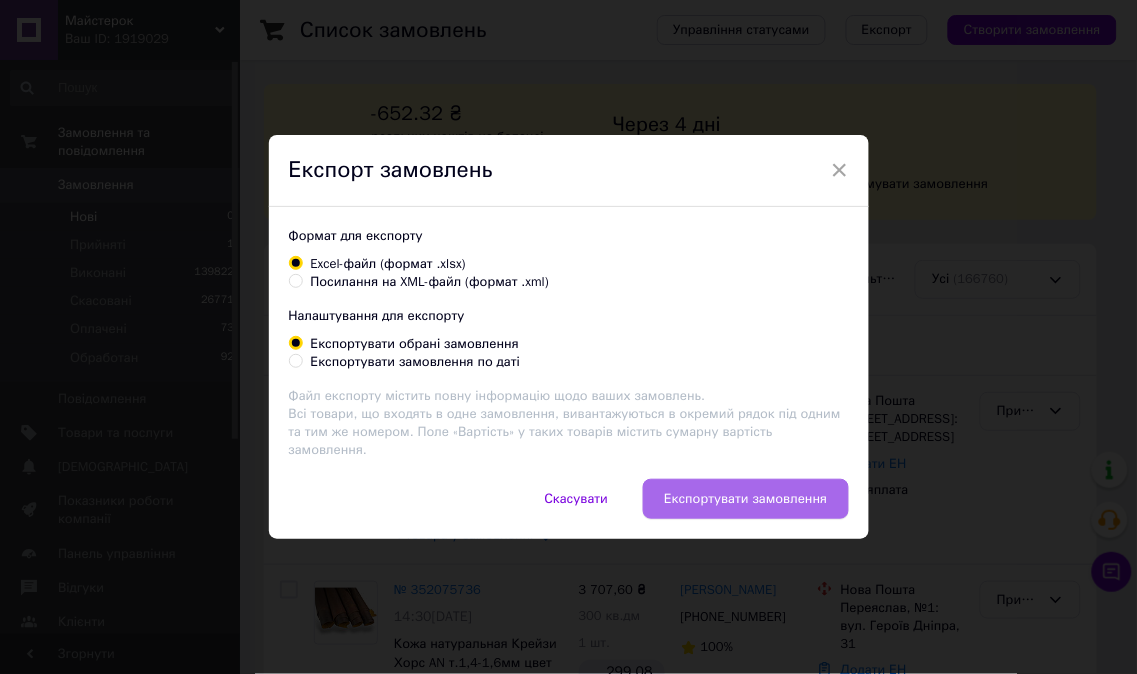 click on "Експортувати замовлення" at bounding box center (745, 499) 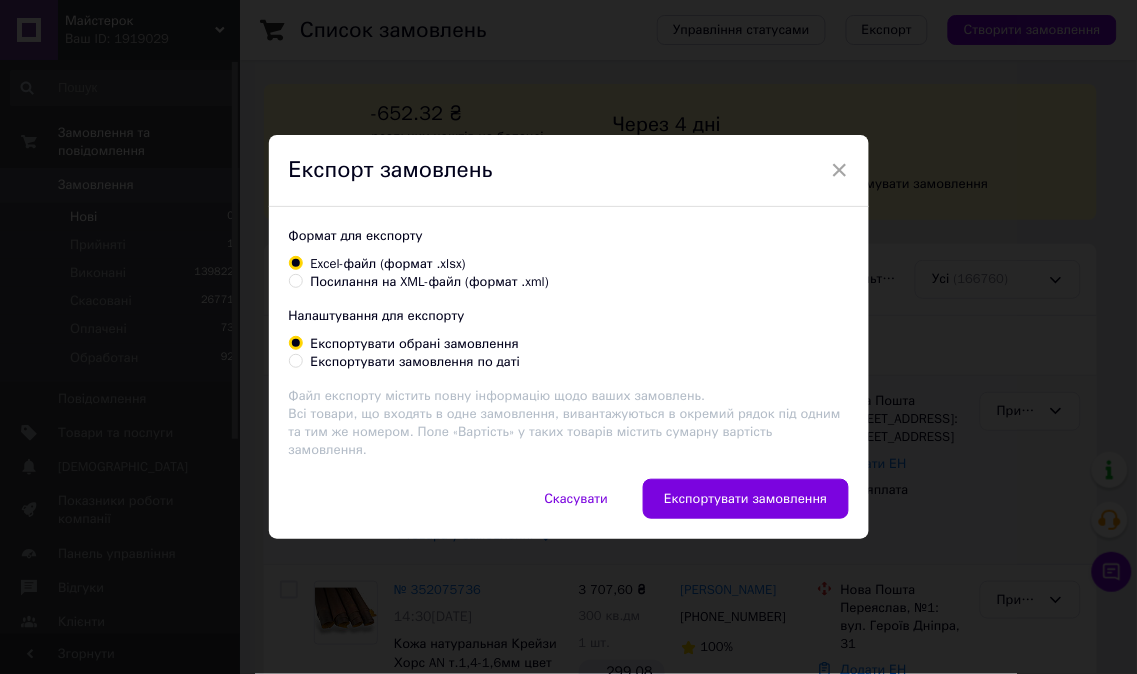 checkbox on "true" 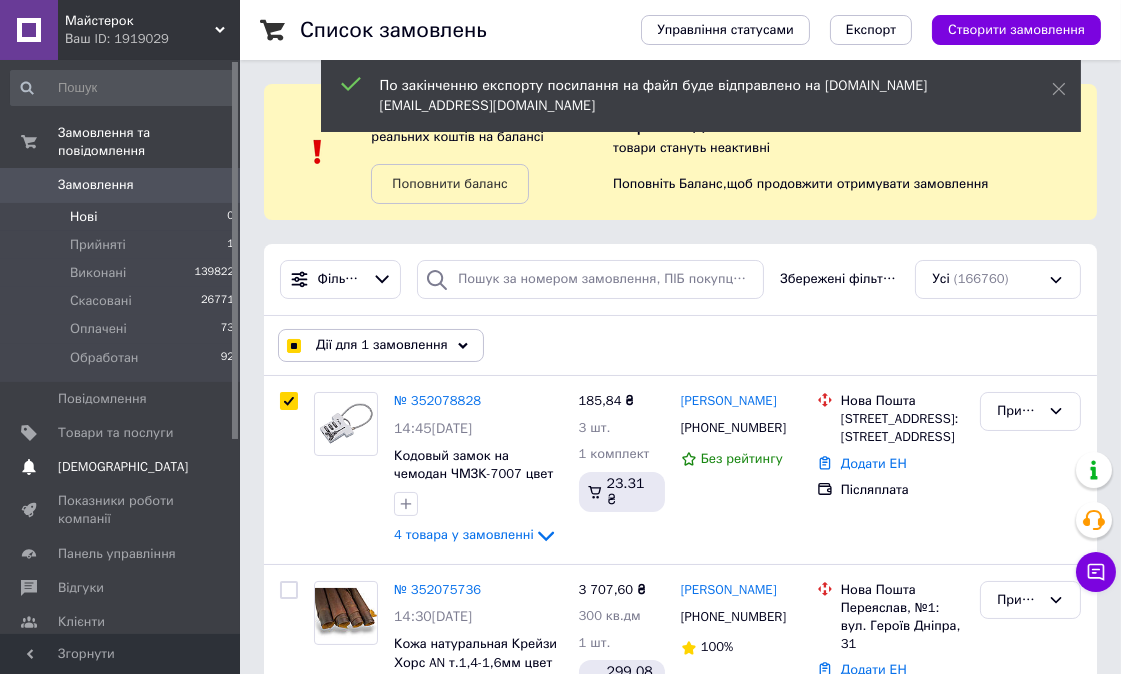 click on "[DEMOGRAPHIC_DATA]" at bounding box center (123, 467) 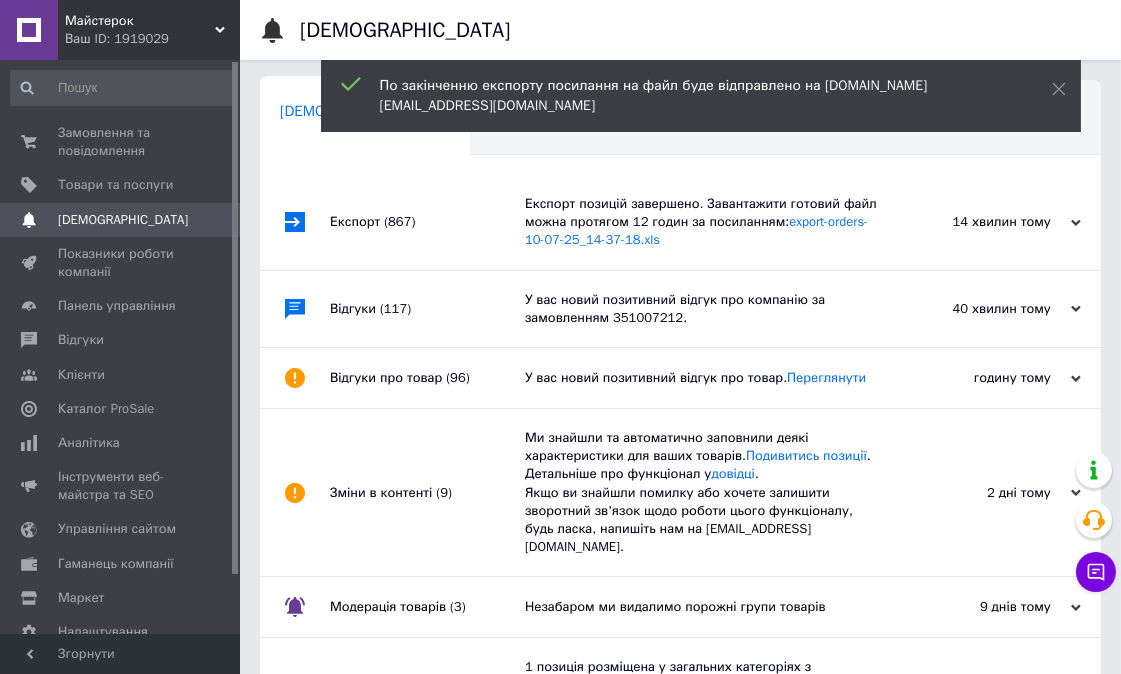 scroll, scrollTop: 0, scrollLeft: 10, axis: horizontal 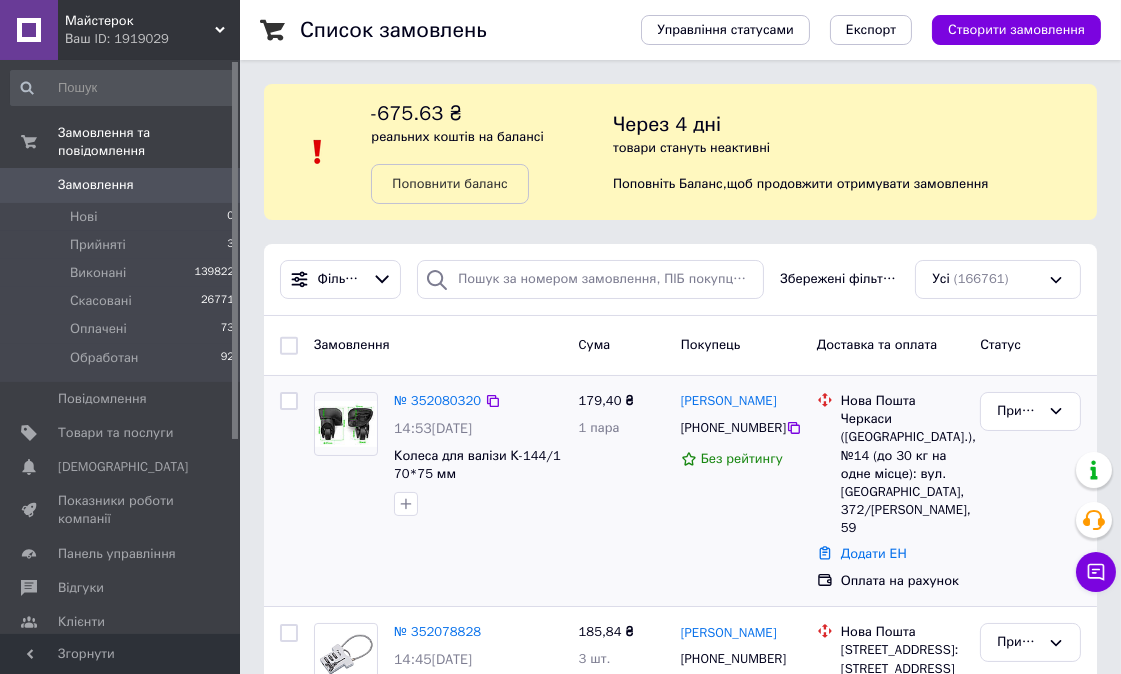 click at bounding box center [289, 401] 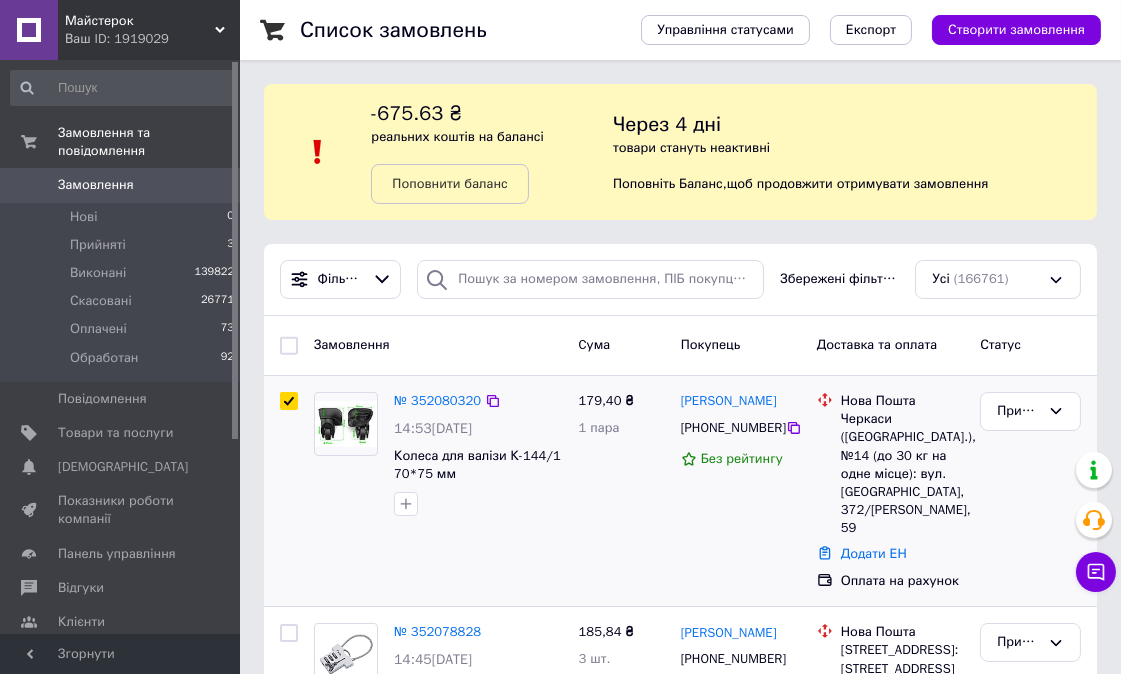 checkbox on "true" 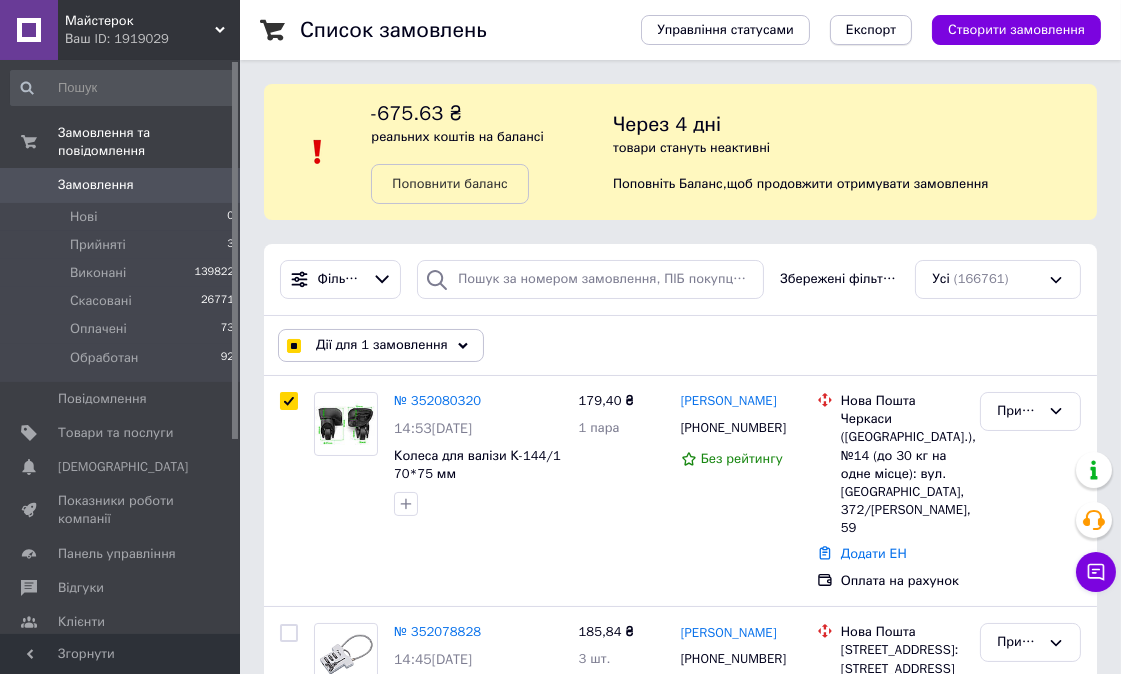 click on "Експорт" at bounding box center (871, 30) 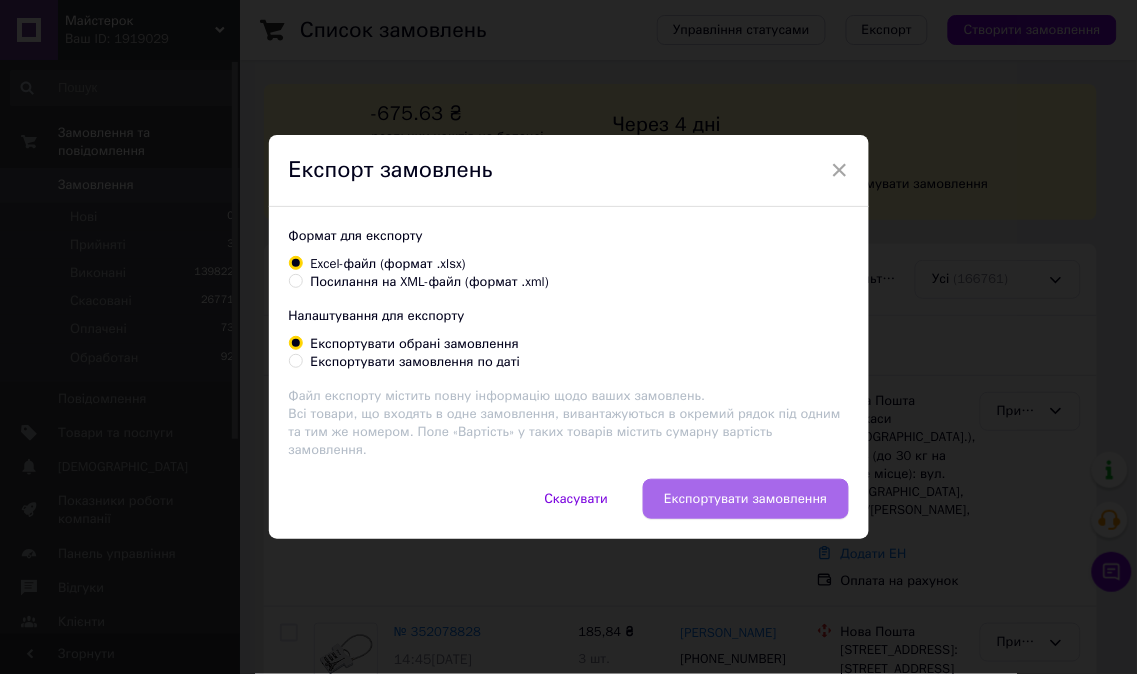 click on "Експортувати замовлення" at bounding box center [745, 499] 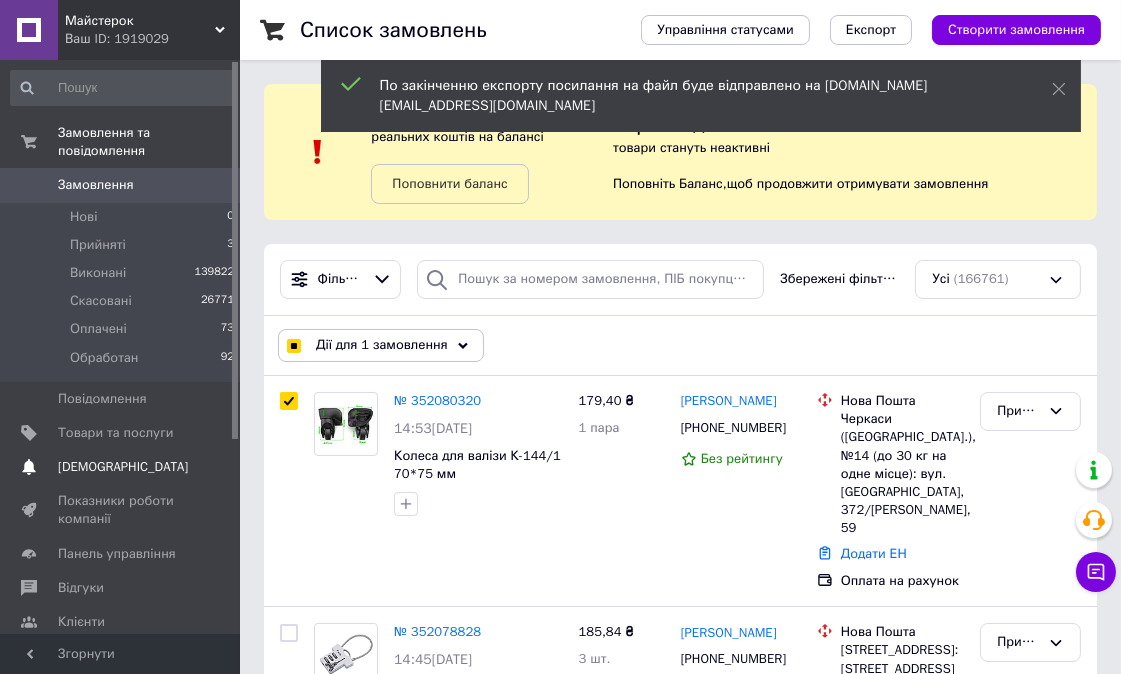 click on "[DEMOGRAPHIC_DATA]" at bounding box center (123, 467) 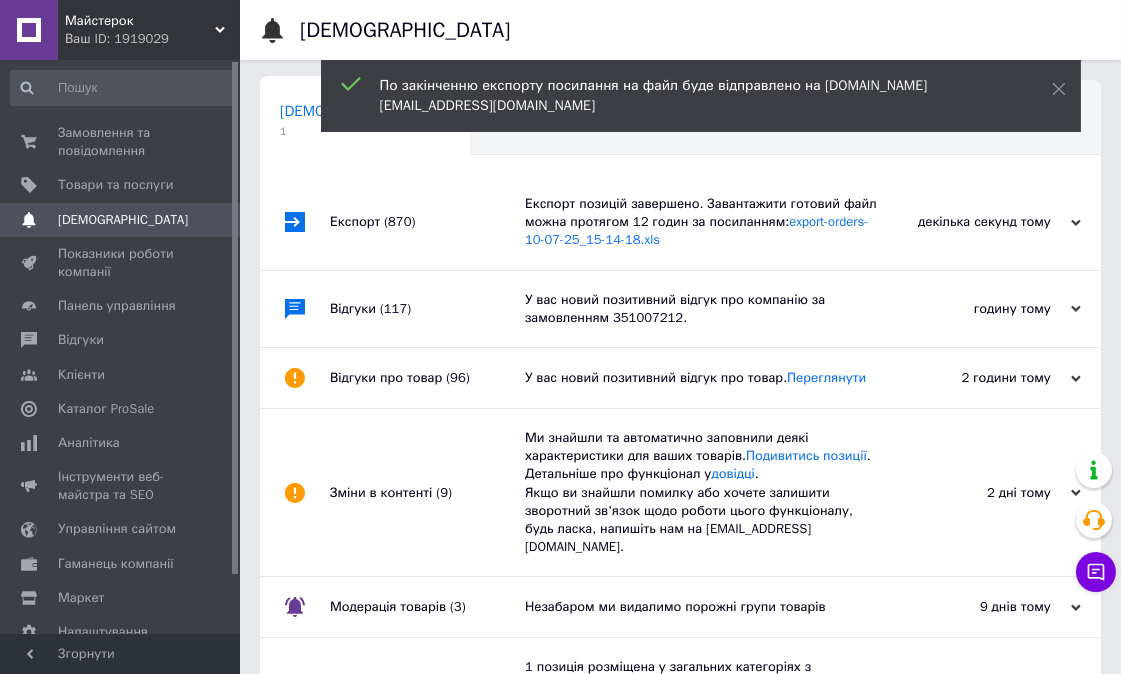 scroll, scrollTop: 0, scrollLeft: 10, axis: horizontal 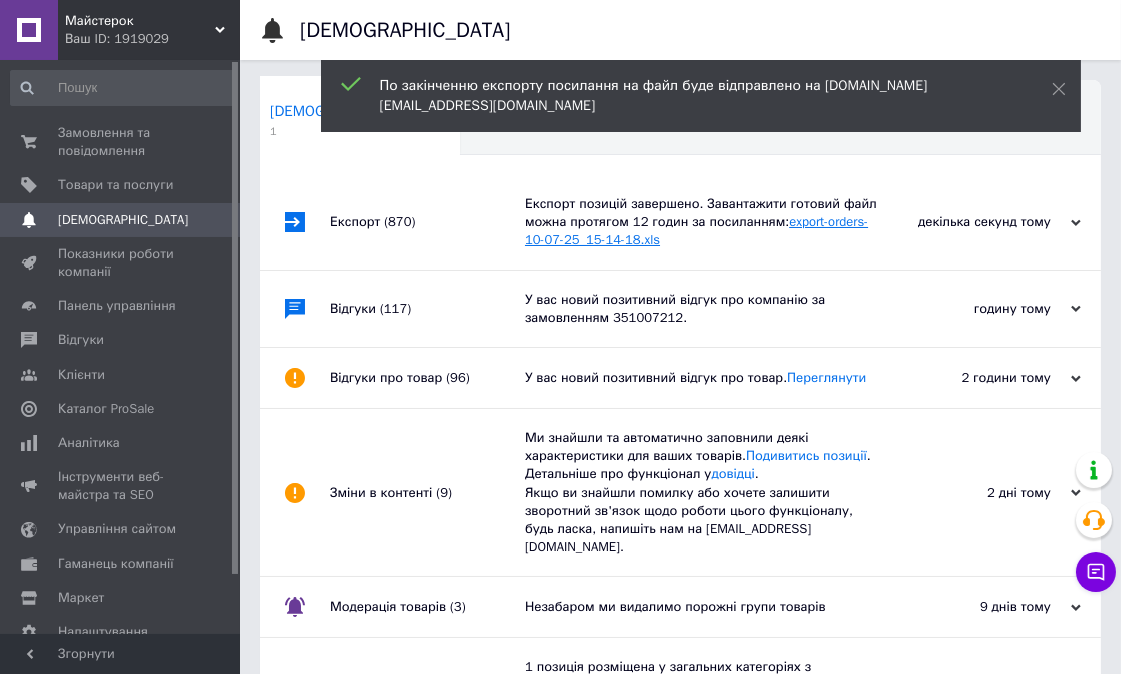 click on "export-orders-10-07-25_15-14-18.xls" at bounding box center [696, 230] 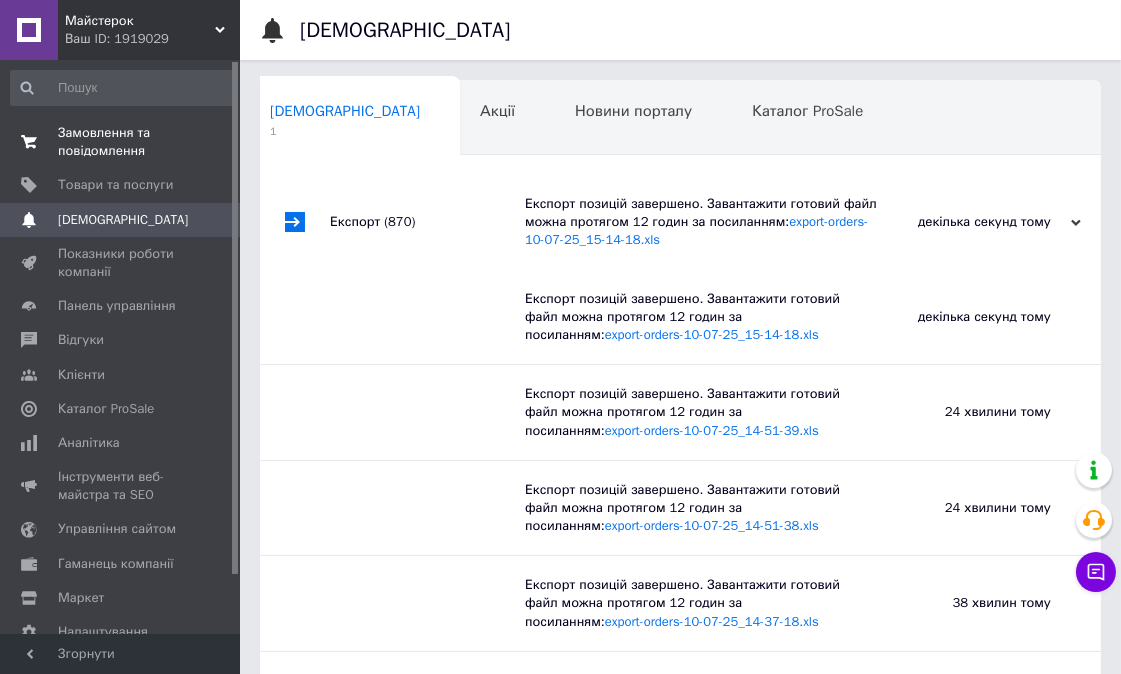 click on "Замовлення та повідомлення" at bounding box center (121, 142) 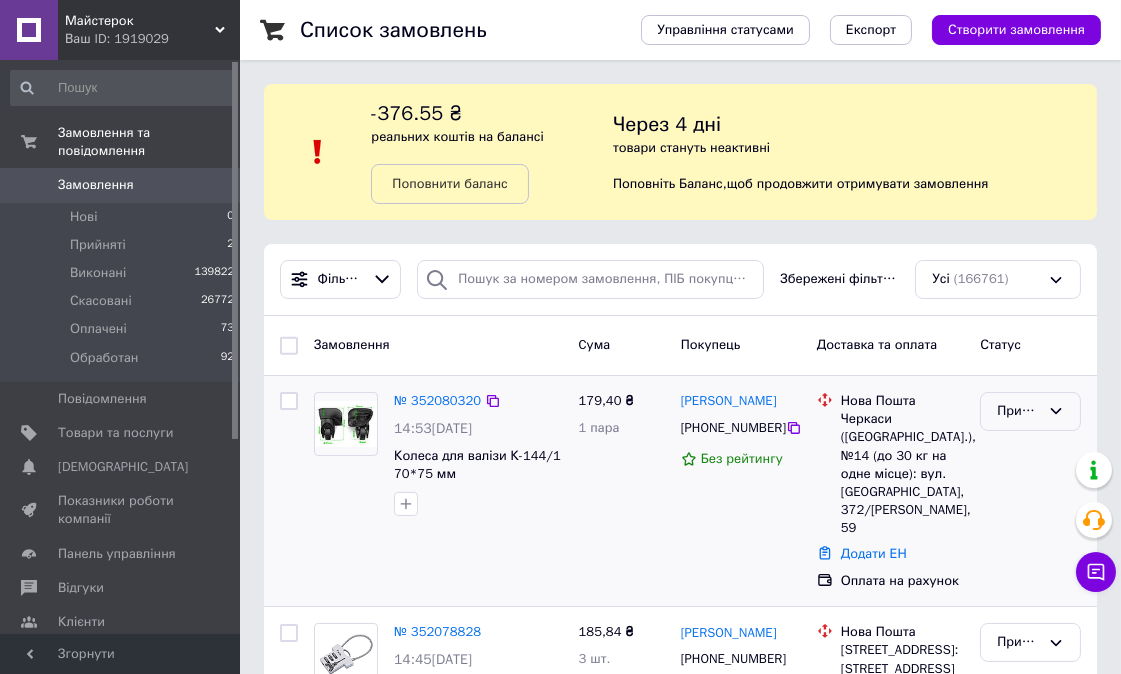 click on "Прийнято" at bounding box center [1018, 411] 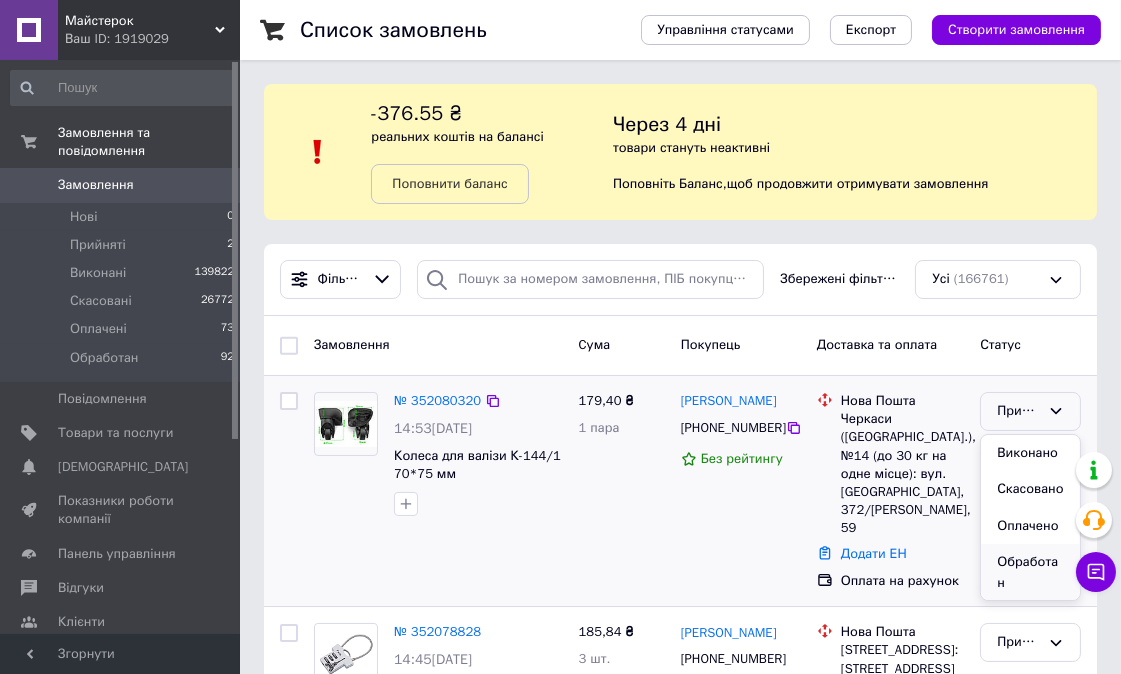 drag, startPoint x: 1045, startPoint y: 563, endPoint x: 703, endPoint y: 484, distance: 351.0057 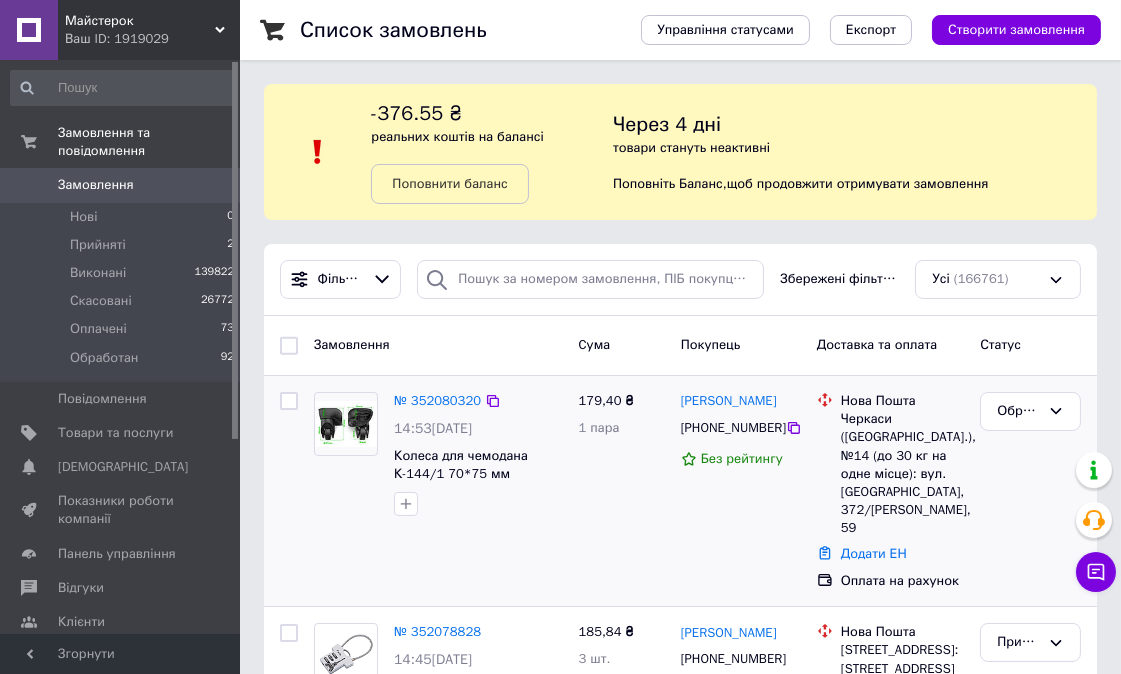 click on "№ 352080320" at bounding box center [437, 400] 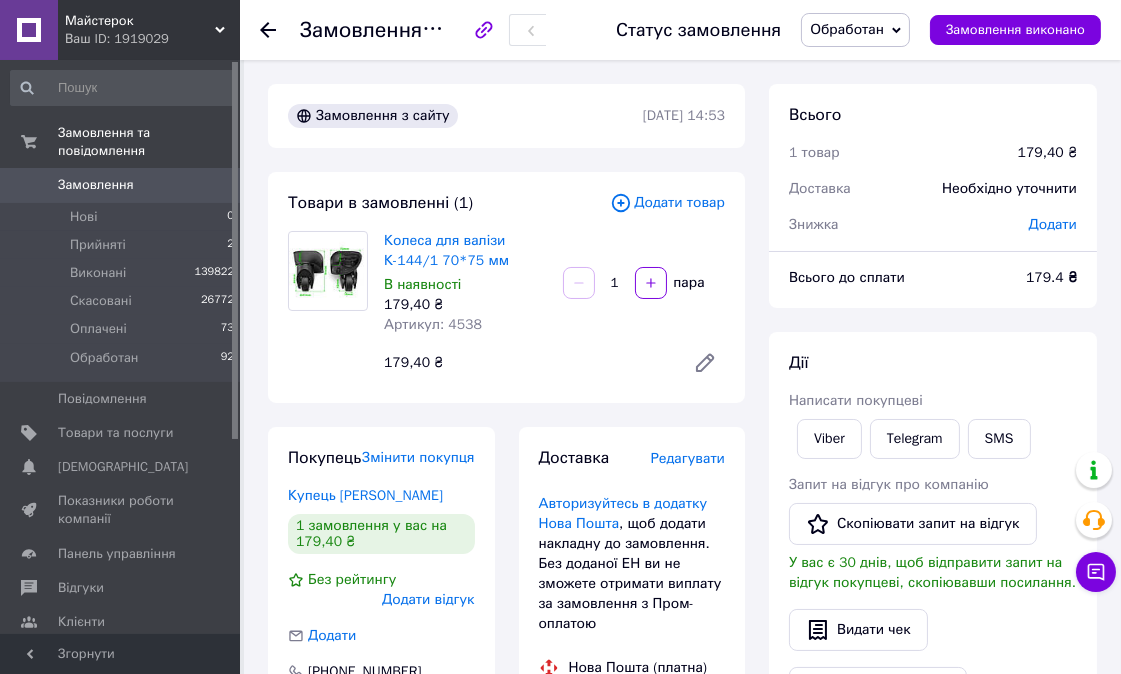 click 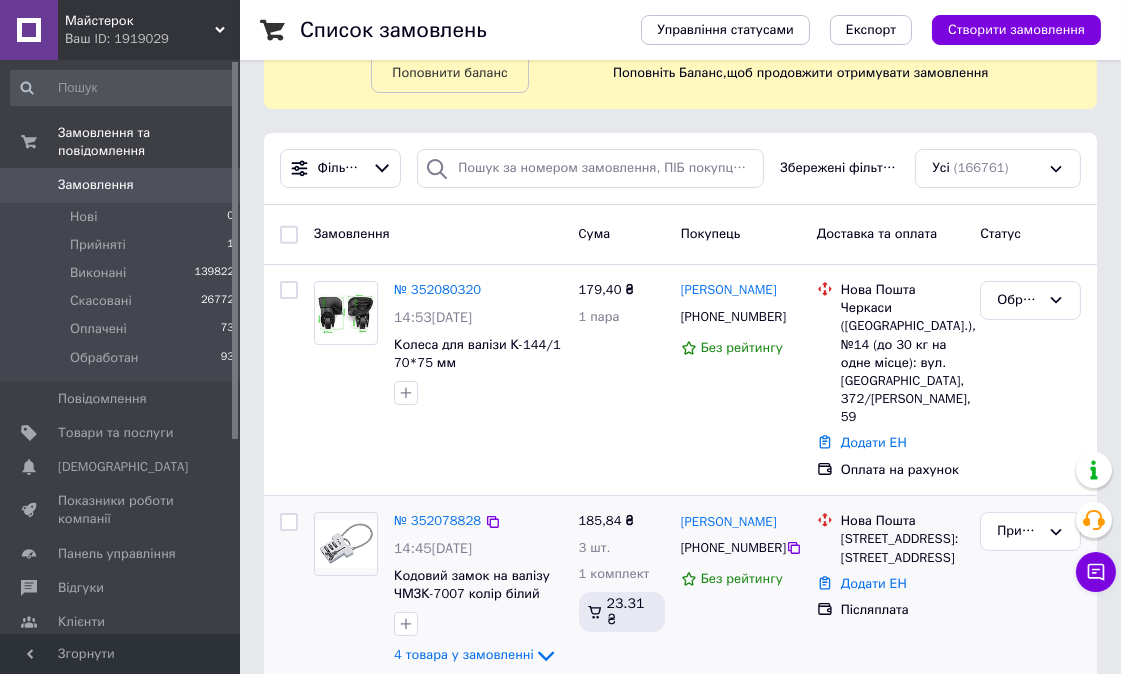 scroll, scrollTop: 222, scrollLeft: 0, axis: vertical 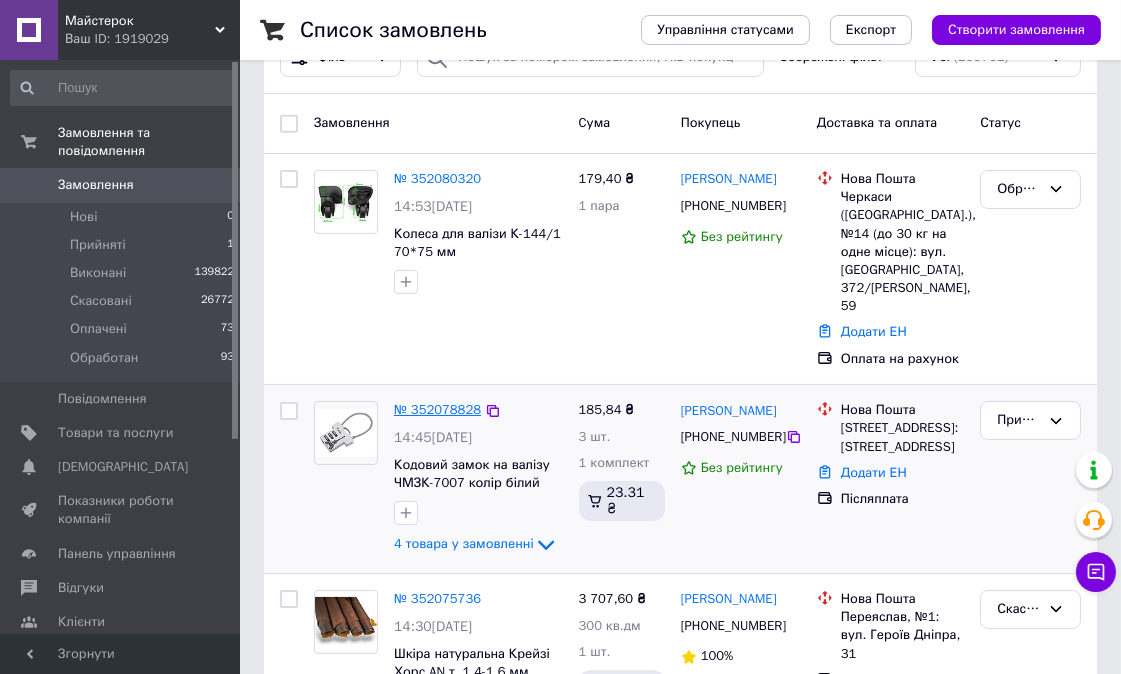 click on "№ 352078828" at bounding box center [437, 409] 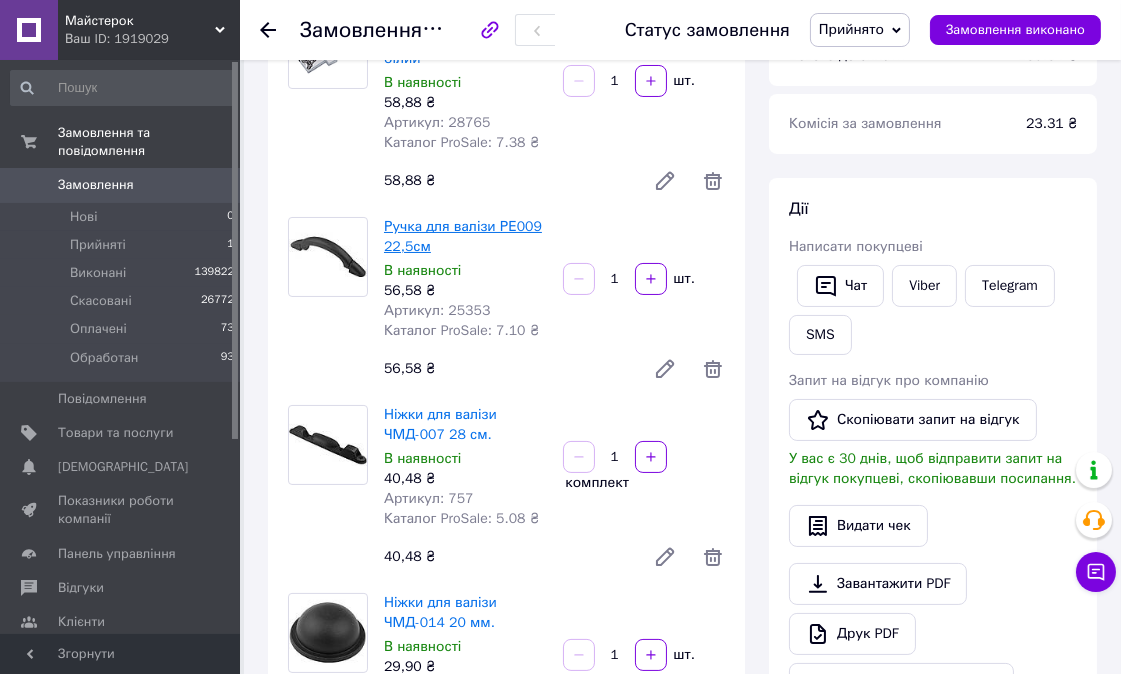 click on "Ручка для валізи РЕ009 22,5см" at bounding box center [463, 236] 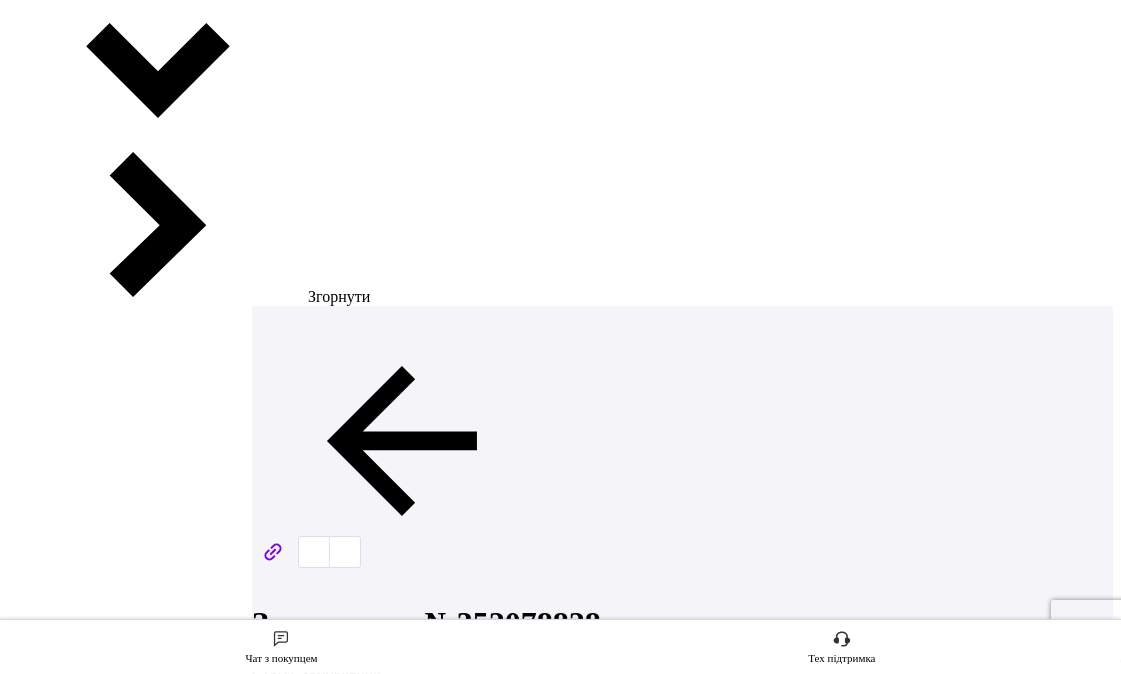 scroll, scrollTop: 333, scrollLeft: 0, axis: vertical 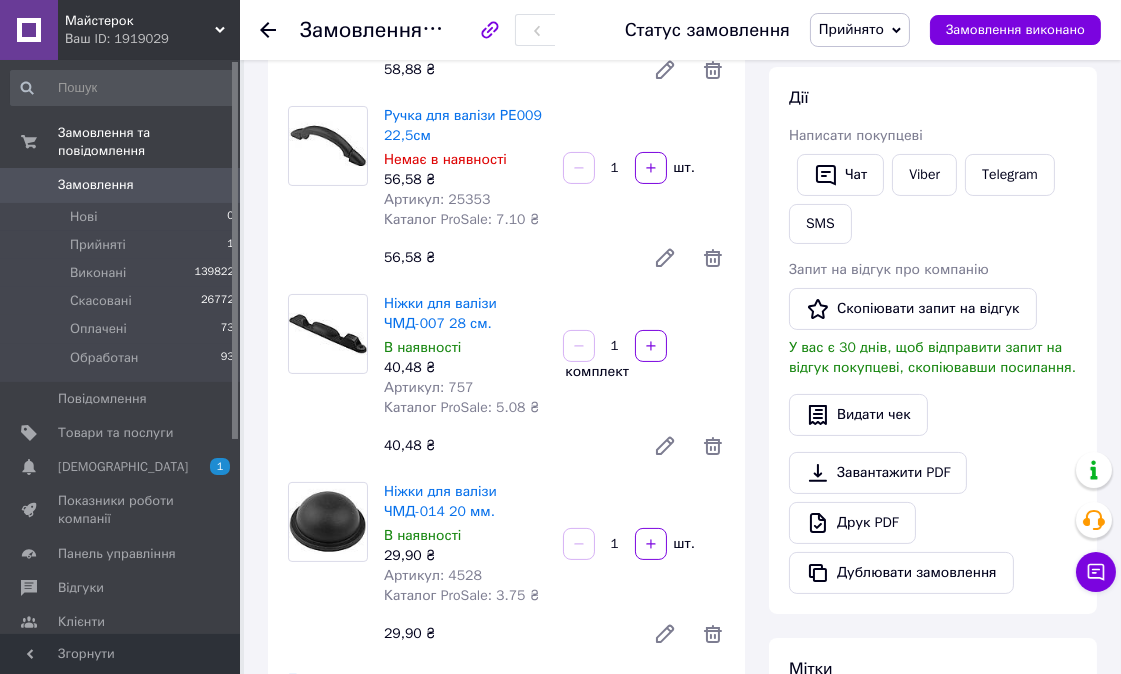 click on "Прийнято" at bounding box center [851, 29] 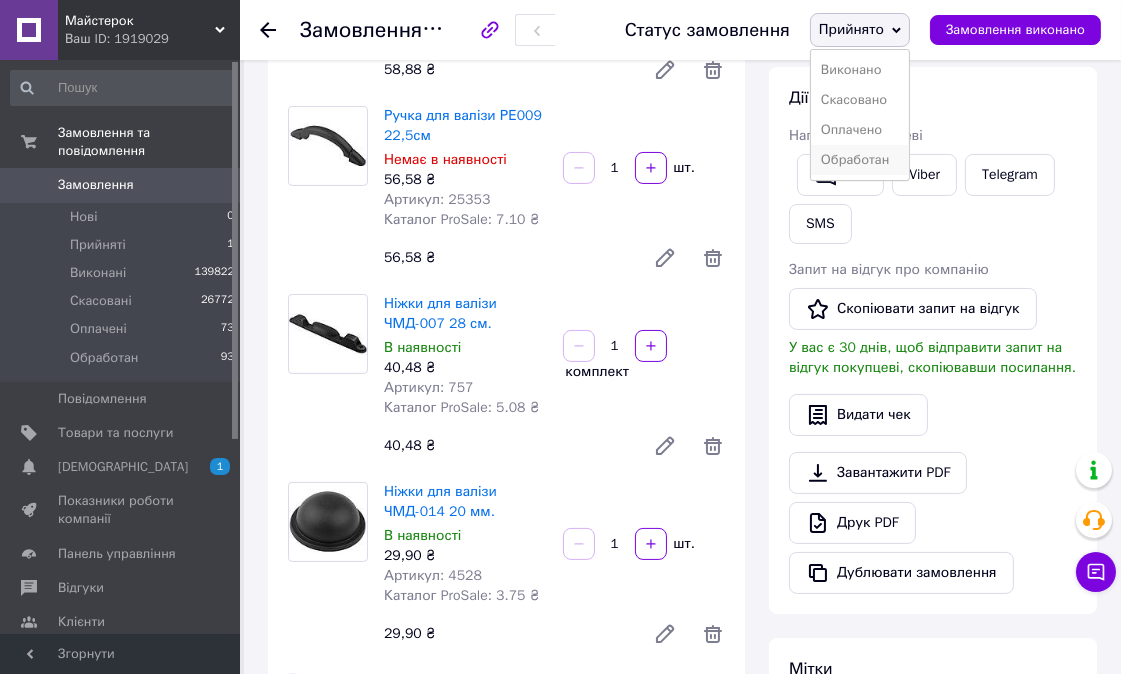 click on "Обработан" at bounding box center [860, 160] 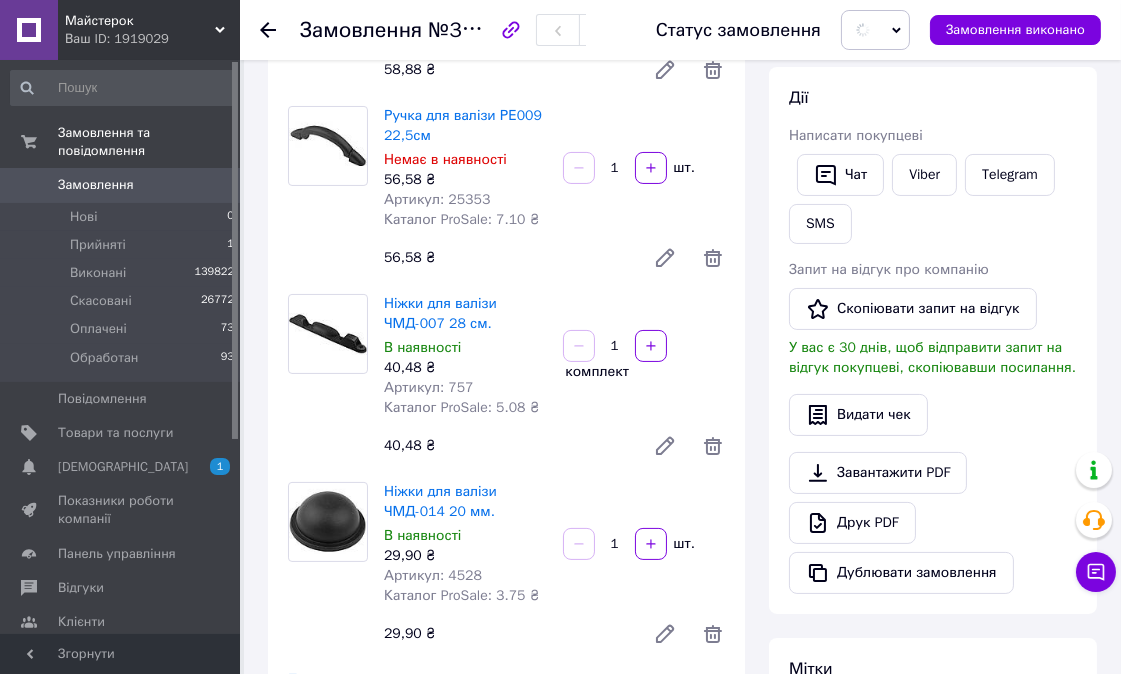 click 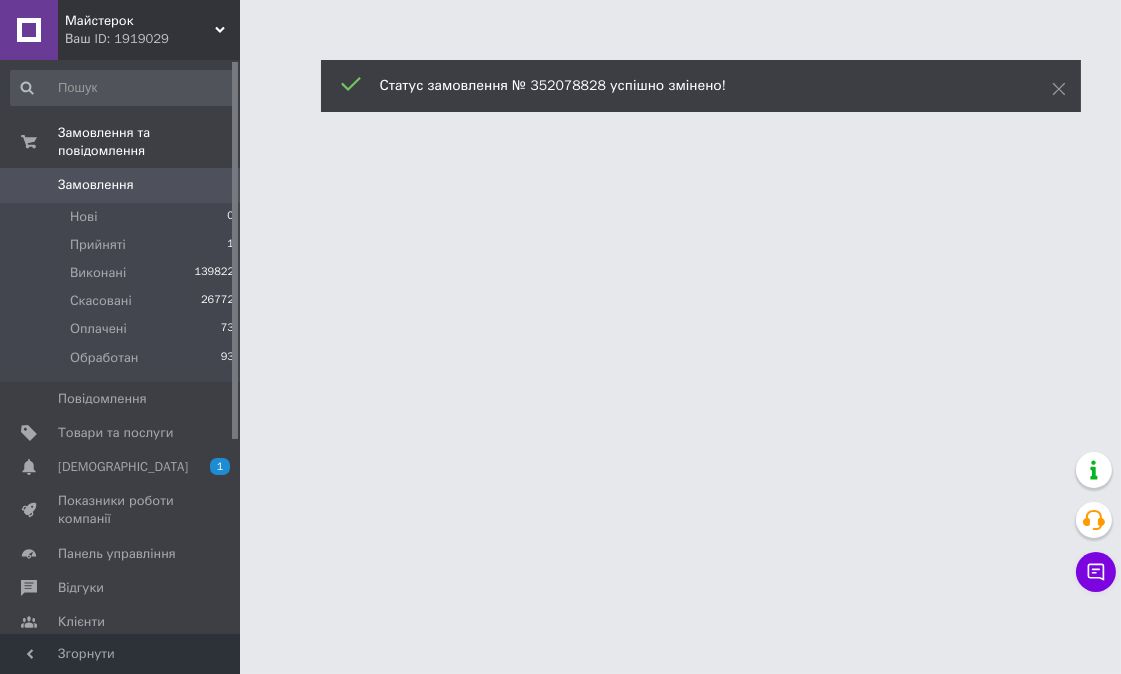 scroll, scrollTop: 0, scrollLeft: 0, axis: both 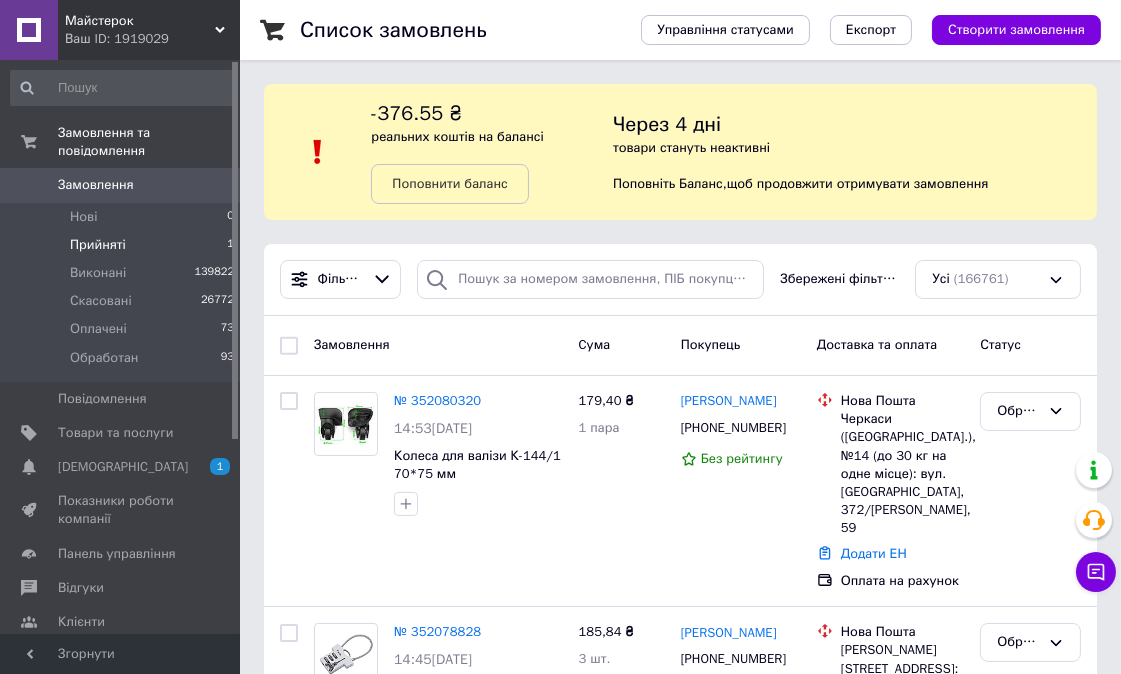 click on "Прийняті" at bounding box center (98, 245) 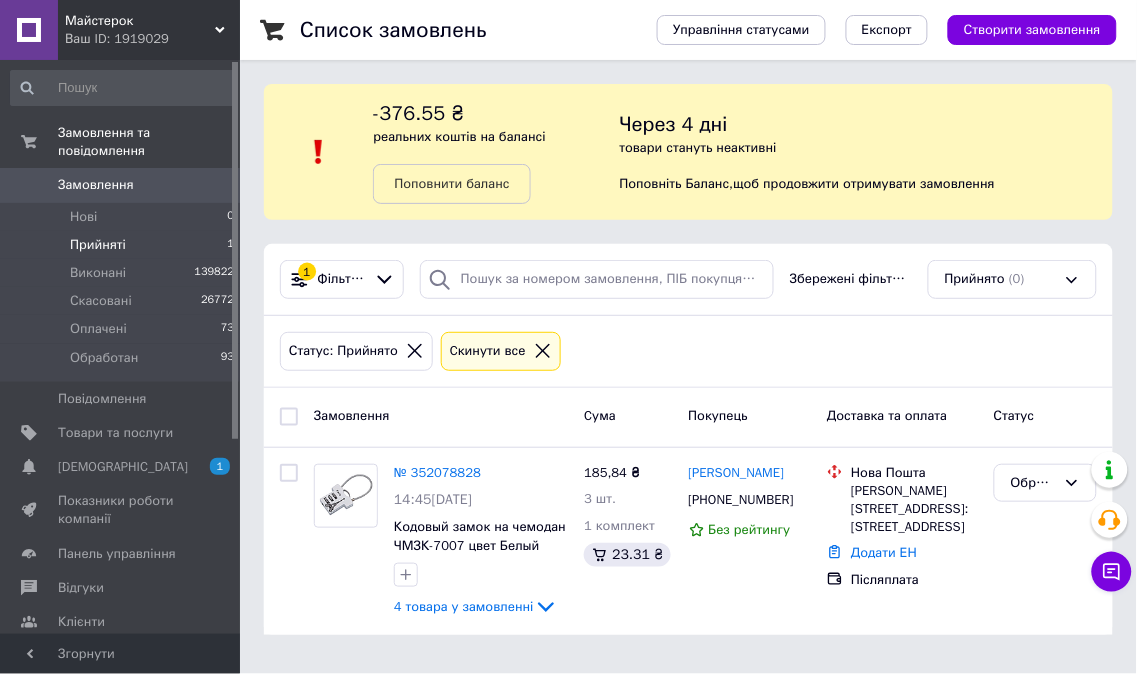 click 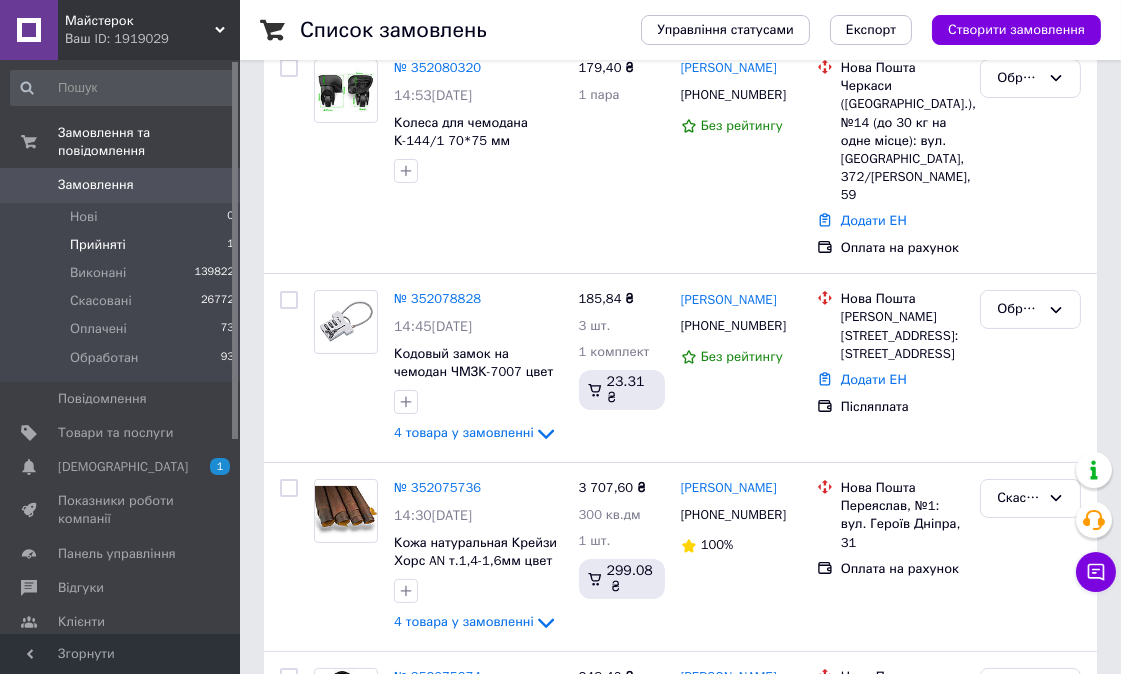 scroll, scrollTop: 444, scrollLeft: 0, axis: vertical 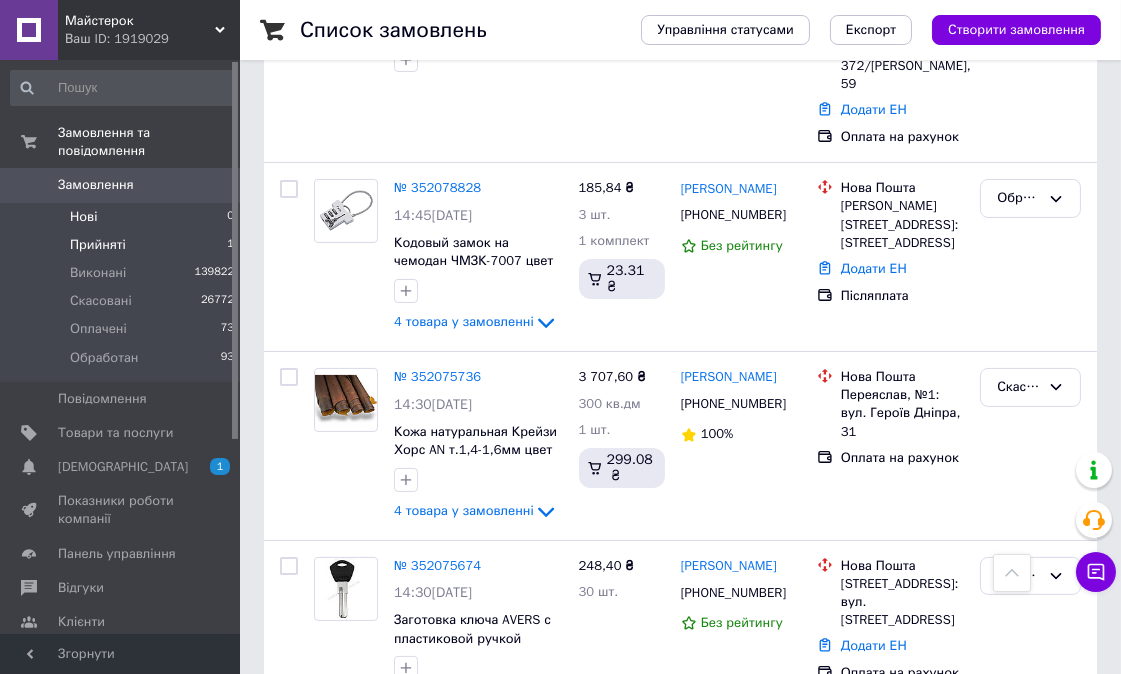 click on "Нові" at bounding box center [83, 217] 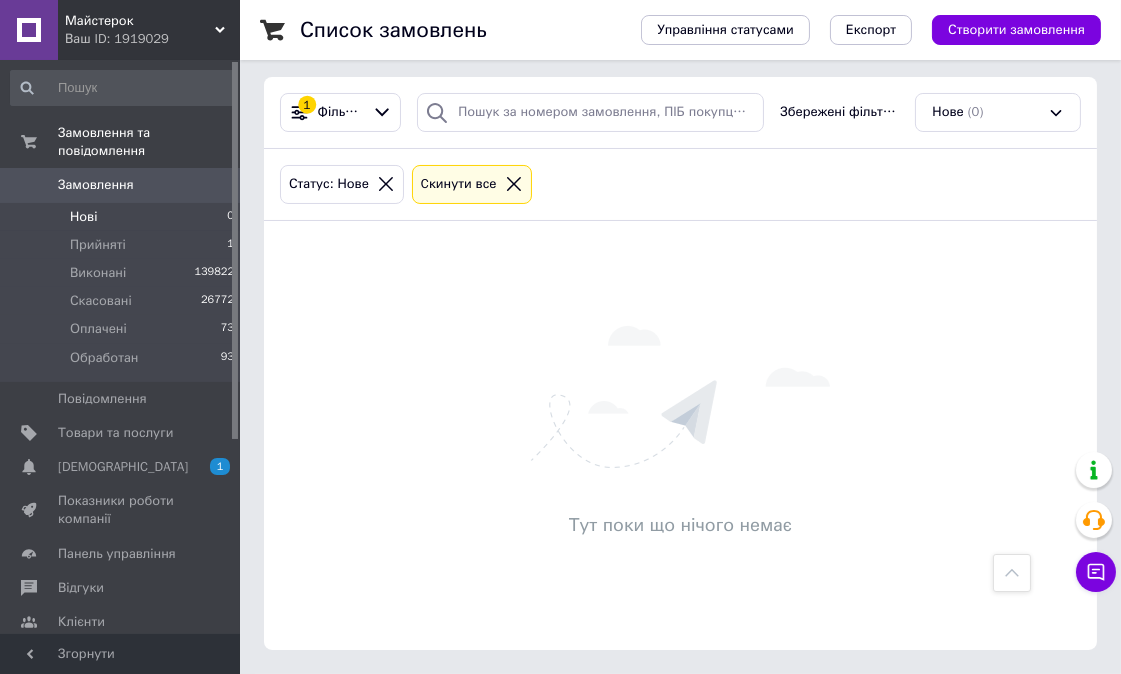 scroll, scrollTop: 0, scrollLeft: 0, axis: both 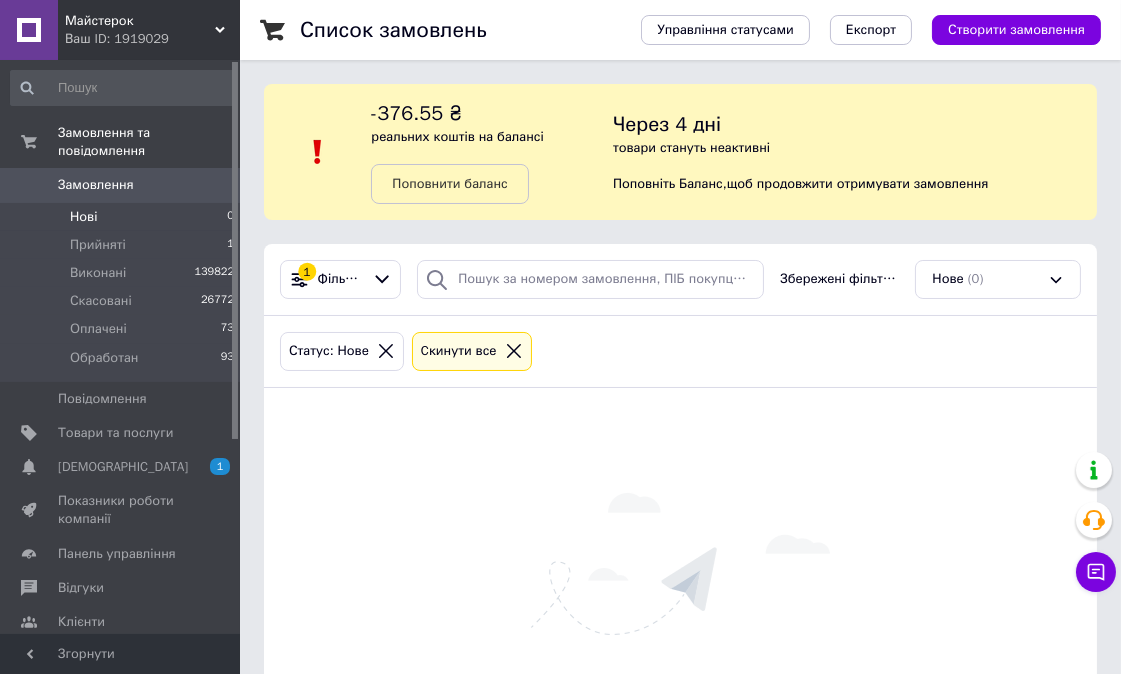 click 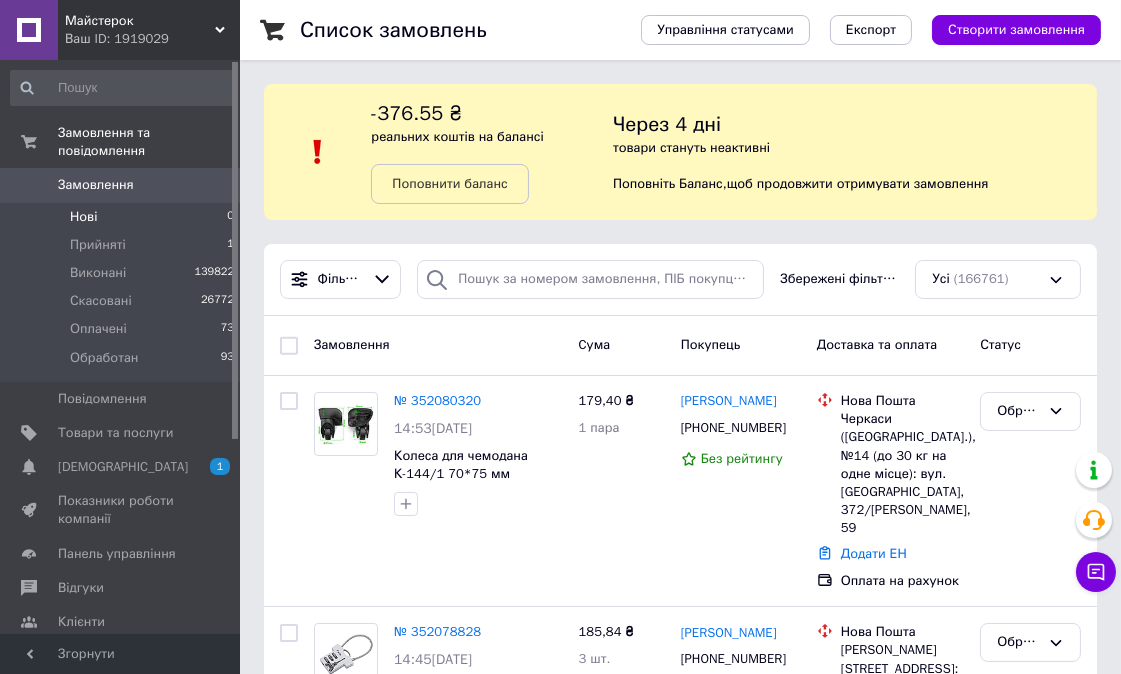 click on "Нові" at bounding box center (83, 217) 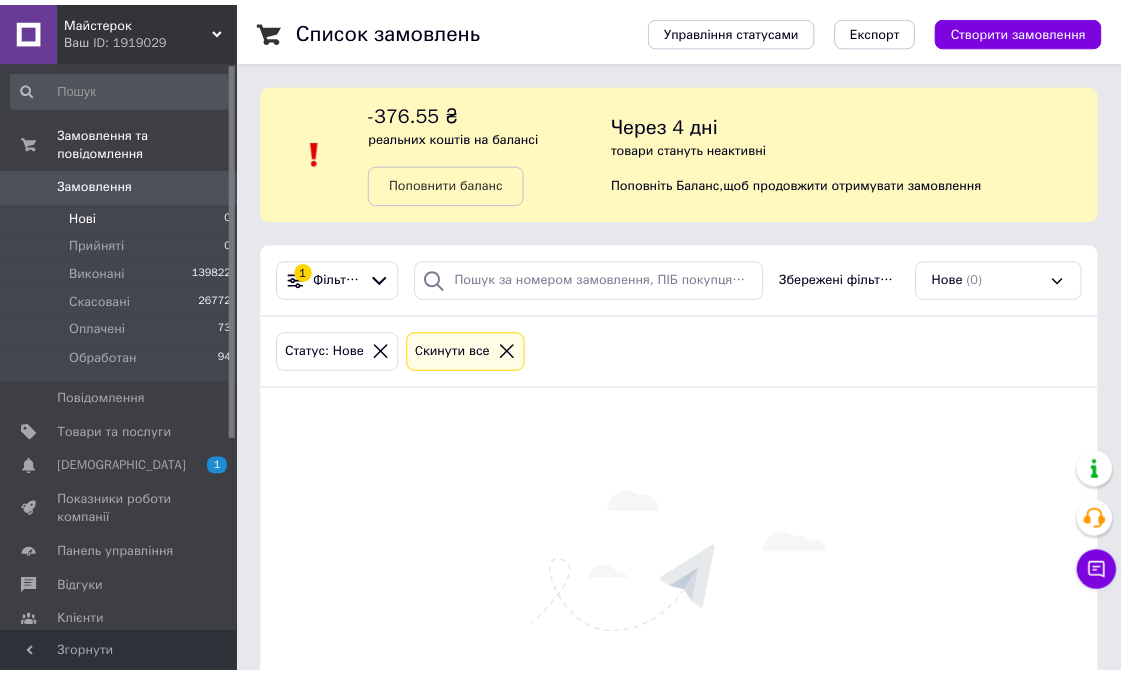 scroll, scrollTop: 0, scrollLeft: 0, axis: both 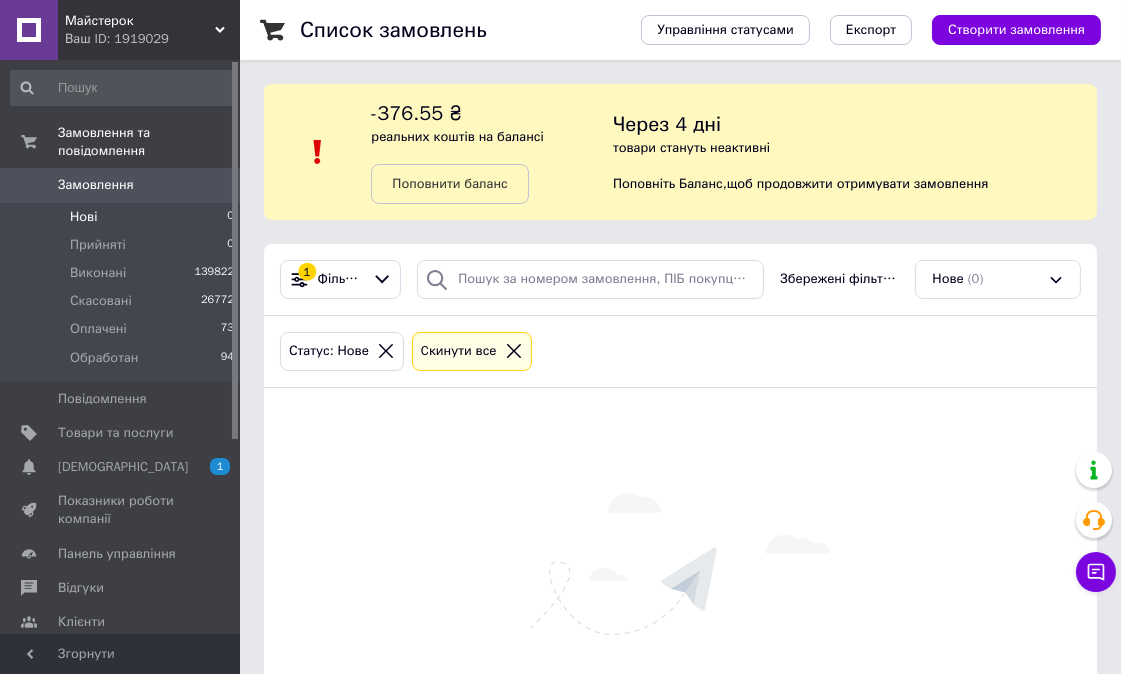click 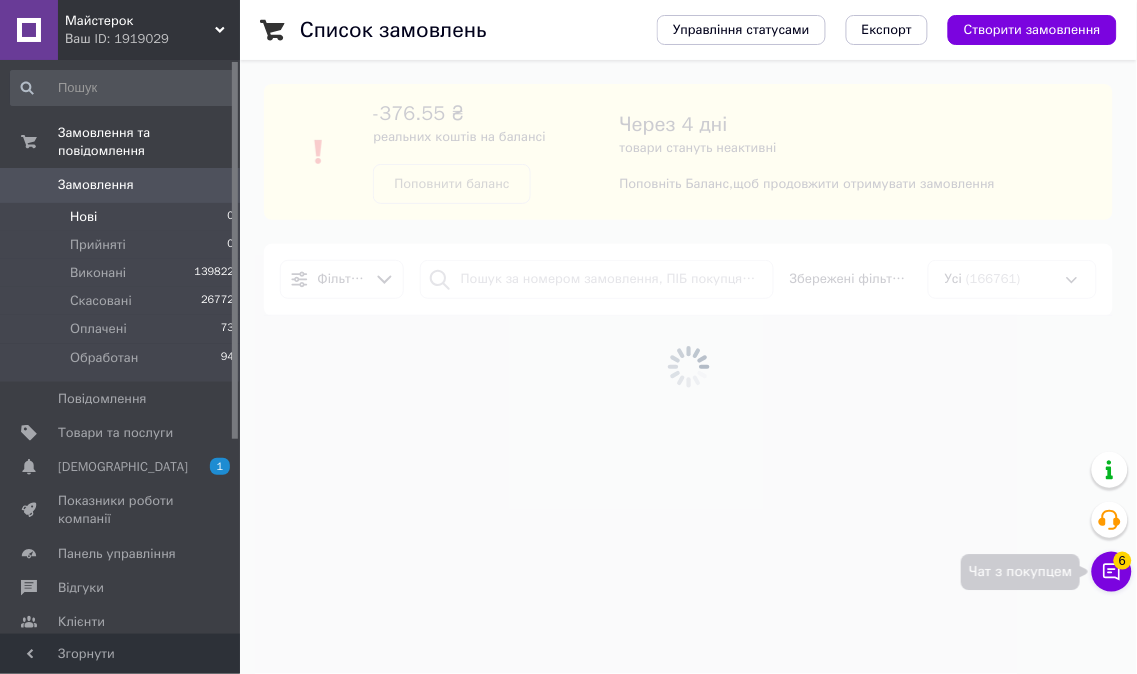 click 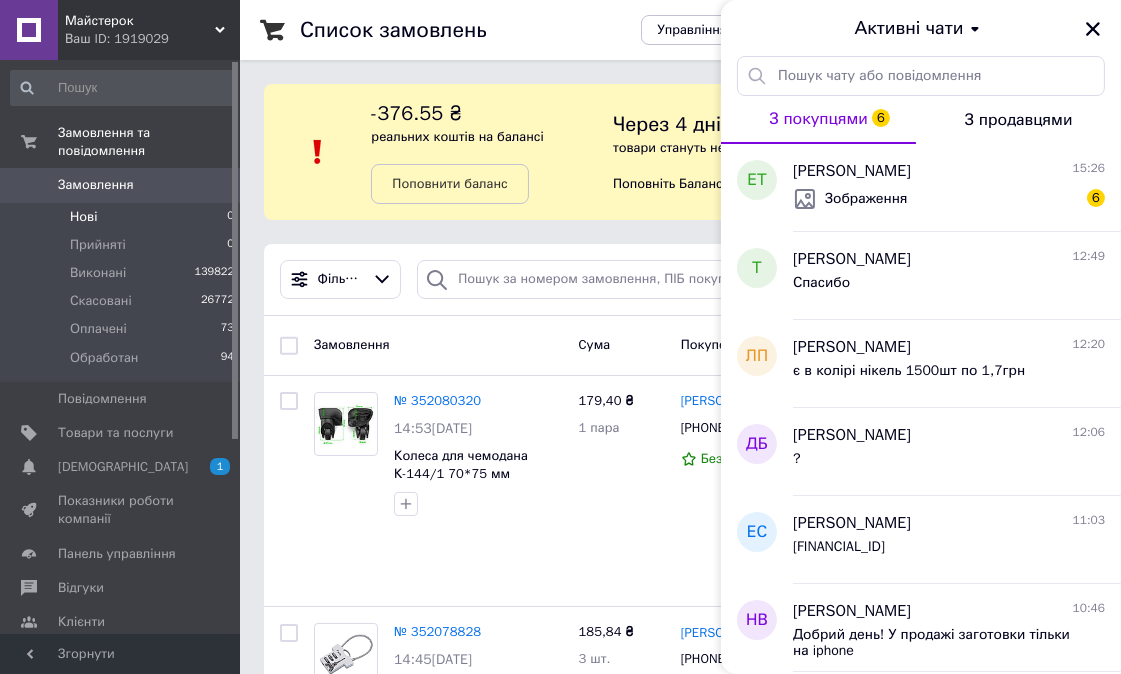 click on "Нові" at bounding box center [83, 217] 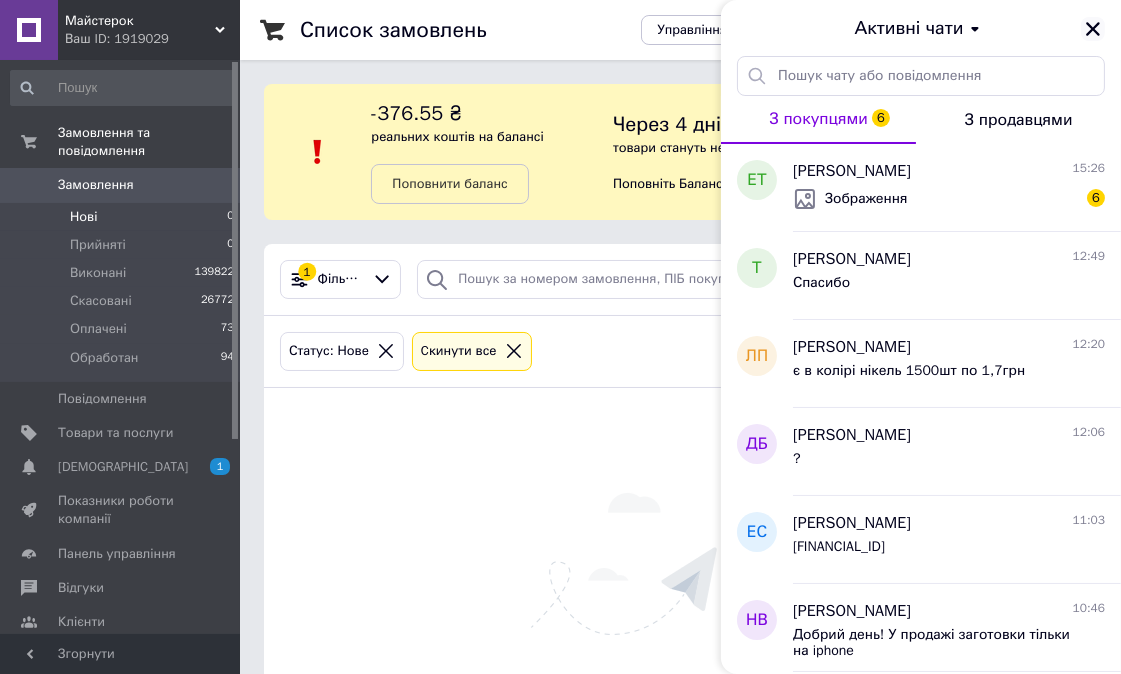 click 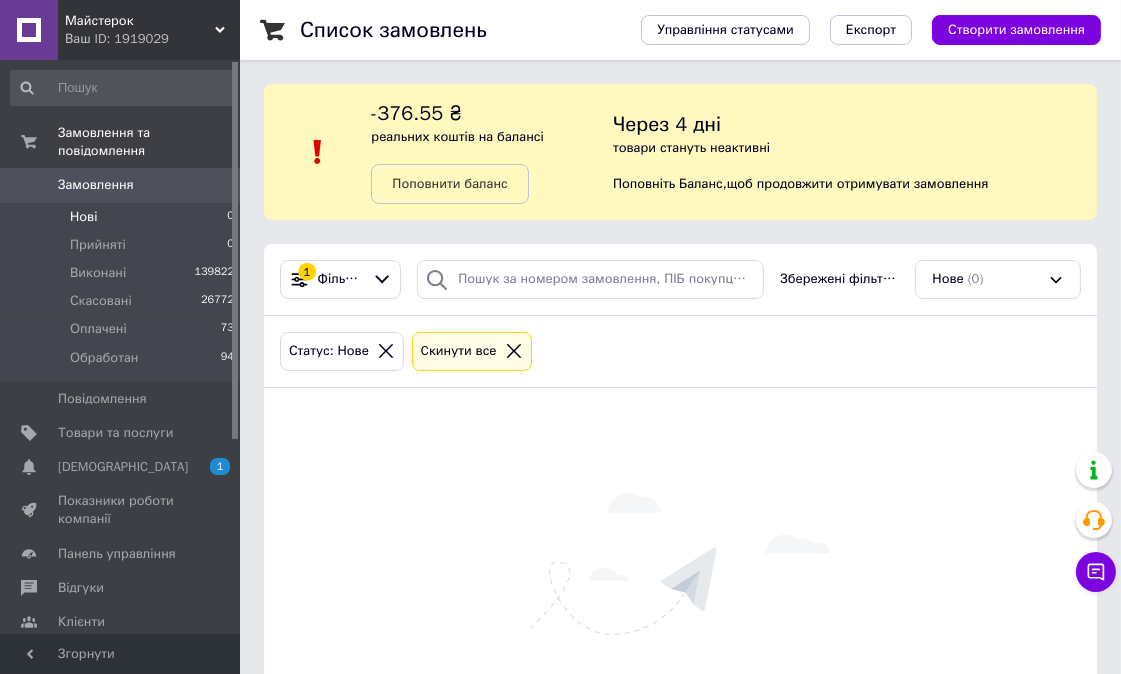 click on "Нові" at bounding box center (83, 217) 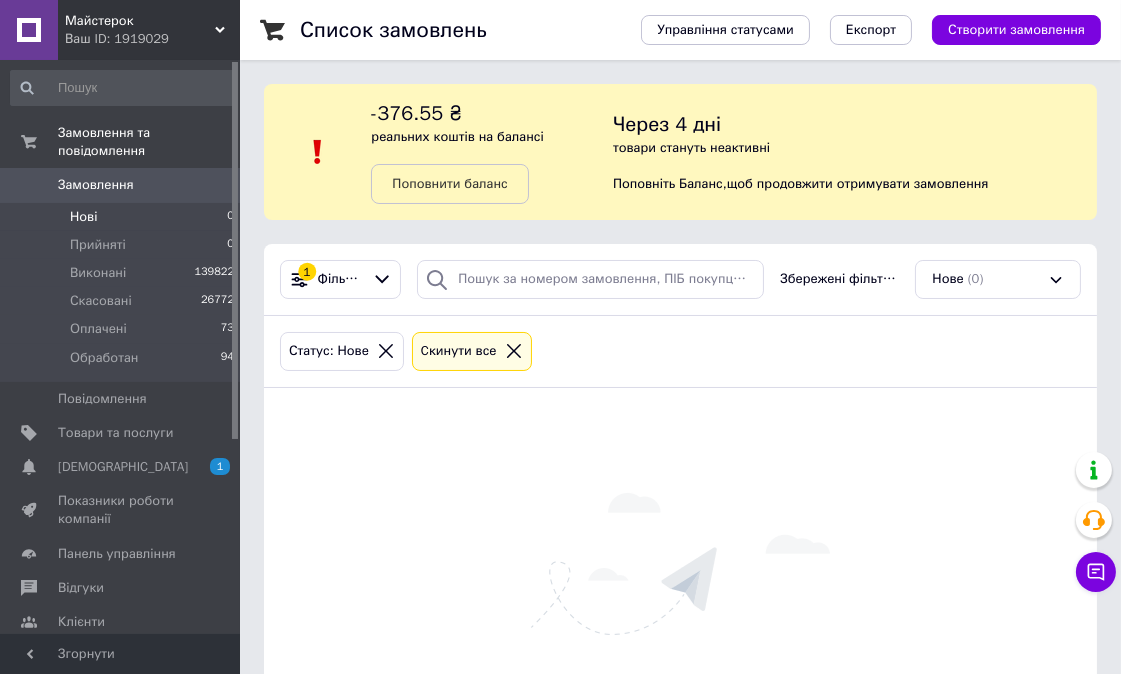 click 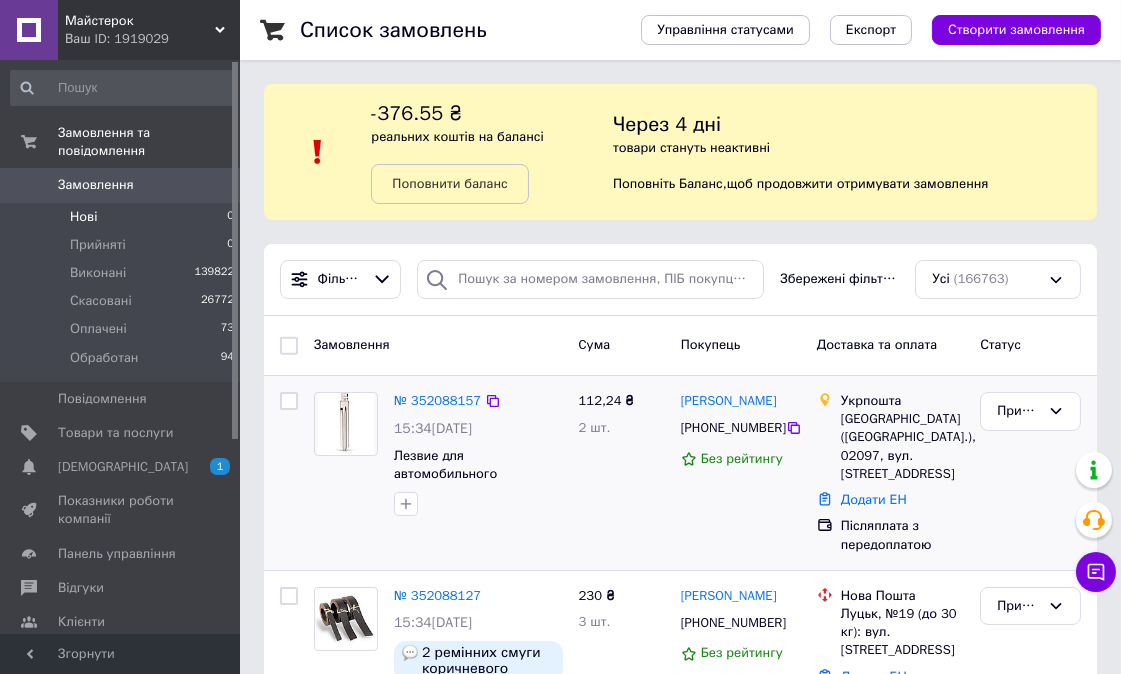 click at bounding box center [289, 401] 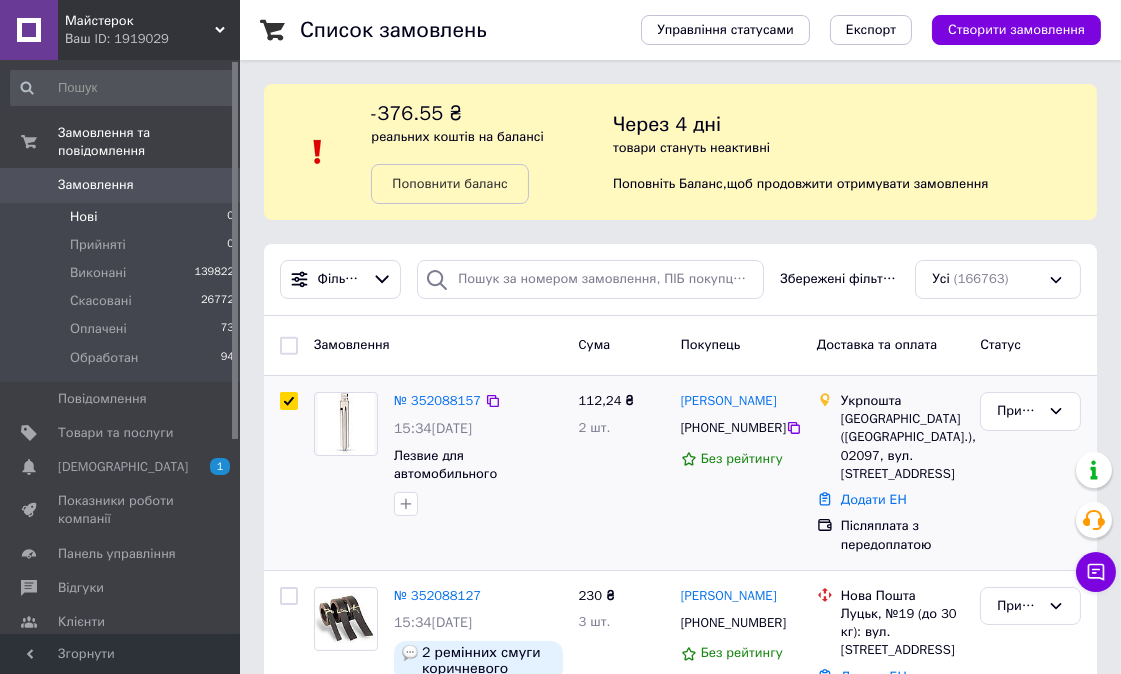 checkbox on "true" 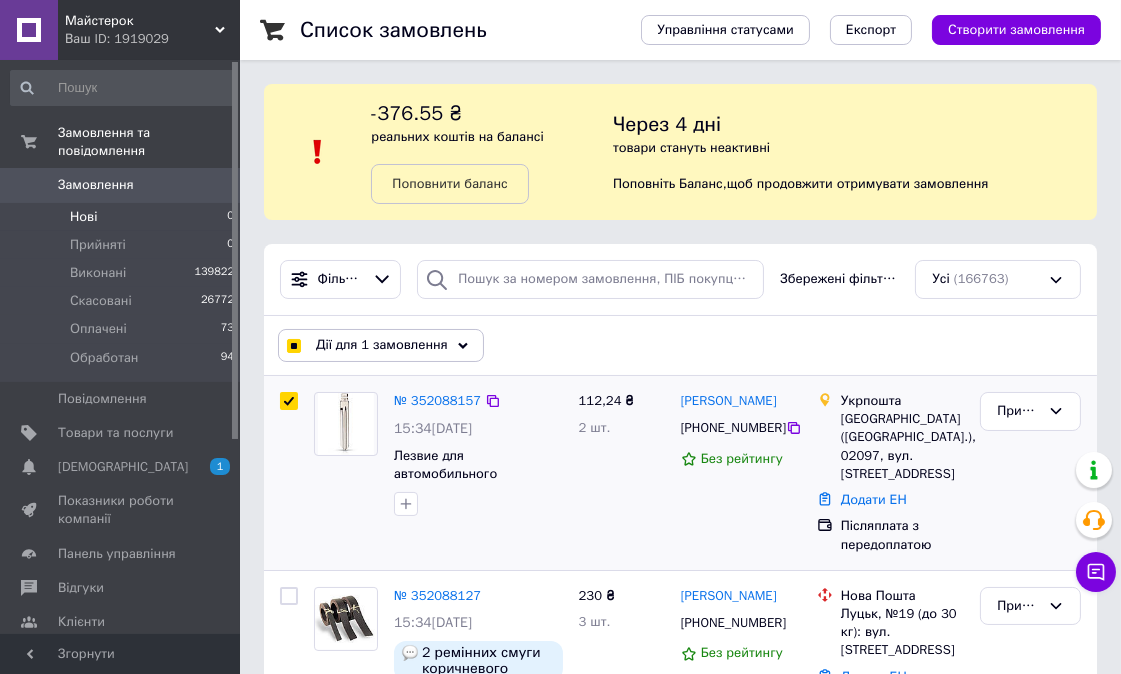 scroll, scrollTop: 111, scrollLeft: 0, axis: vertical 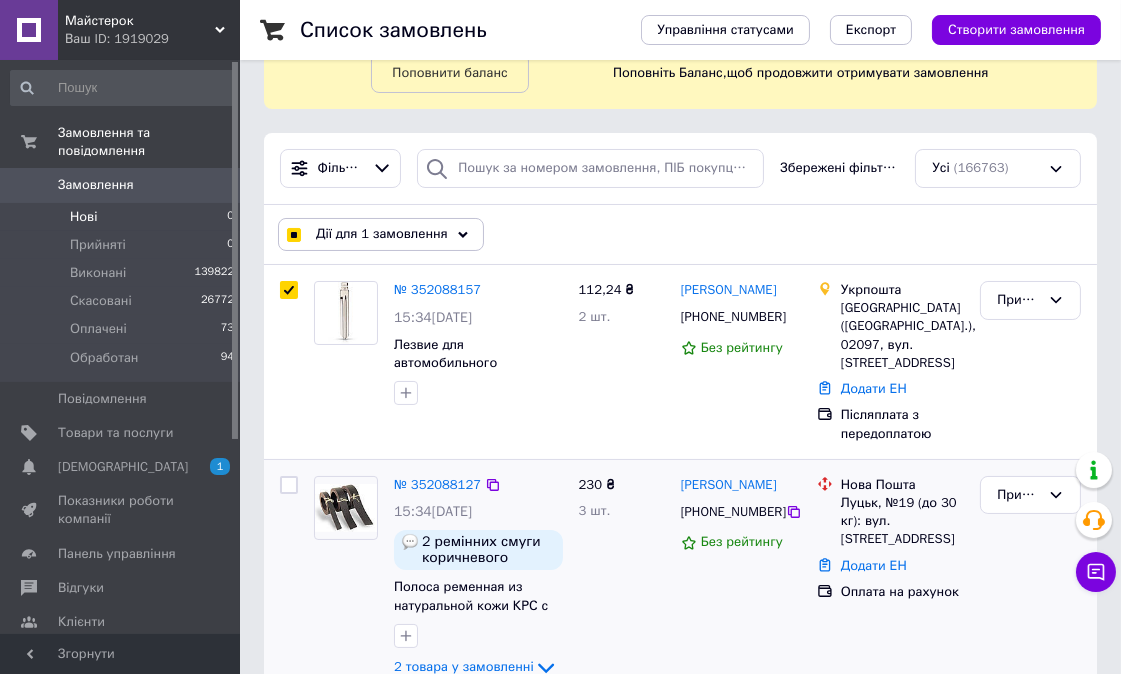 click at bounding box center (289, 485) 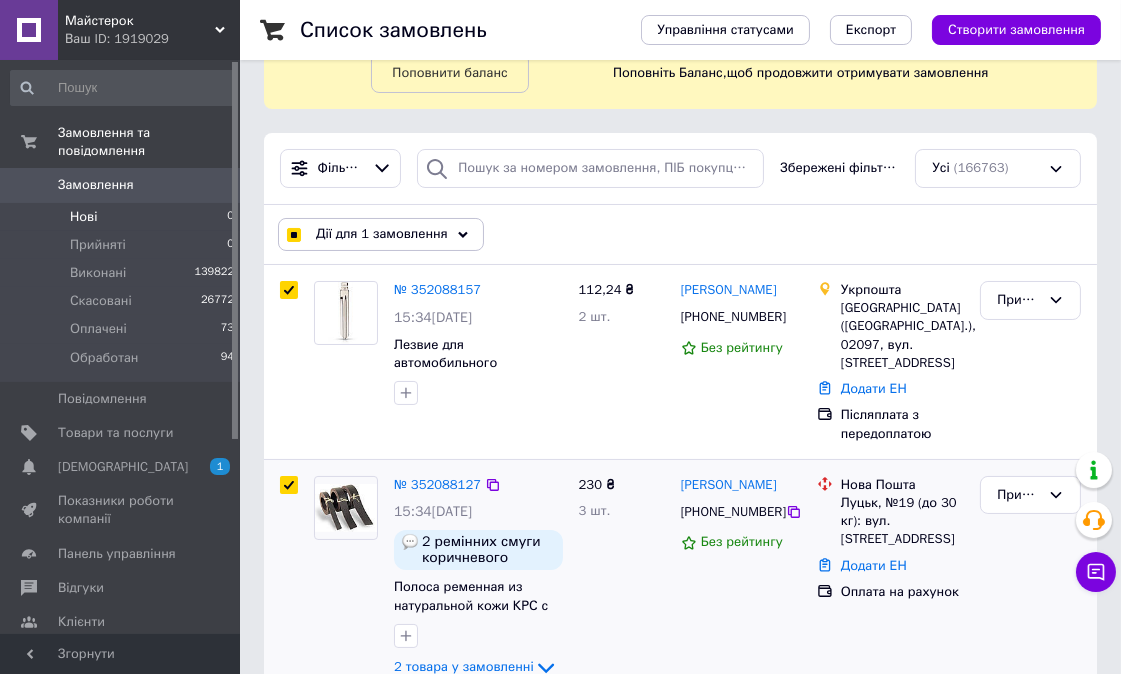 checkbox on "true" 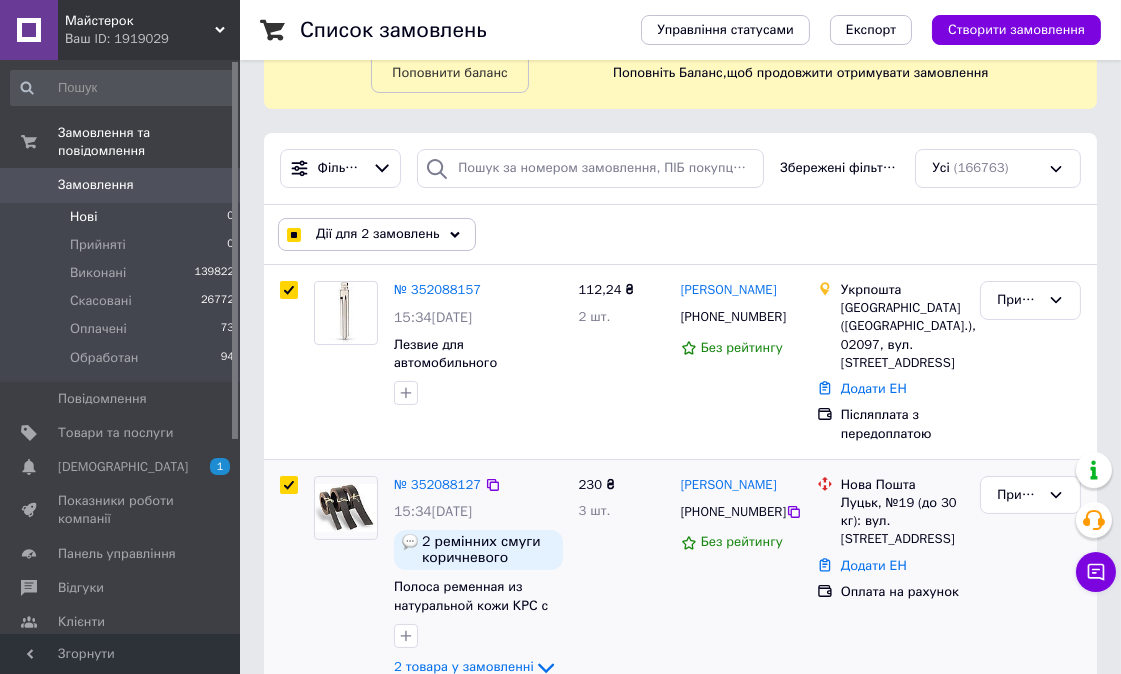 scroll, scrollTop: 333, scrollLeft: 0, axis: vertical 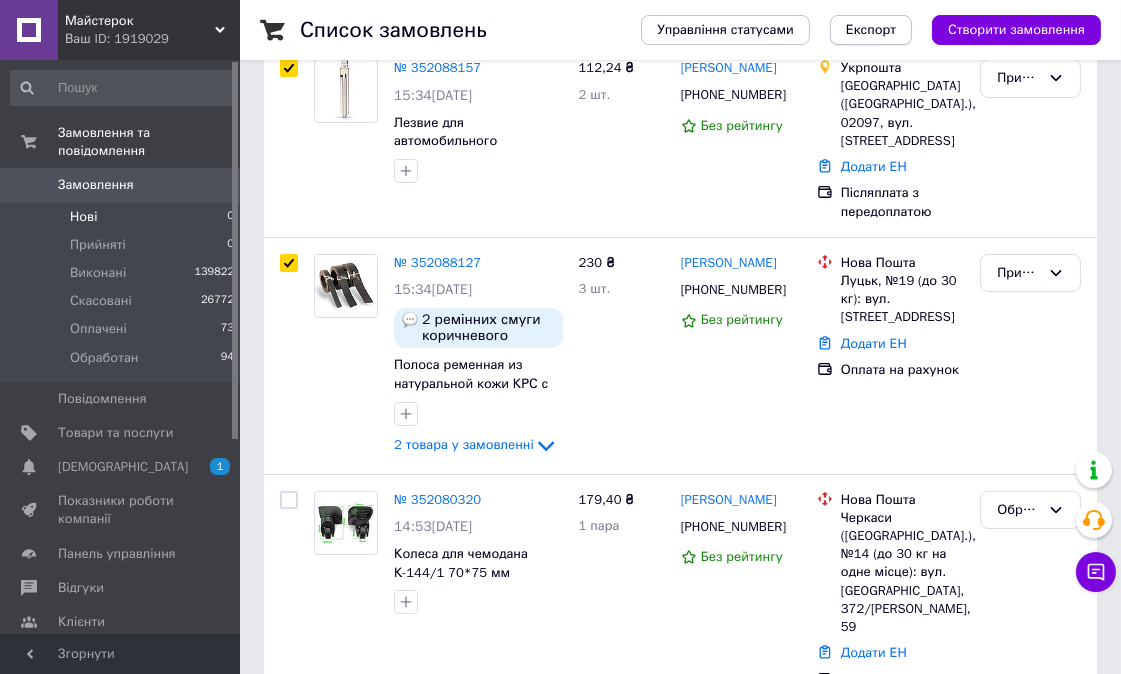 click on "Експорт" at bounding box center [871, 30] 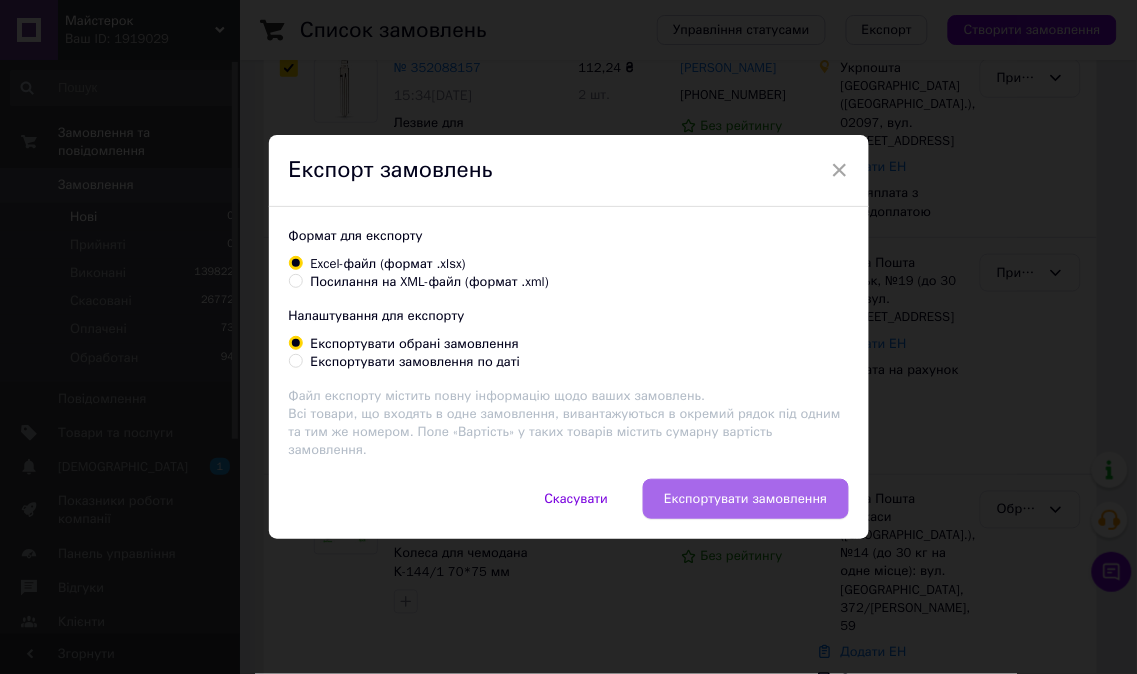 click on "Експортувати замовлення" at bounding box center [745, 499] 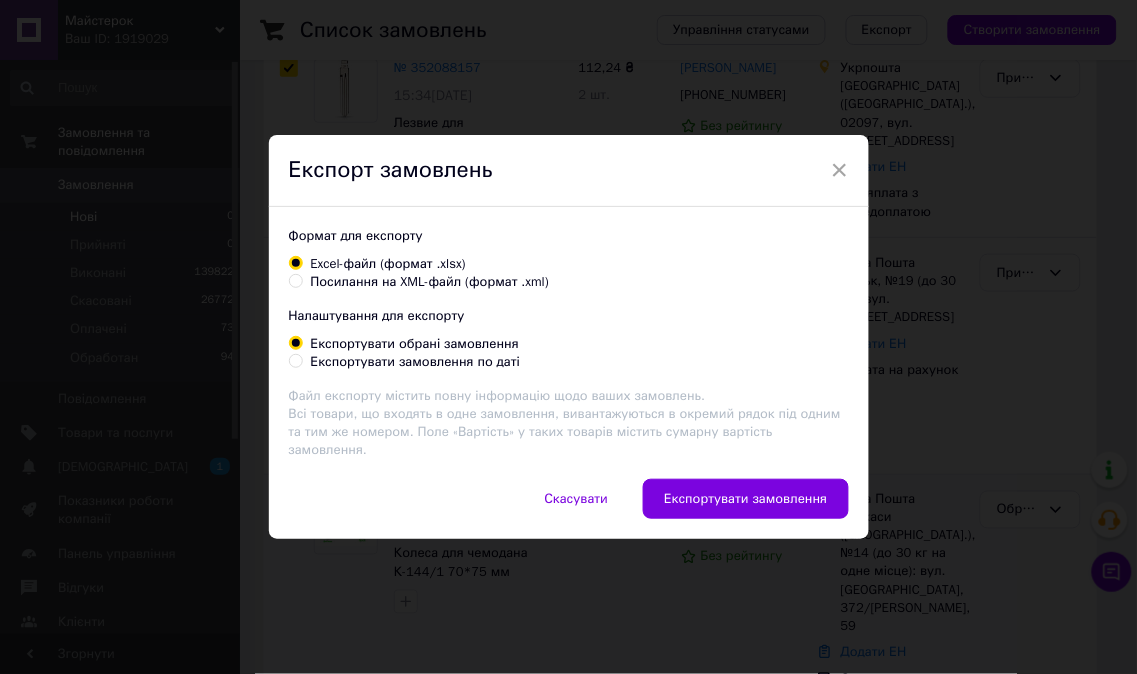 checkbox on "true" 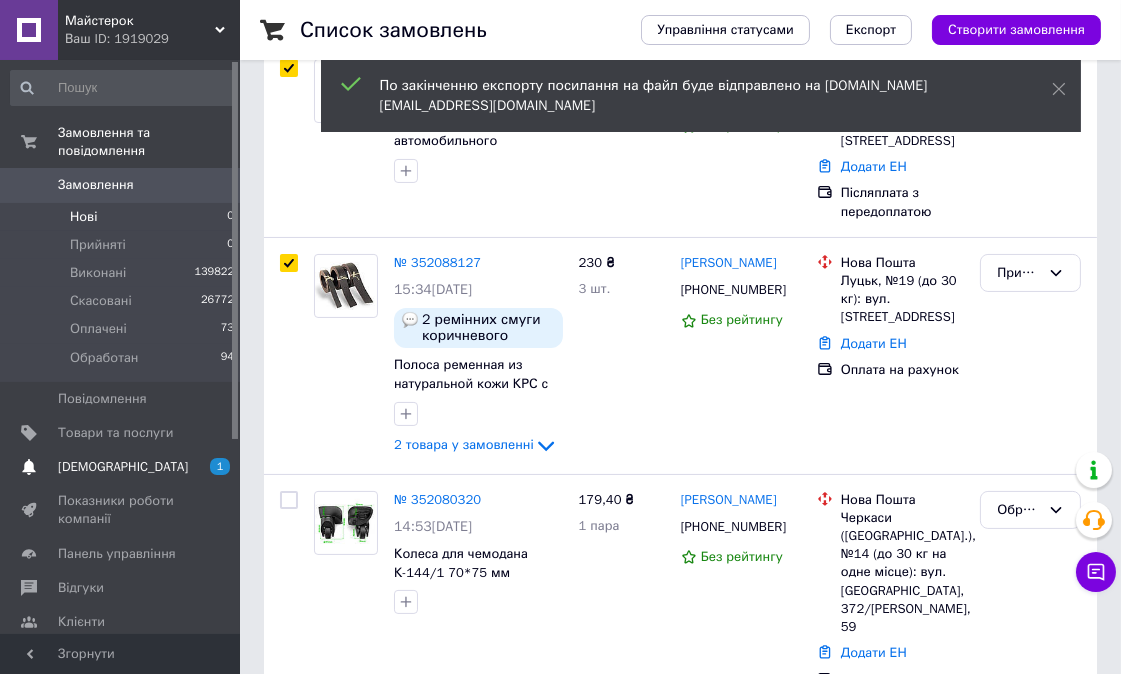 click on "[DEMOGRAPHIC_DATA]" at bounding box center [123, 467] 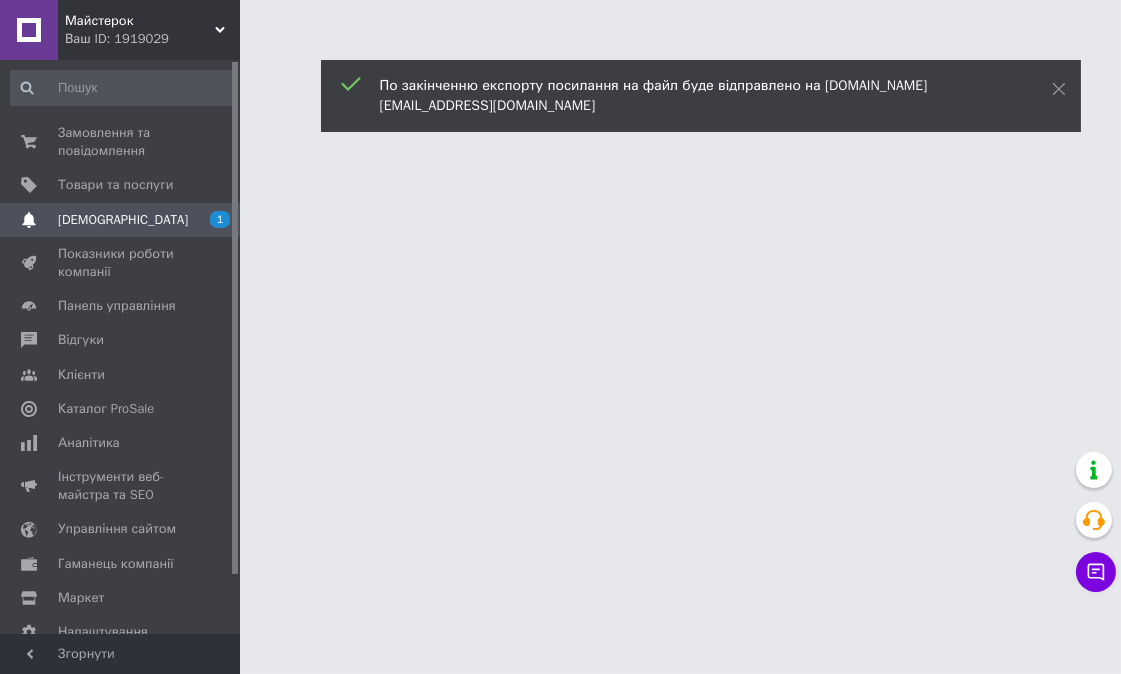 scroll, scrollTop: 0, scrollLeft: 0, axis: both 